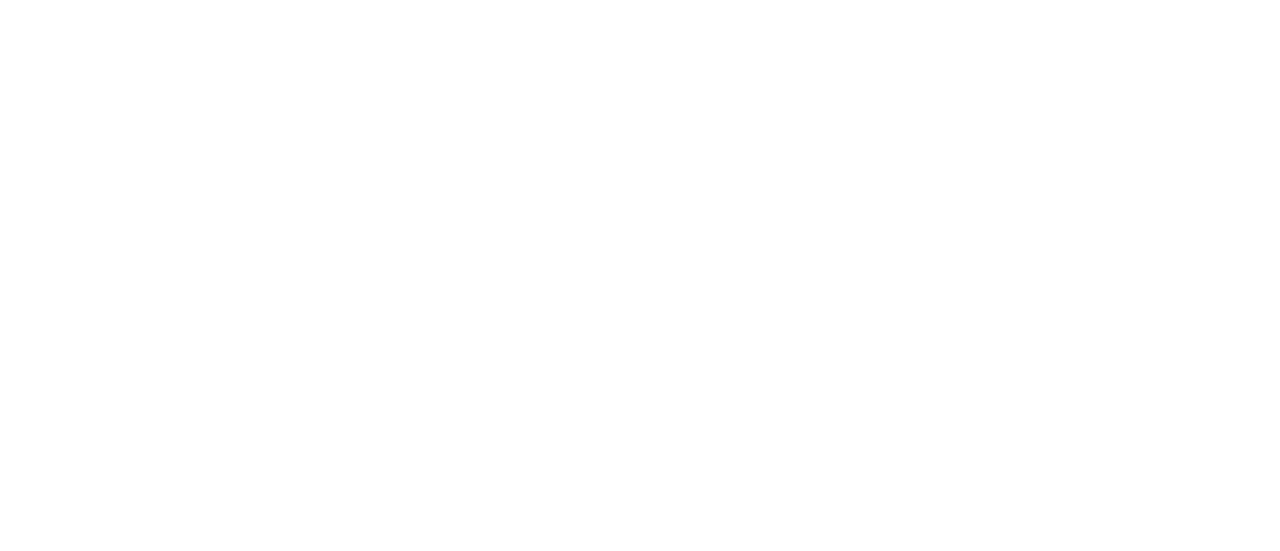 scroll, scrollTop: 0, scrollLeft: 0, axis: both 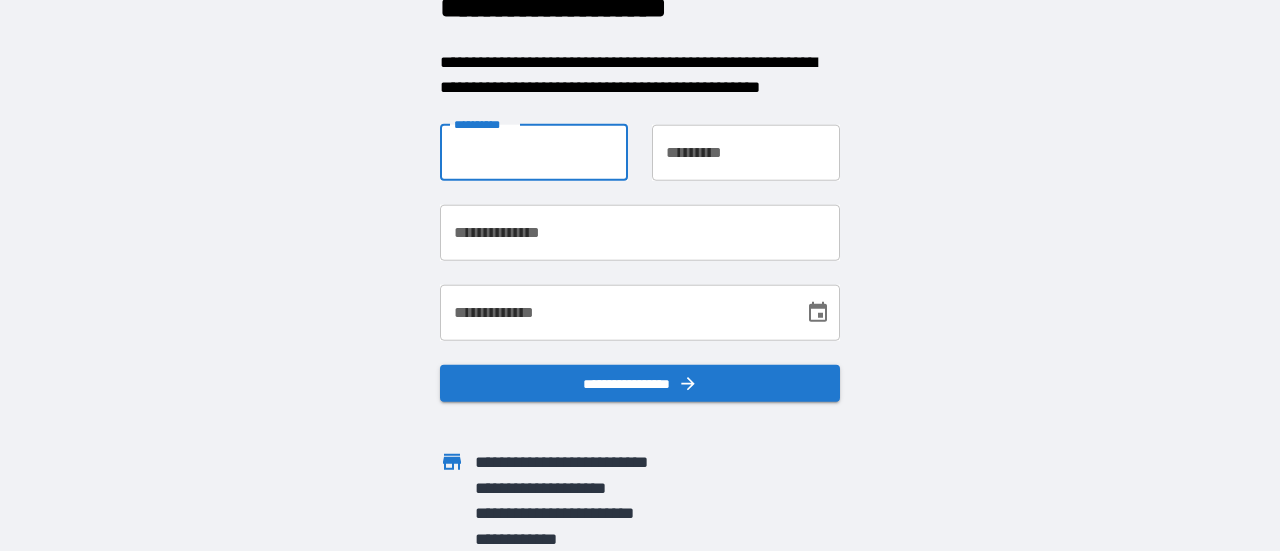 click on "**********" at bounding box center [534, 152] 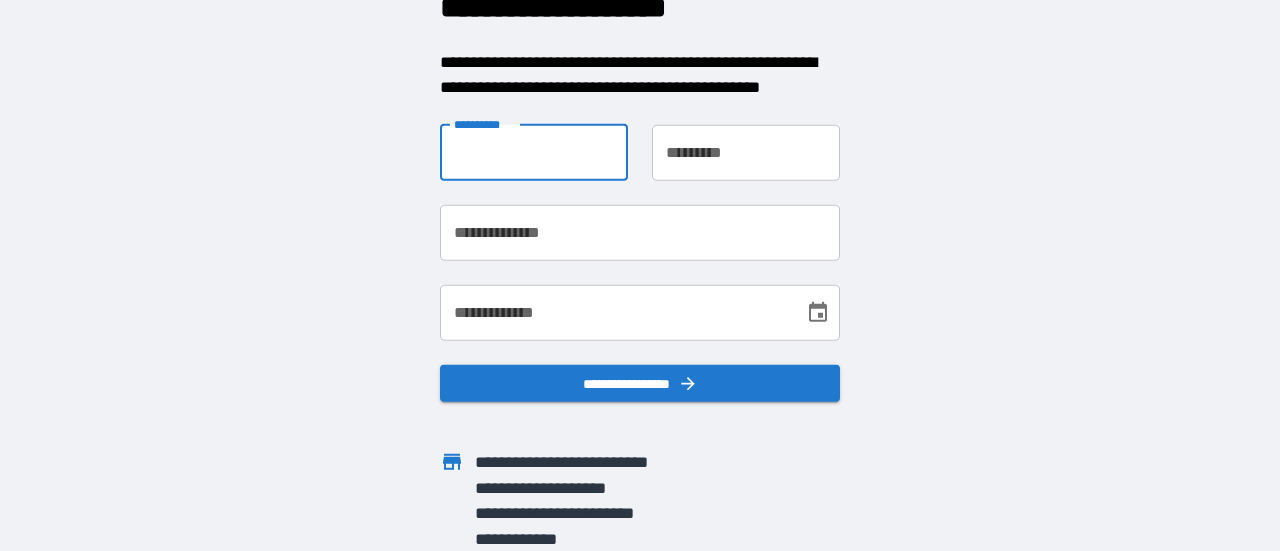 type on "******" 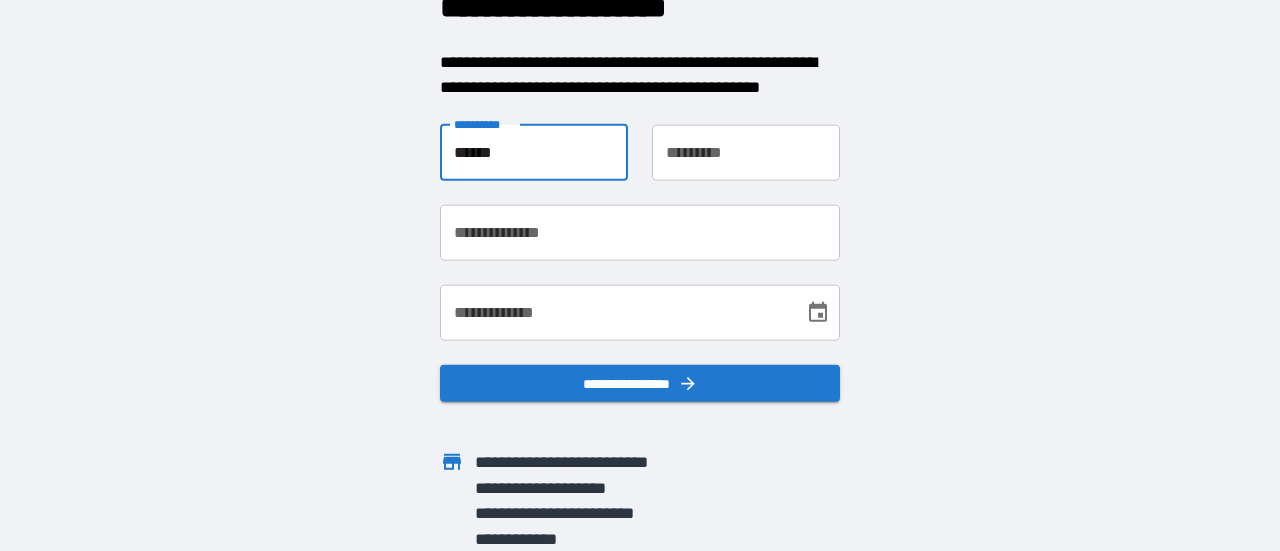type on "****" 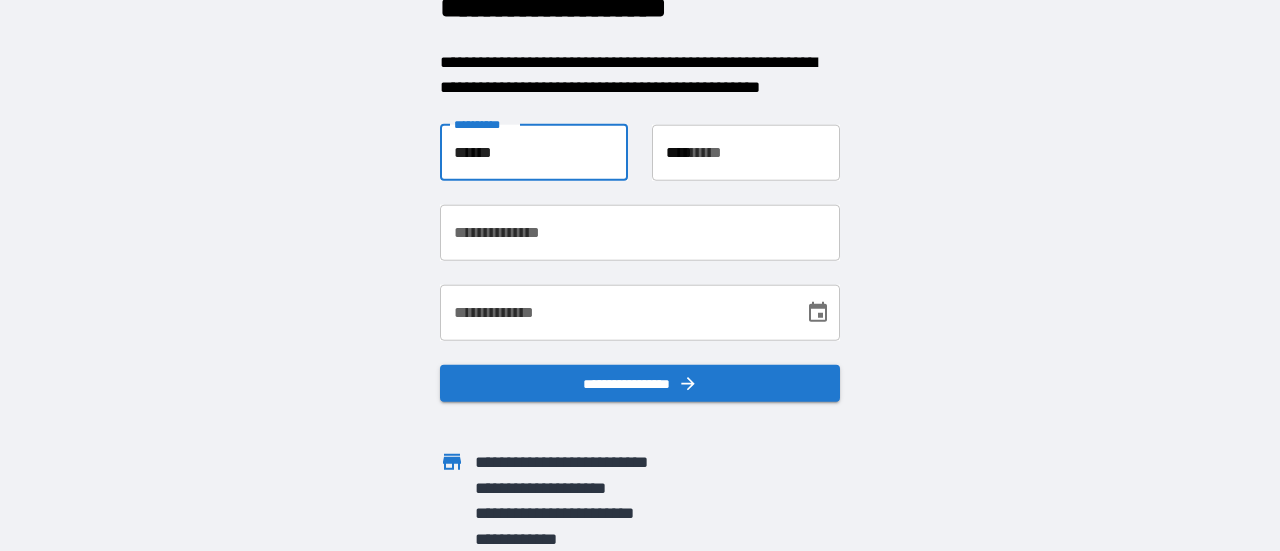 type on "**********" 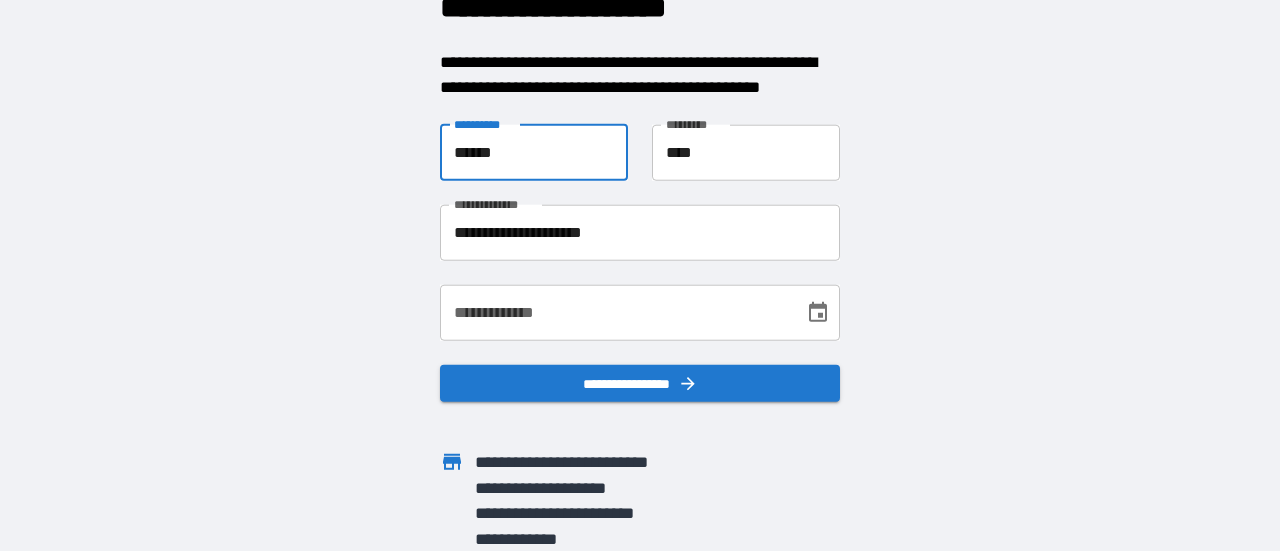 click on "**********" at bounding box center [615, 312] 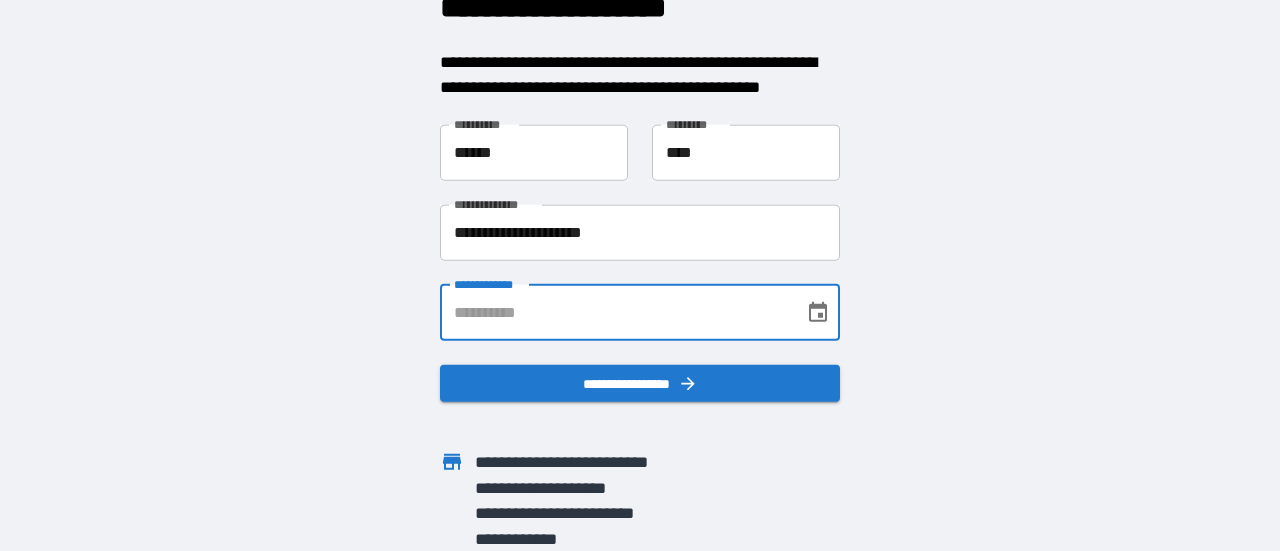 type on "**********" 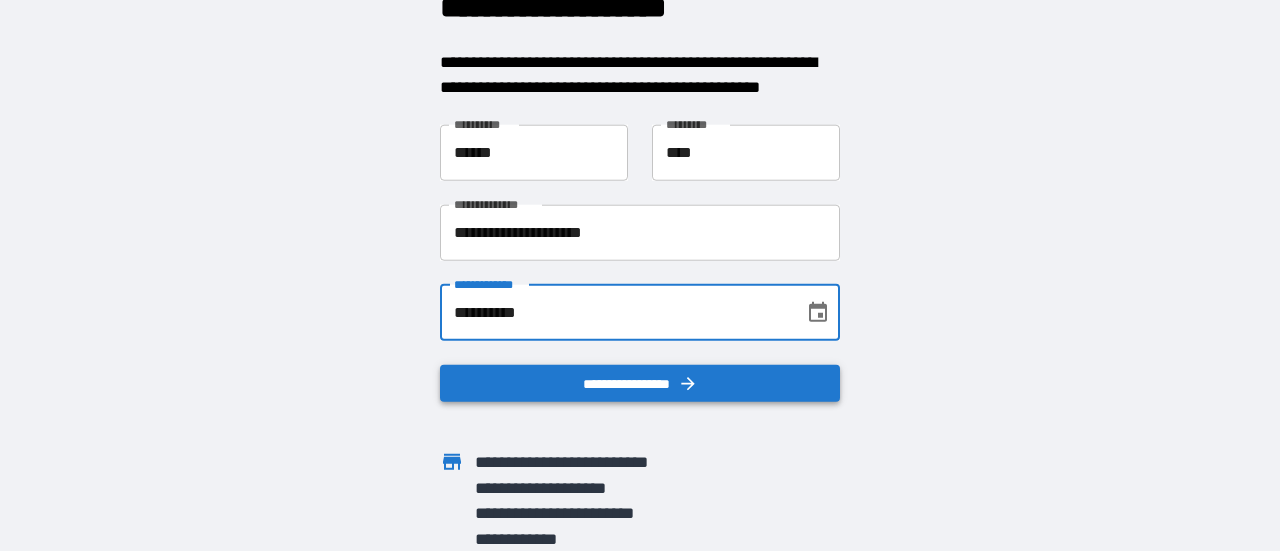 click on "**********" at bounding box center (640, 383) 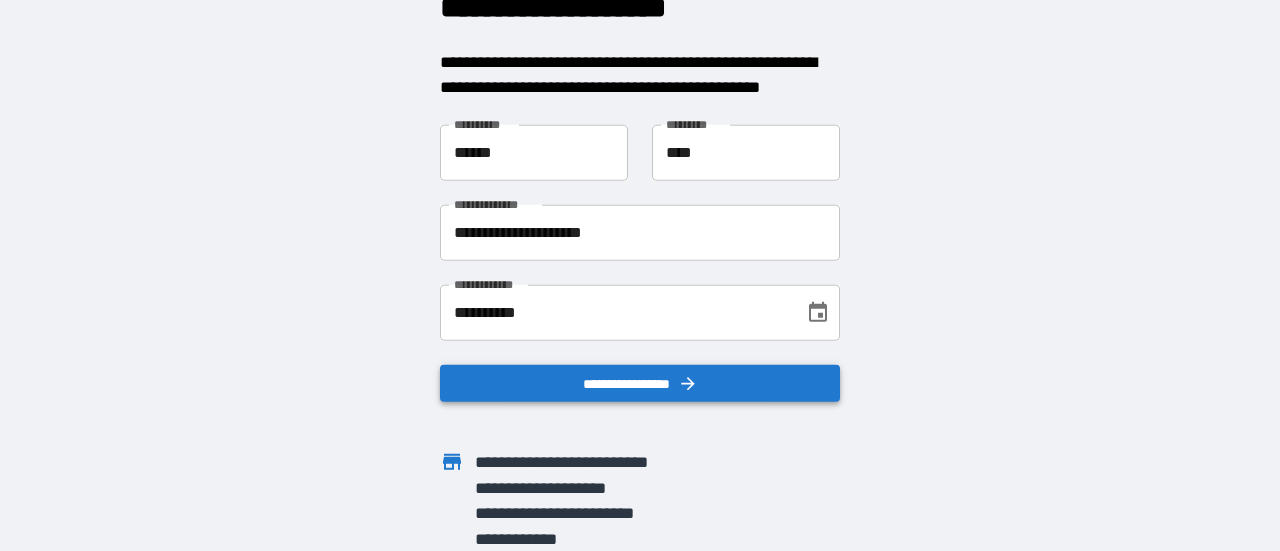 scroll, scrollTop: 0, scrollLeft: 0, axis: both 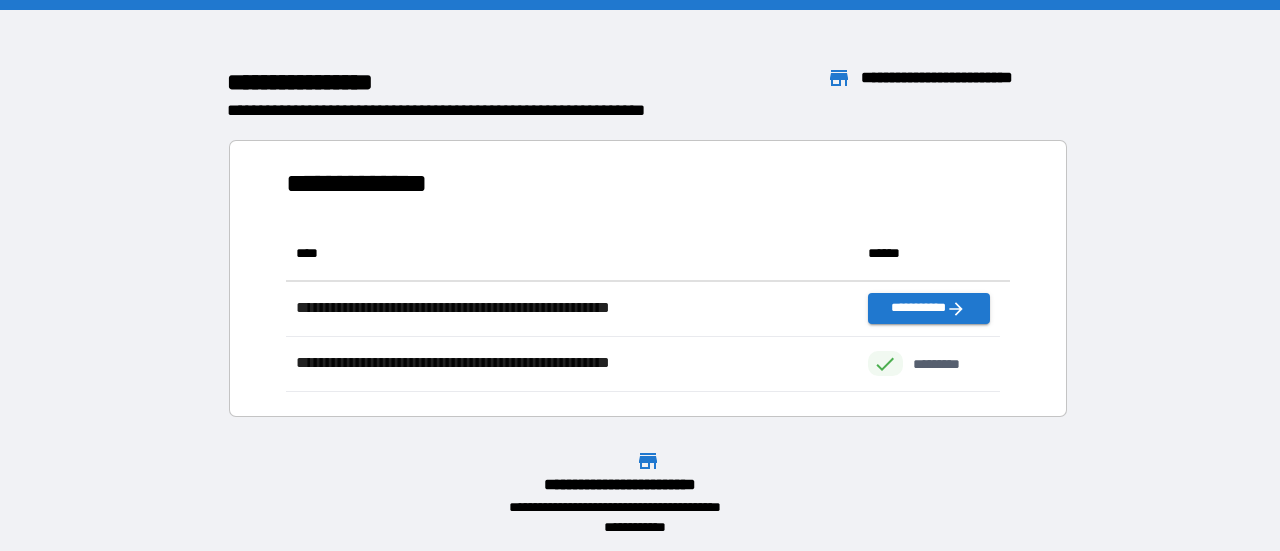 click on "**********" at bounding box center (640, 273) 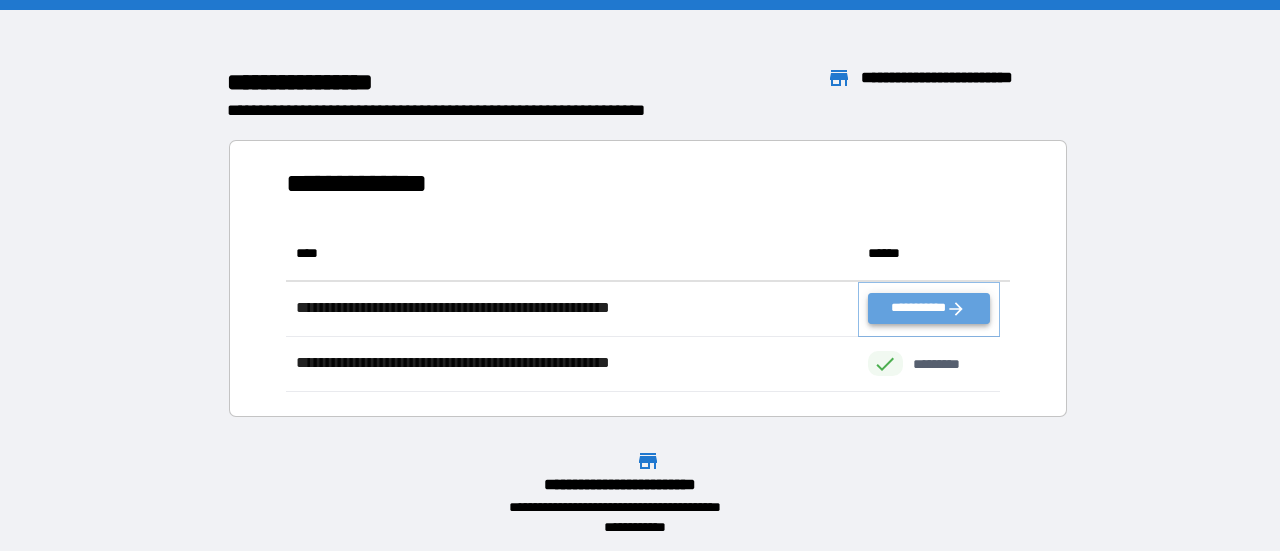 click on "**********" at bounding box center (929, 308) 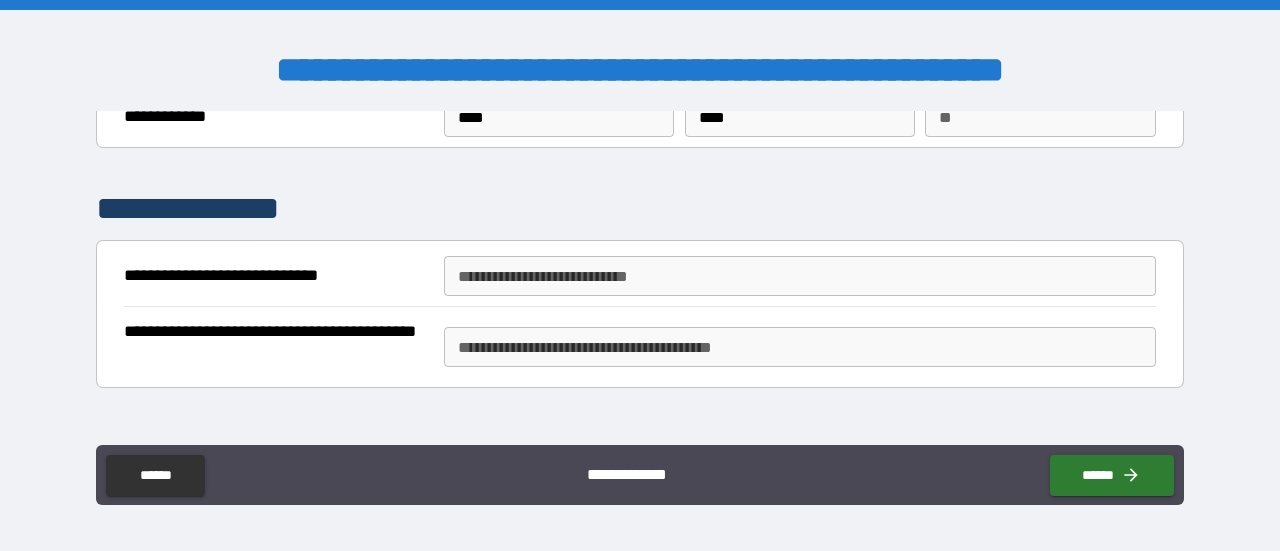 scroll, scrollTop: 128, scrollLeft: 0, axis: vertical 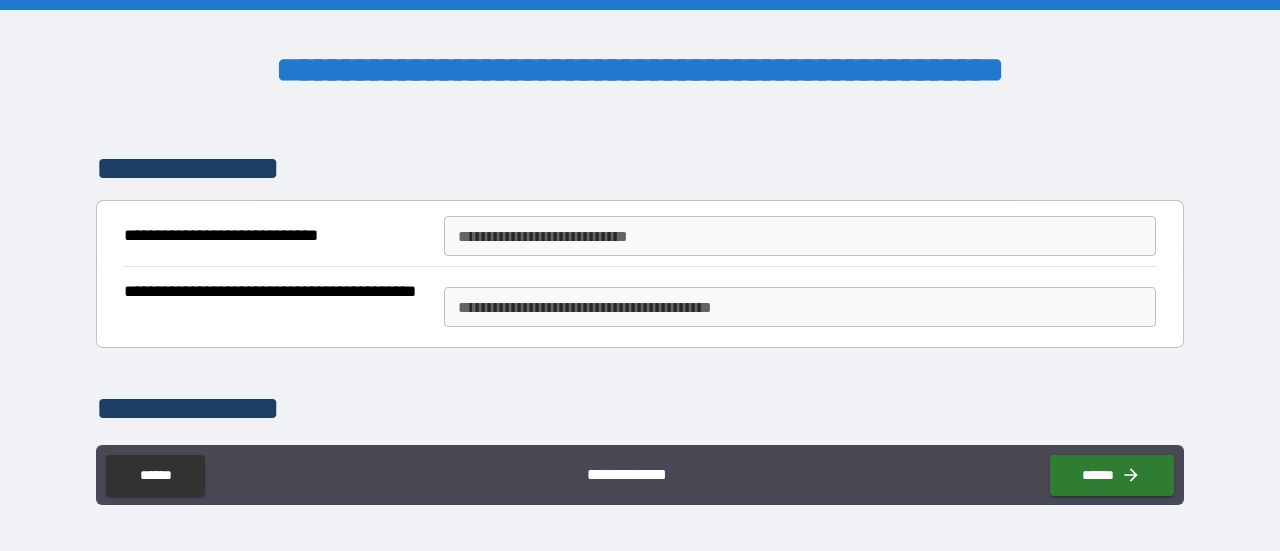 click on "**********" at bounding box center (800, 236) 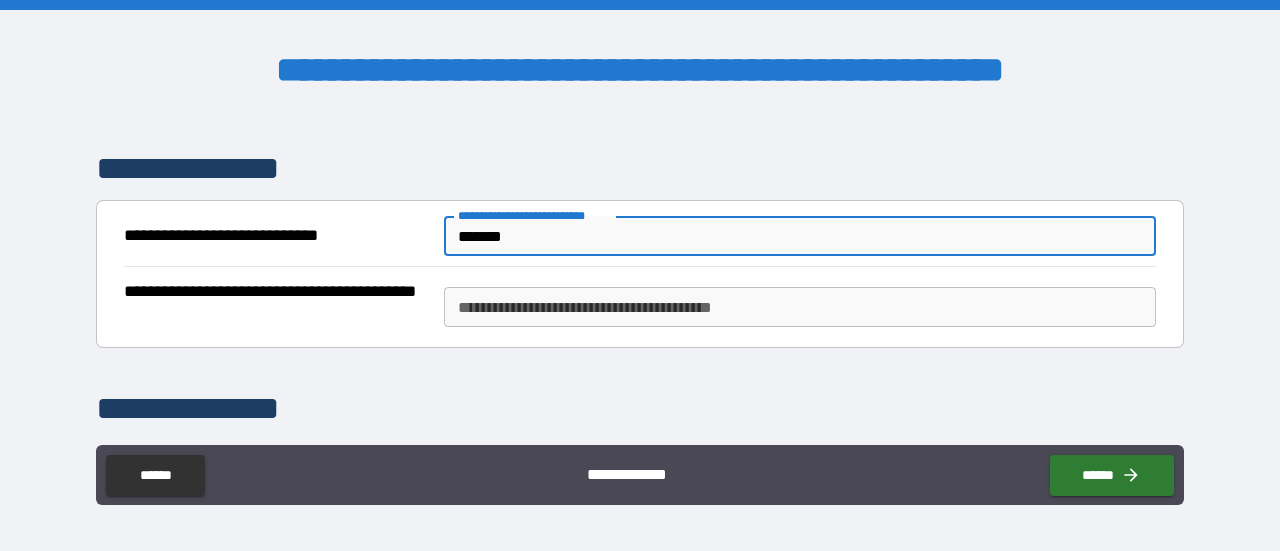 type on "*******" 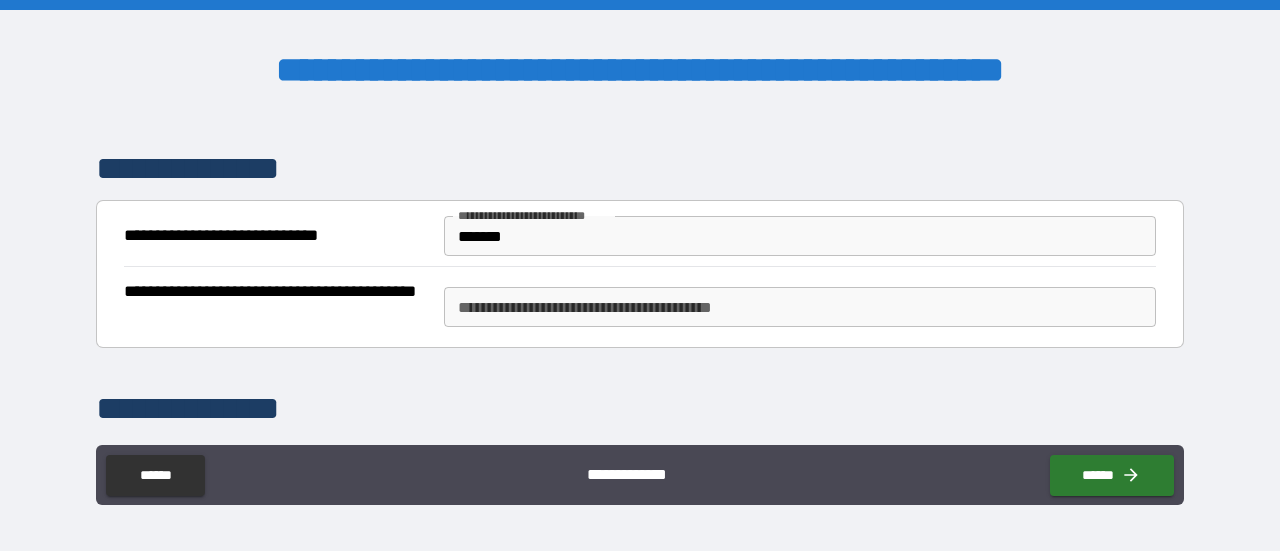 scroll, scrollTop: 428, scrollLeft: 0, axis: vertical 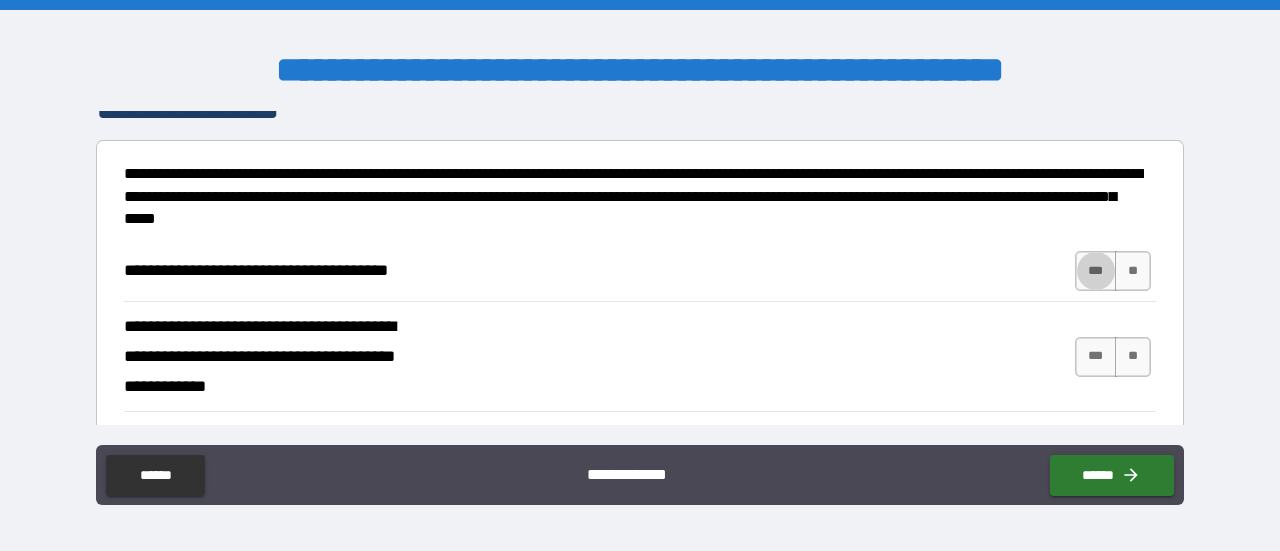 type on "****" 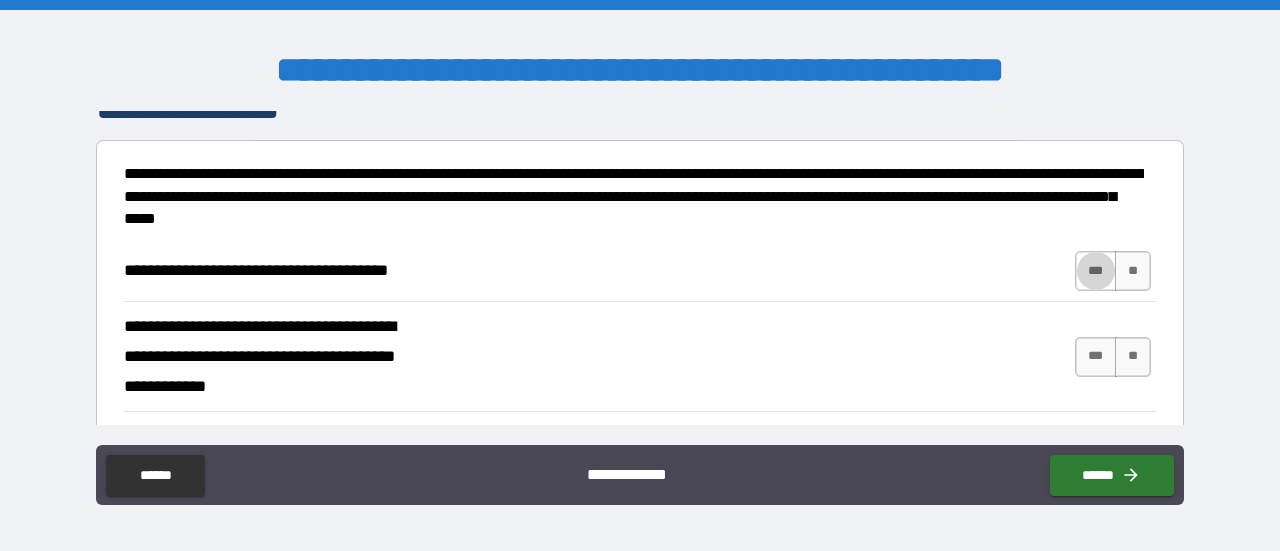 click on "***" at bounding box center [1096, 271] 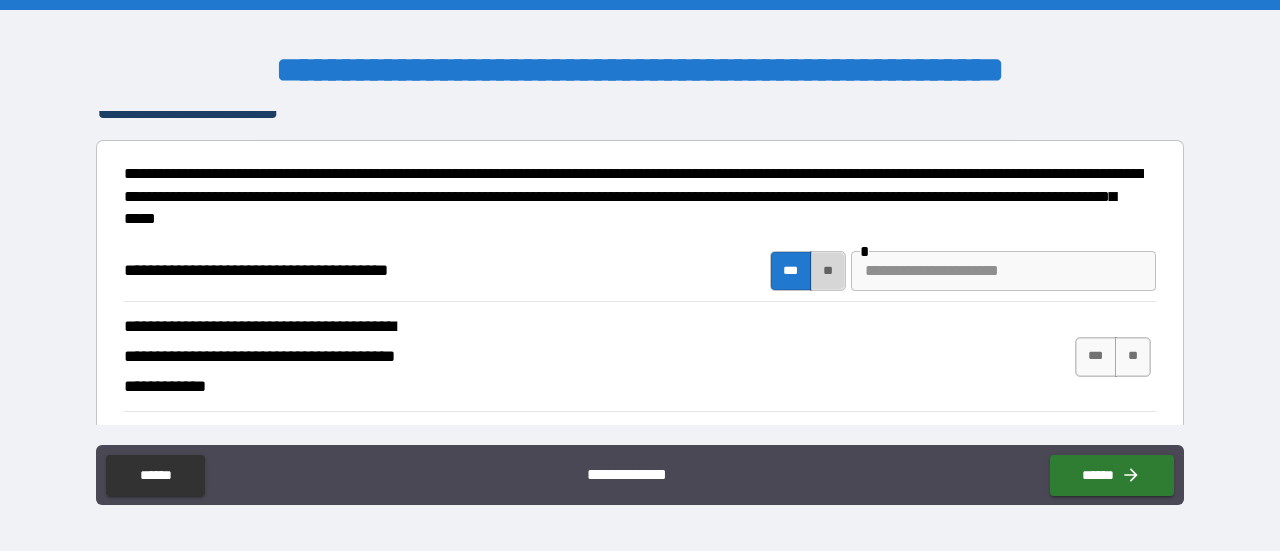 click on "**" at bounding box center [828, 271] 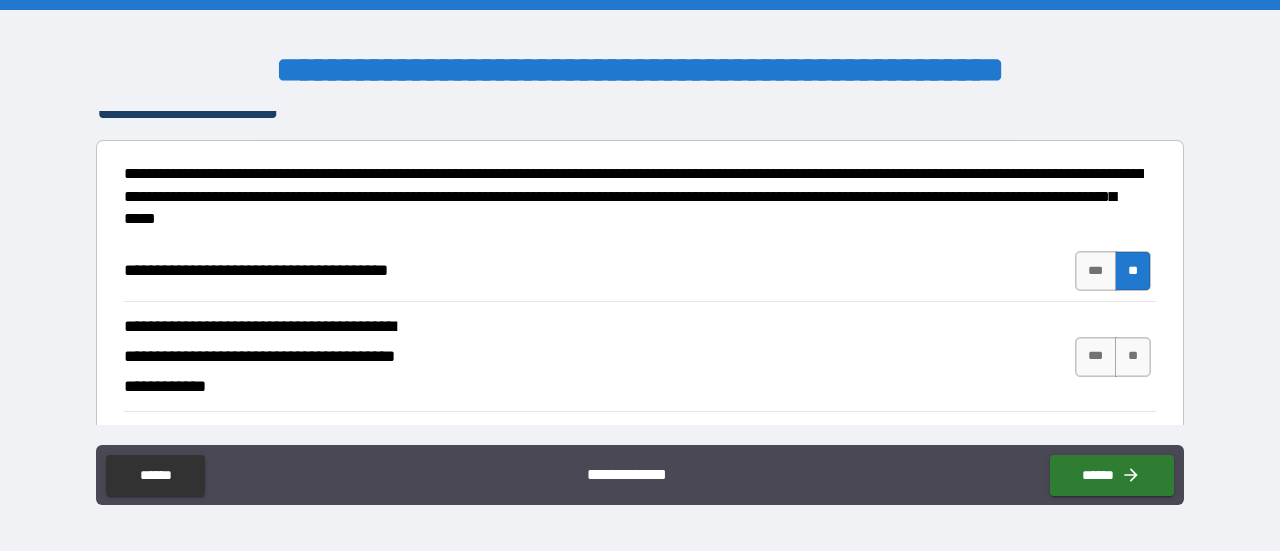 type on "*****" 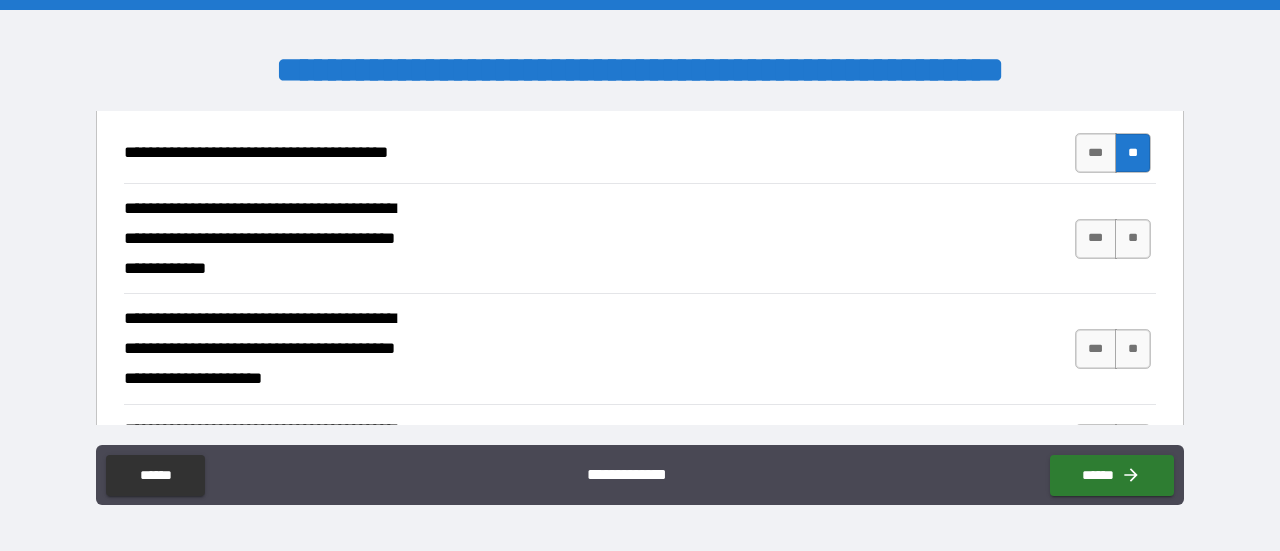scroll, scrollTop: 548, scrollLeft: 0, axis: vertical 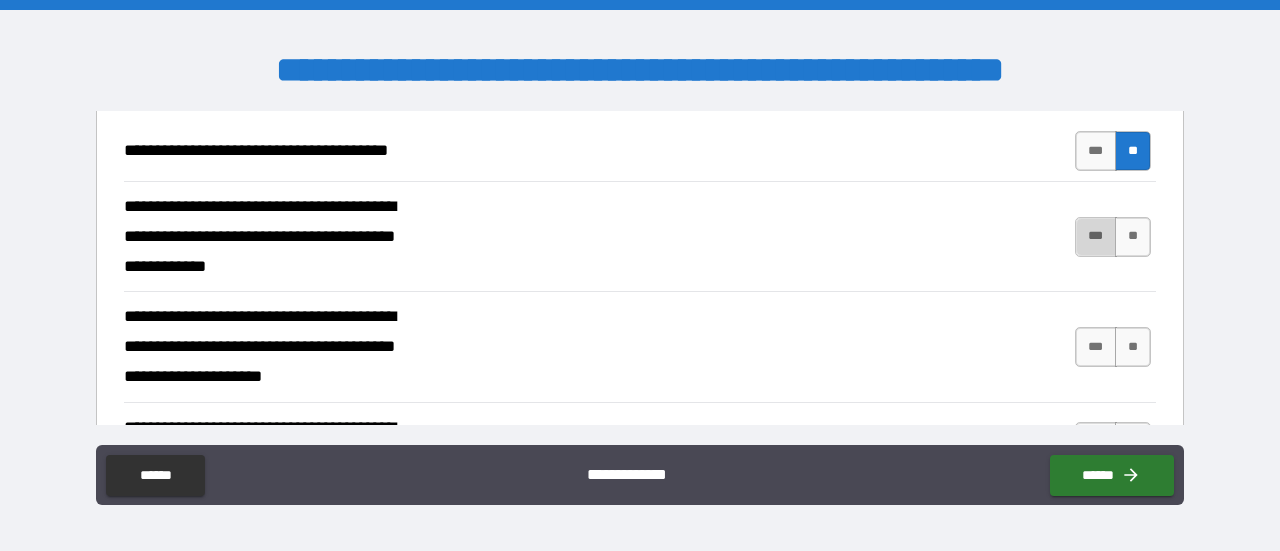click on "***" at bounding box center (1096, 237) 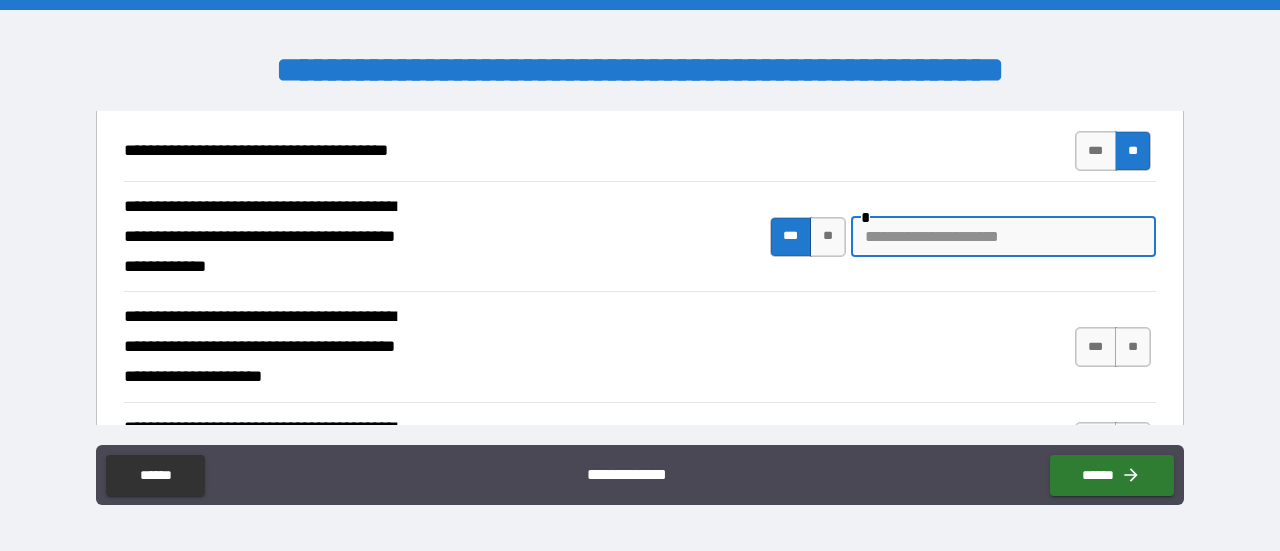 click at bounding box center [1003, 237] 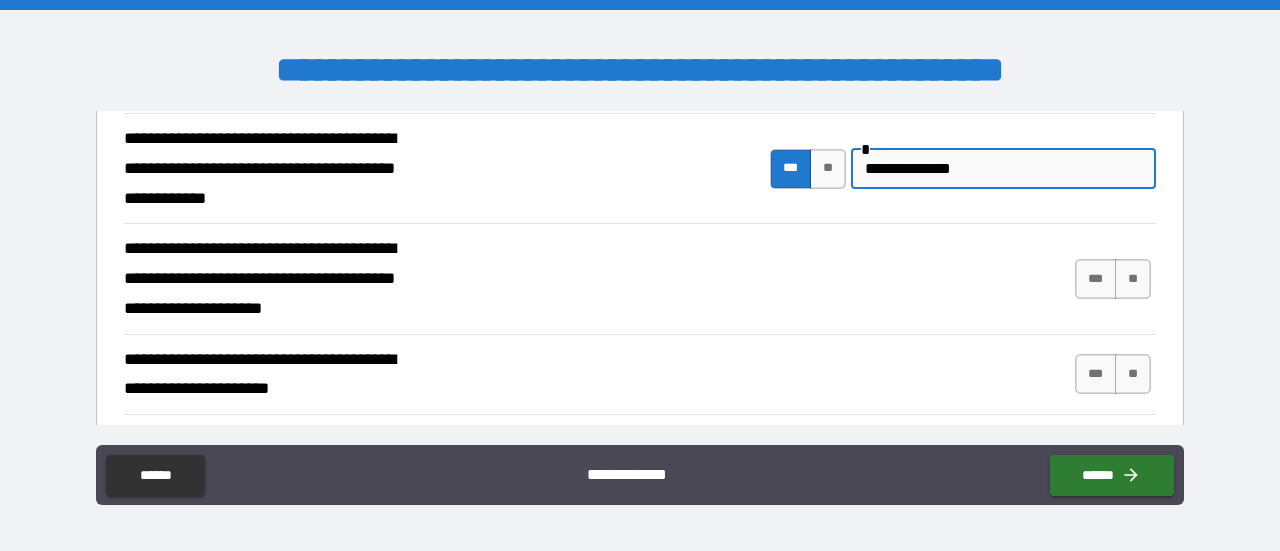 scroll, scrollTop: 618, scrollLeft: 0, axis: vertical 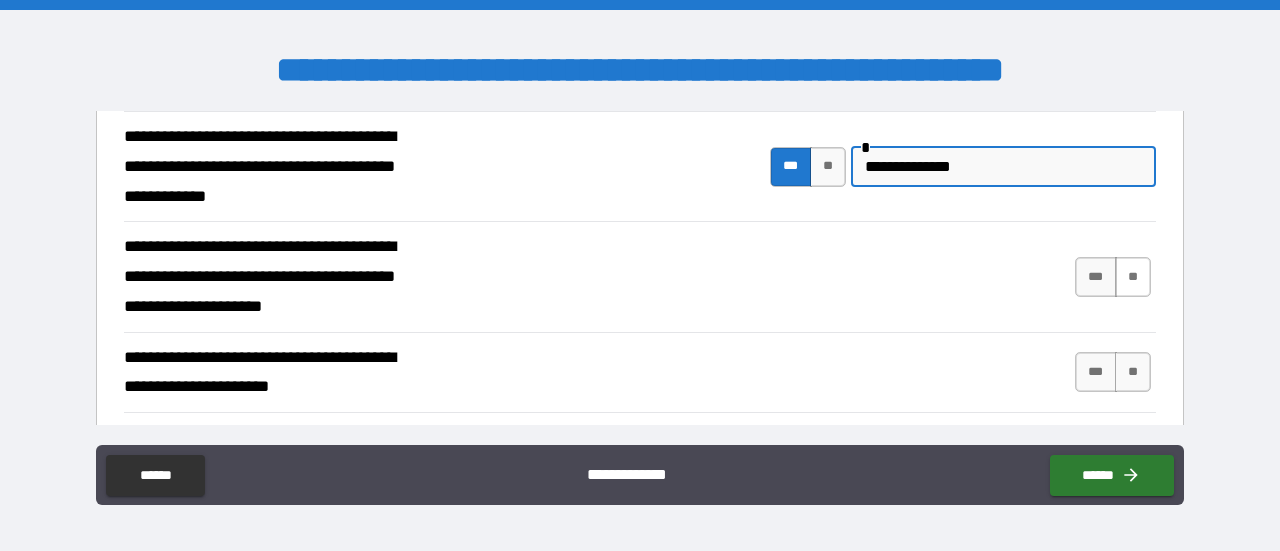 type on "**********" 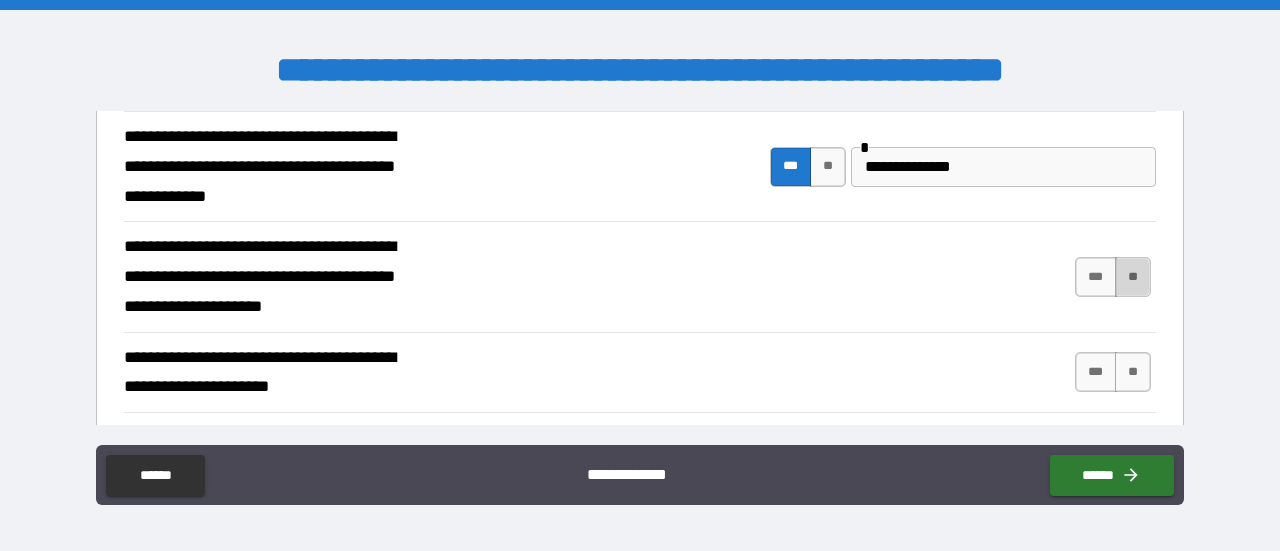 click on "**" at bounding box center [1133, 277] 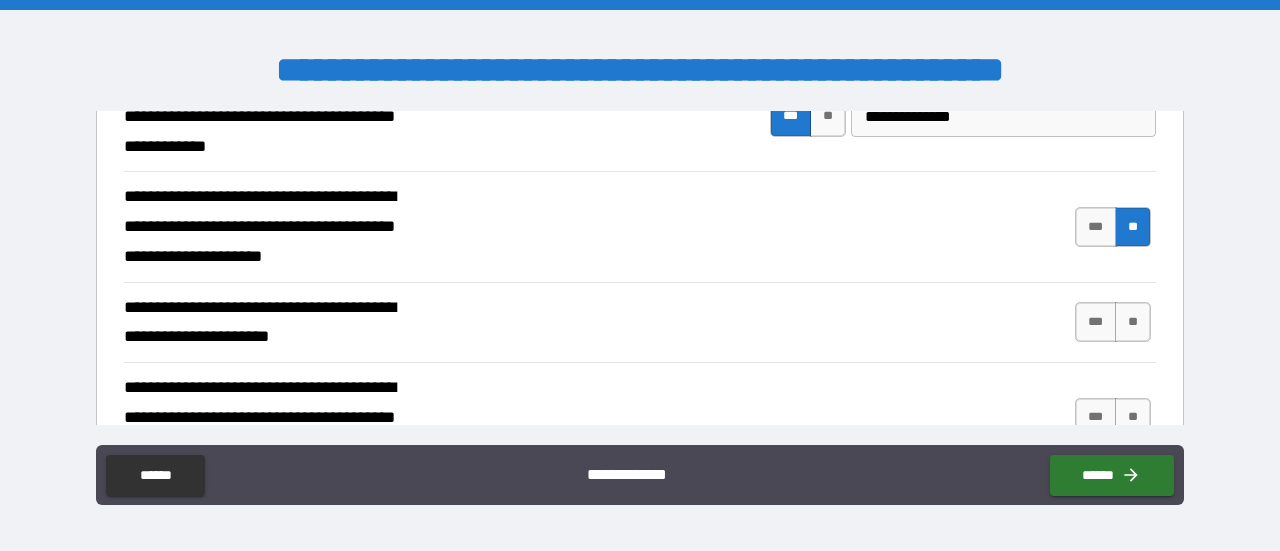 scroll, scrollTop: 668, scrollLeft: 0, axis: vertical 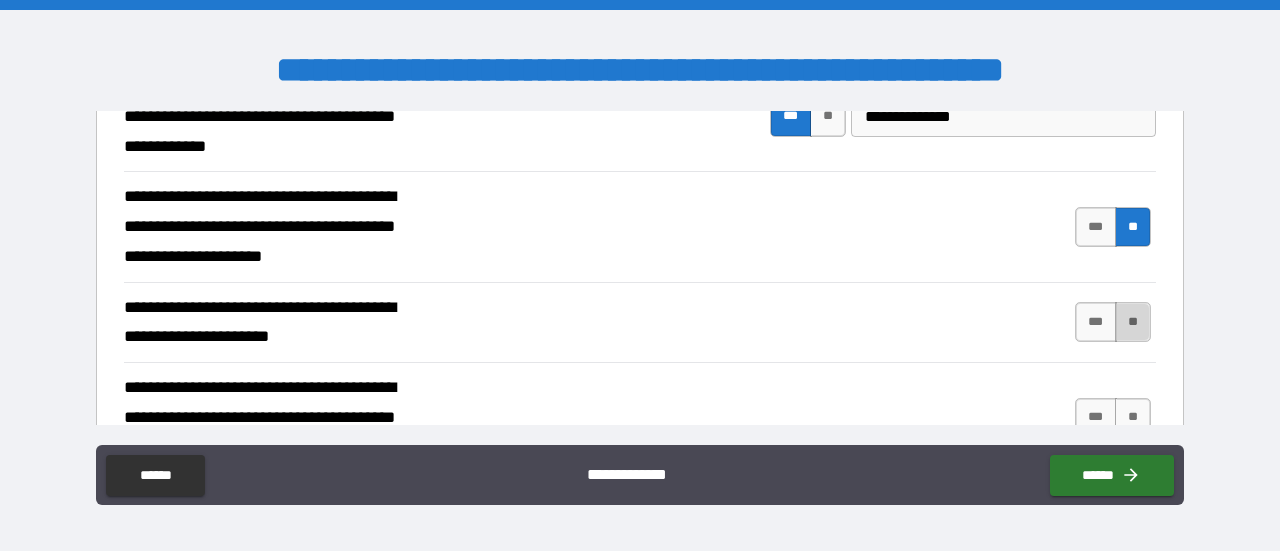 click on "**" at bounding box center [1133, 322] 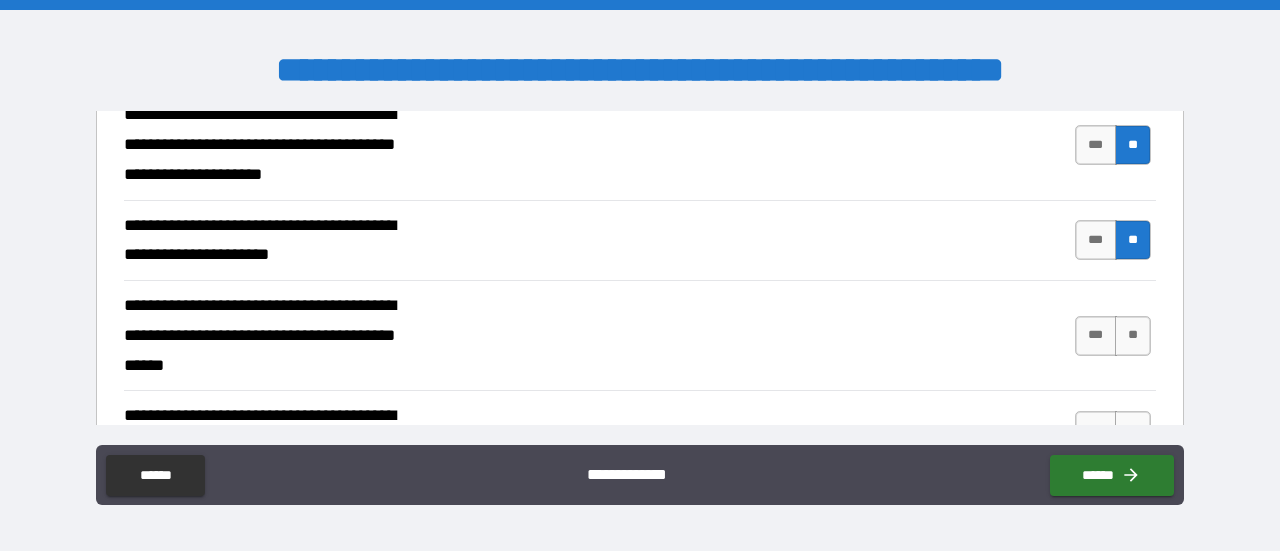 scroll, scrollTop: 750, scrollLeft: 0, axis: vertical 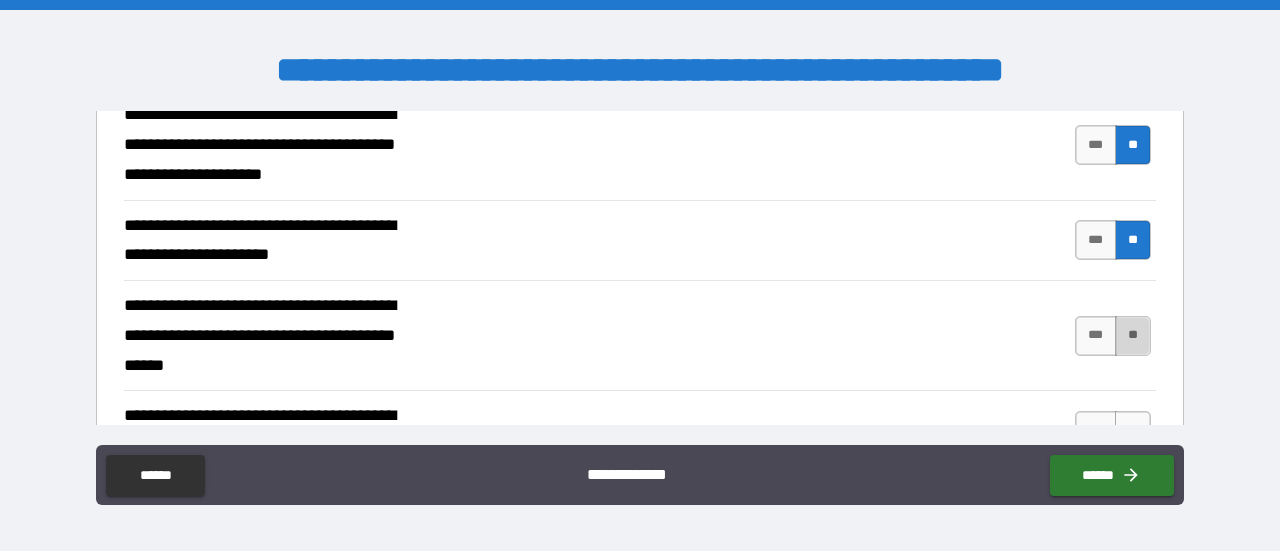 click on "**" at bounding box center [1133, 336] 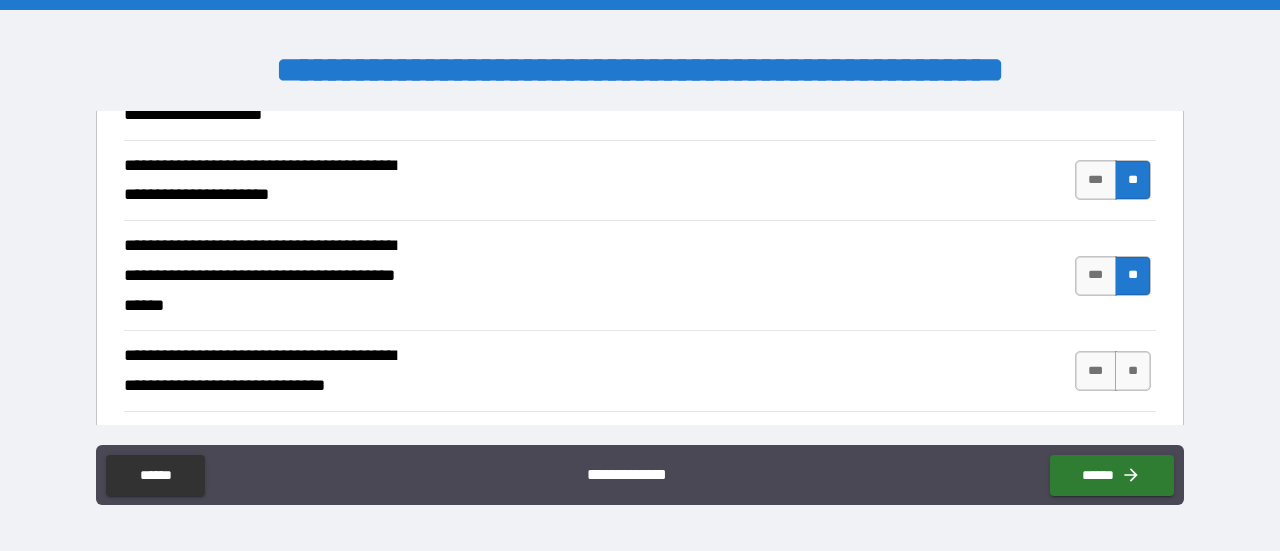 scroll, scrollTop: 868, scrollLeft: 0, axis: vertical 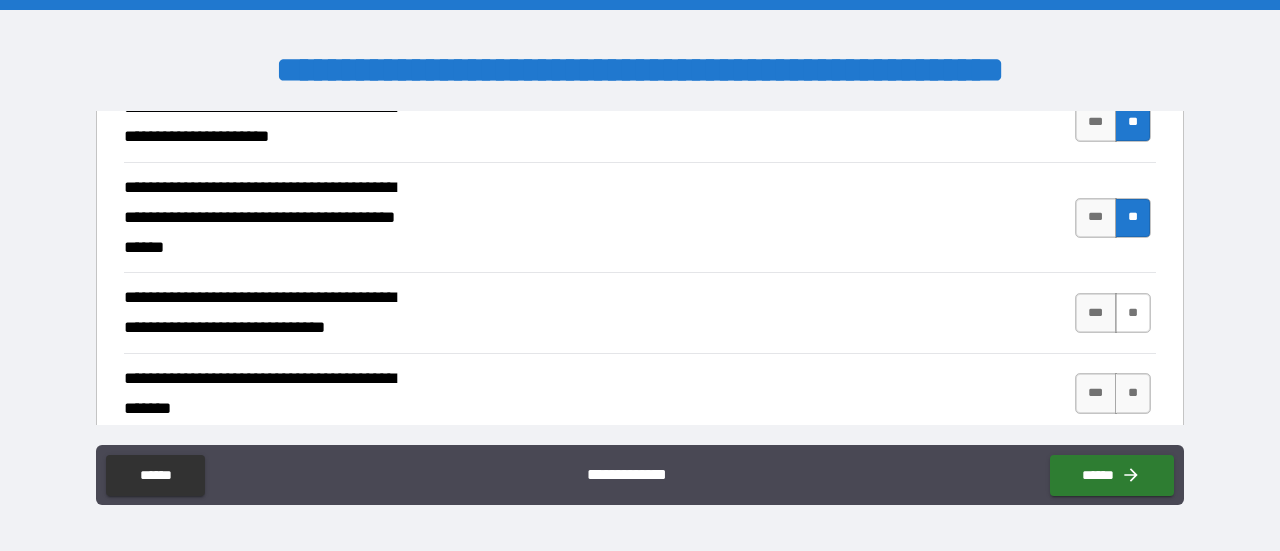 click on "**" at bounding box center (1133, 313) 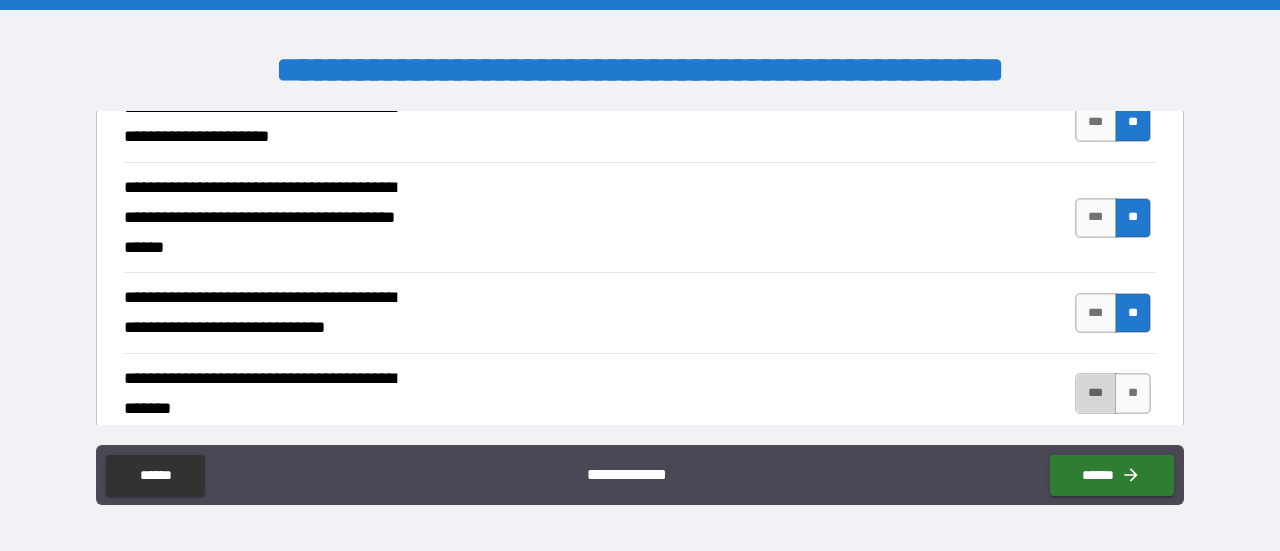 click on "***" at bounding box center (1096, 393) 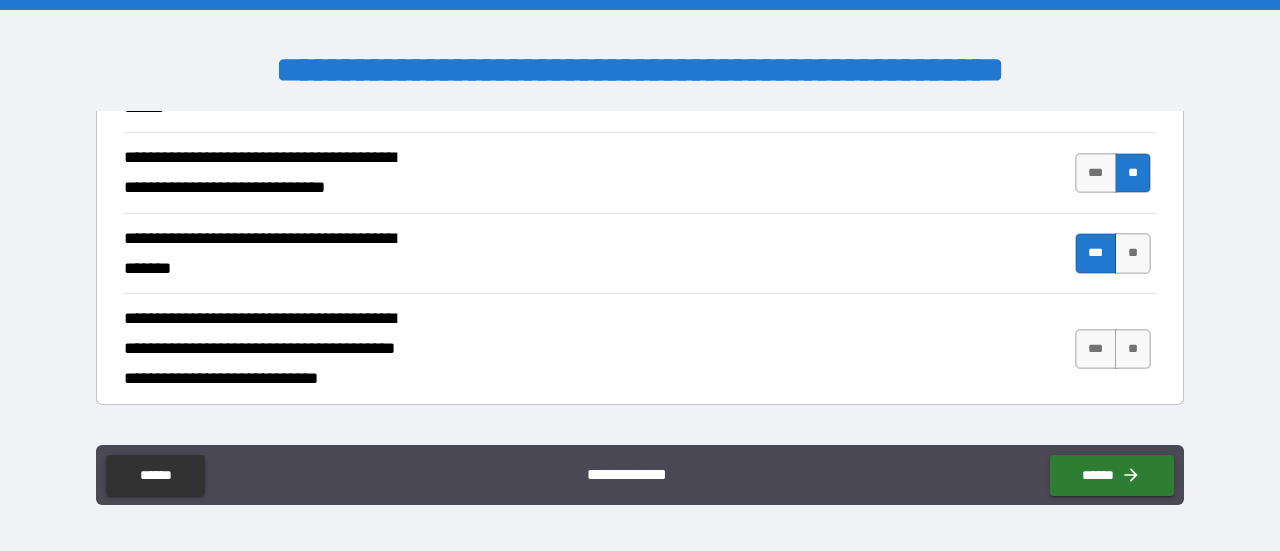 scroll, scrollTop: 1012, scrollLeft: 0, axis: vertical 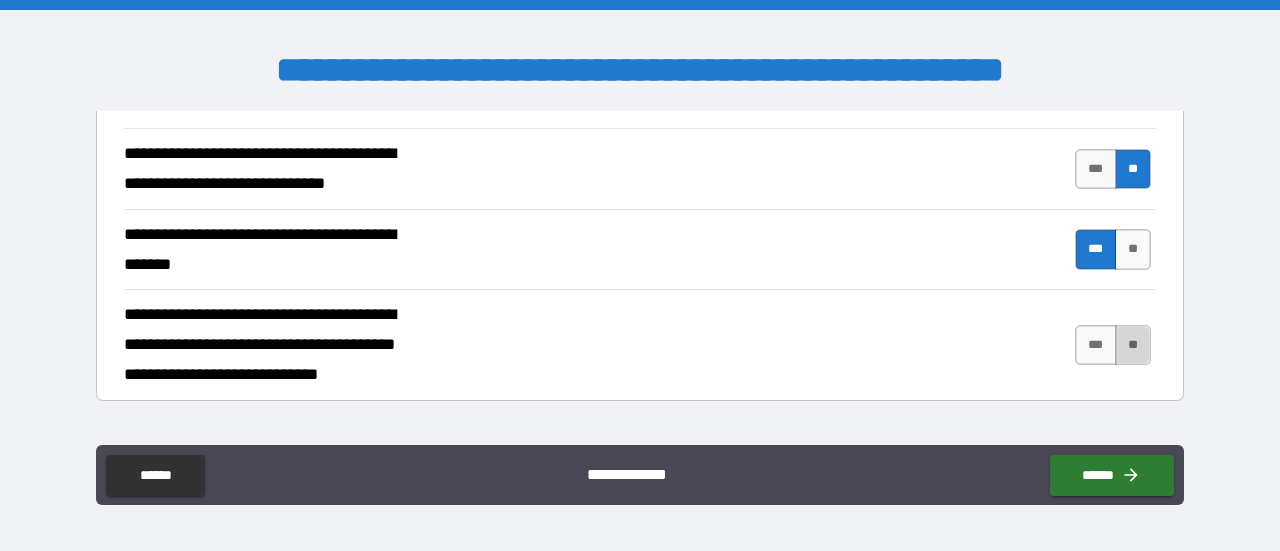 click on "**" at bounding box center [1133, 345] 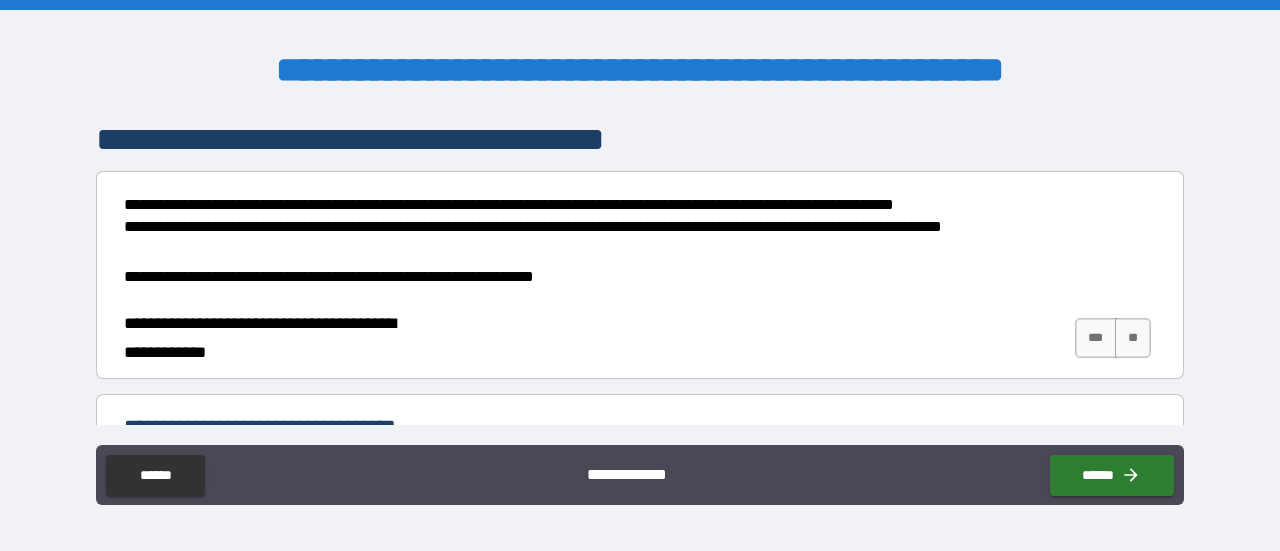 scroll, scrollTop: 1338, scrollLeft: 0, axis: vertical 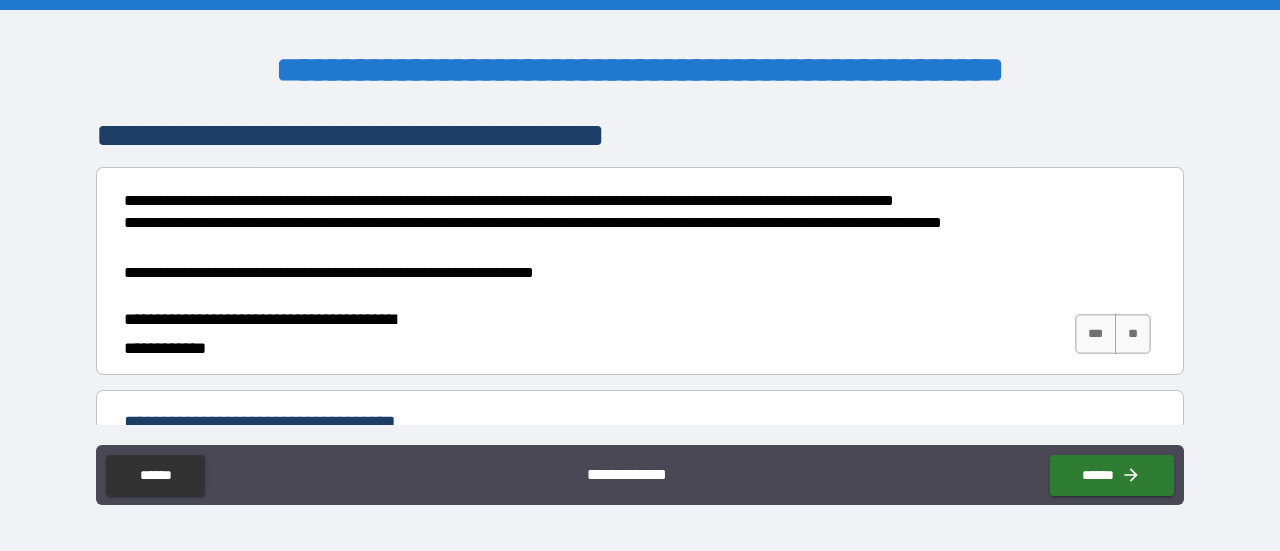 click on "**" at bounding box center (1133, 334) 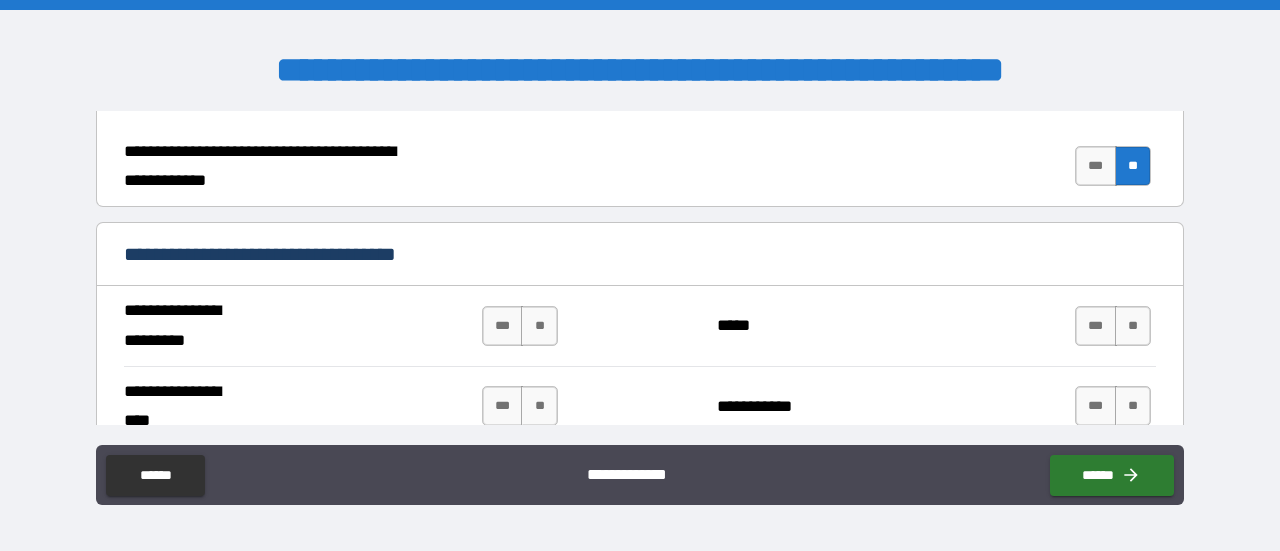 scroll, scrollTop: 1508, scrollLeft: 0, axis: vertical 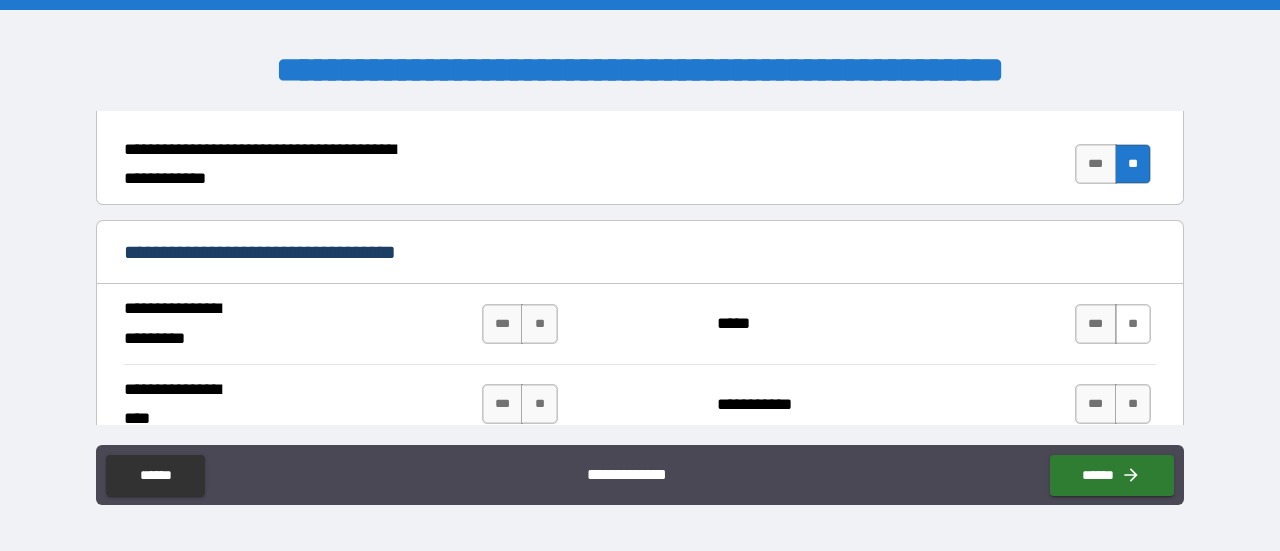click on "**" at bounding box center [1133, 324] 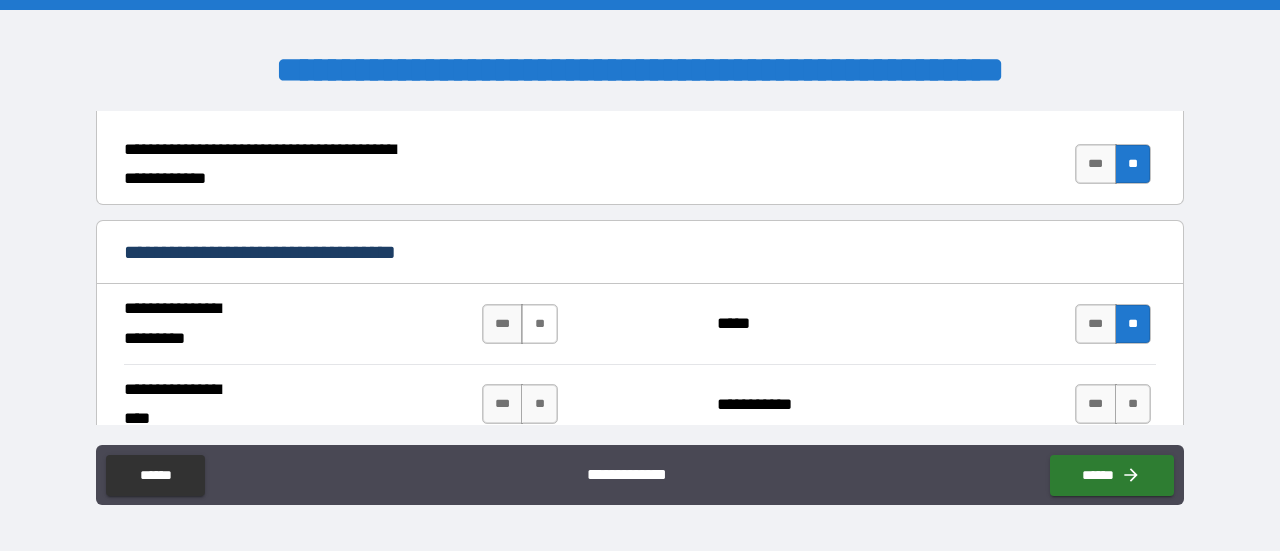 click on "**" at bounding box center (539, 324) 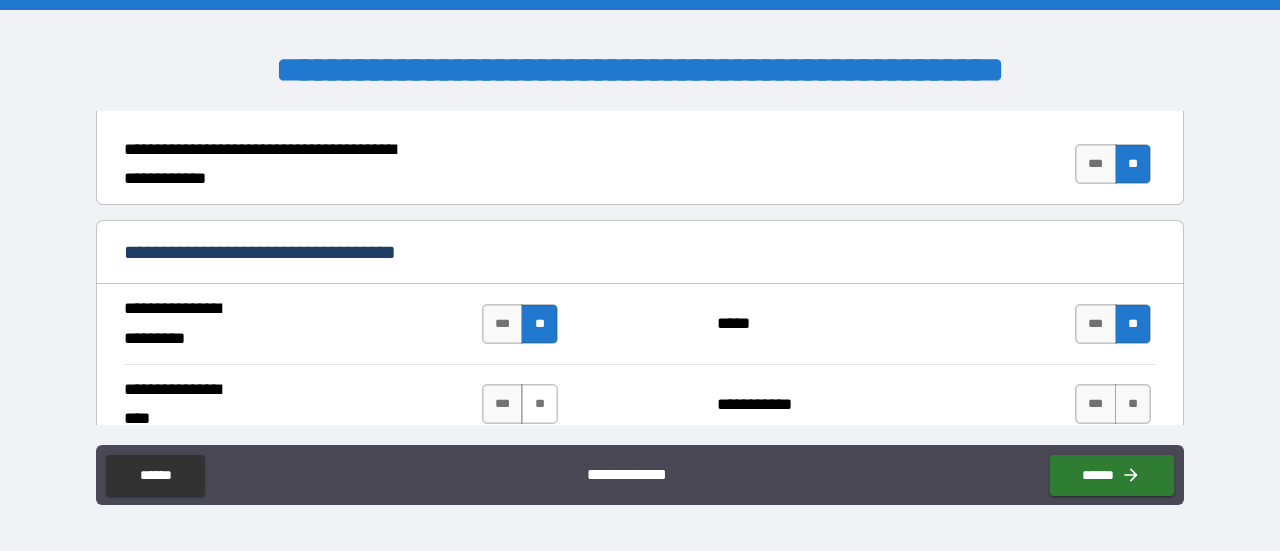 click on "**" at bounding box center (539, 404) 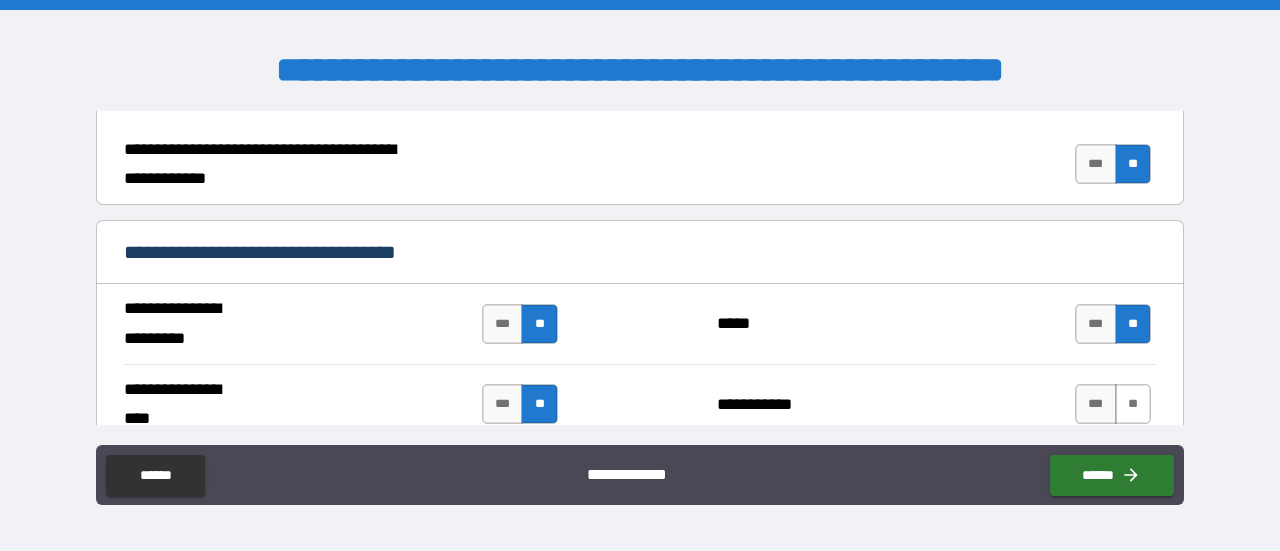 click on "**" at bounding box center [1133, 404] 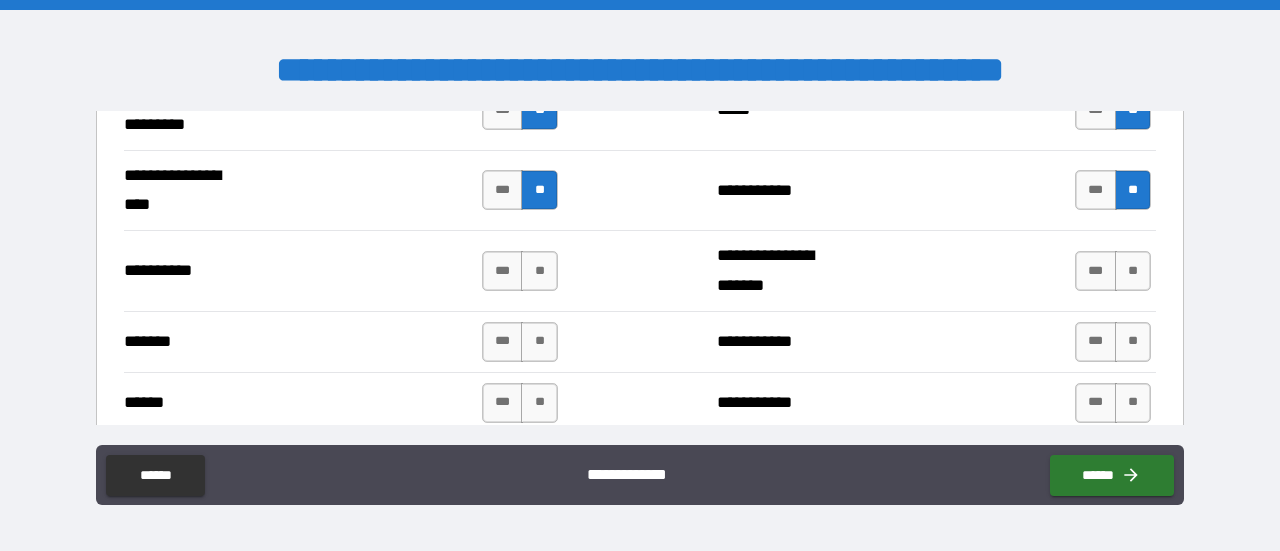 scroll, scrollTop: 1720, scrollLeft: 0, axis: vertical 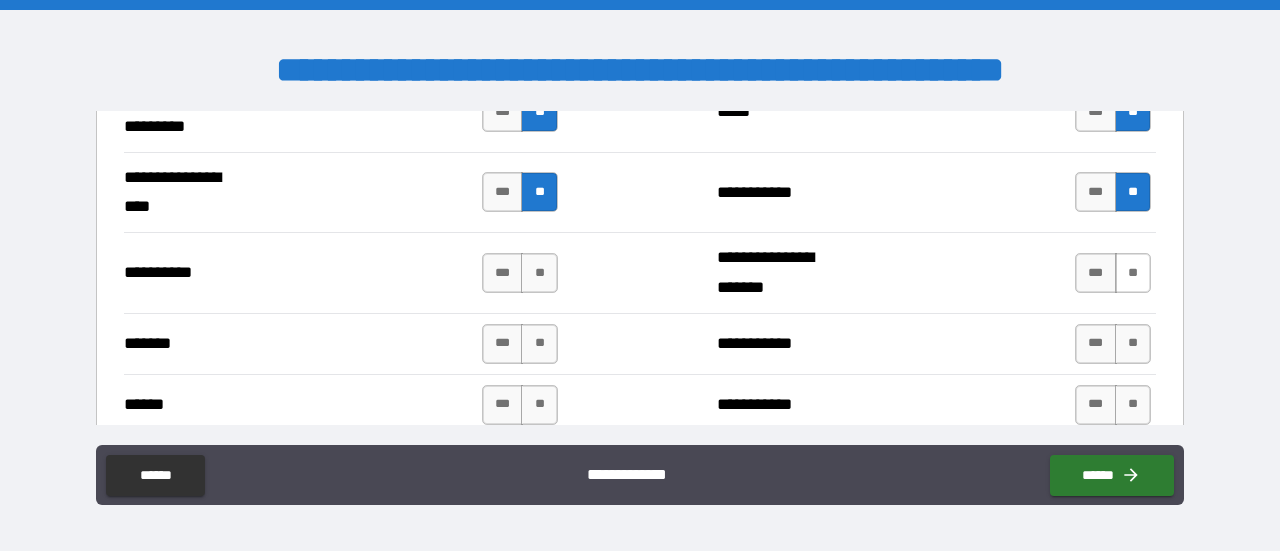 click on "**" at bounding box center (1133, 273) 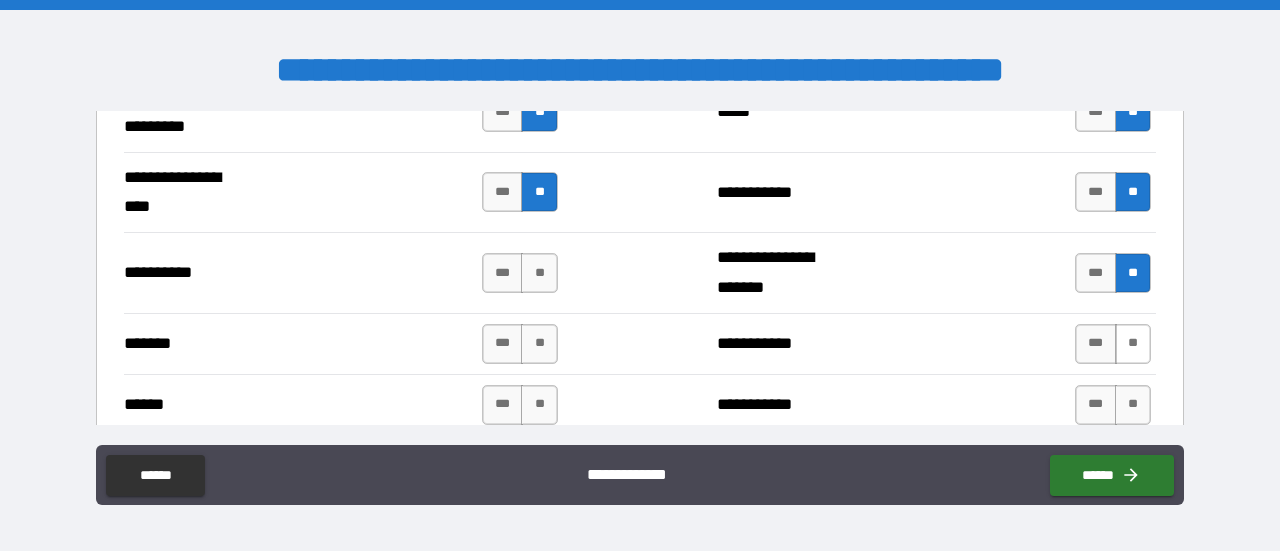 click on "**" at bounding box center (1133, 344) 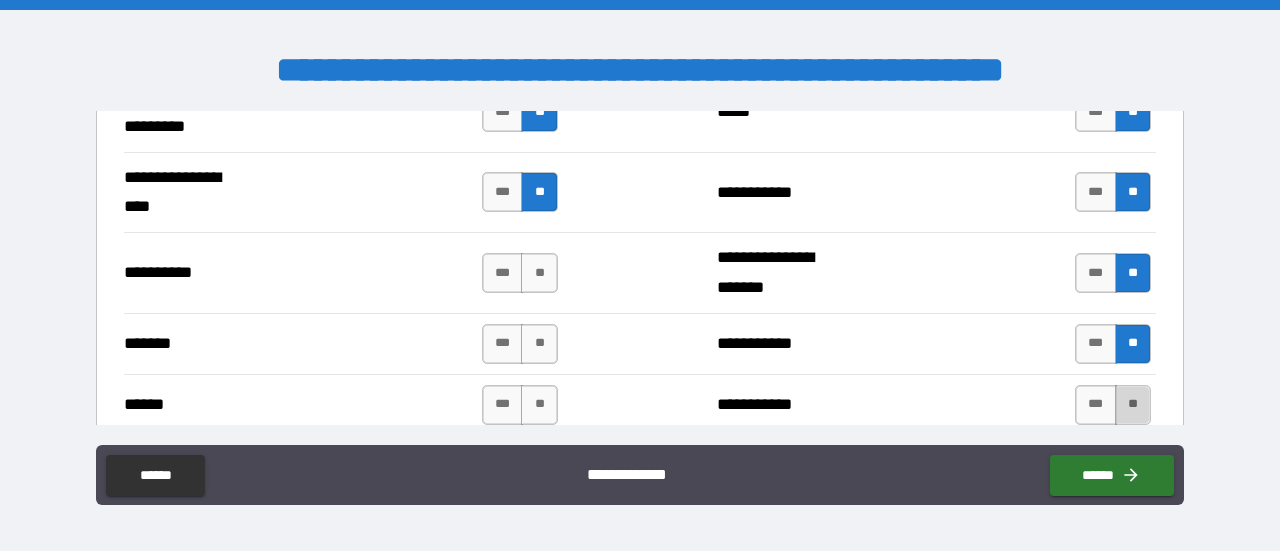 click on "**" at bounding box center [1133, 405] 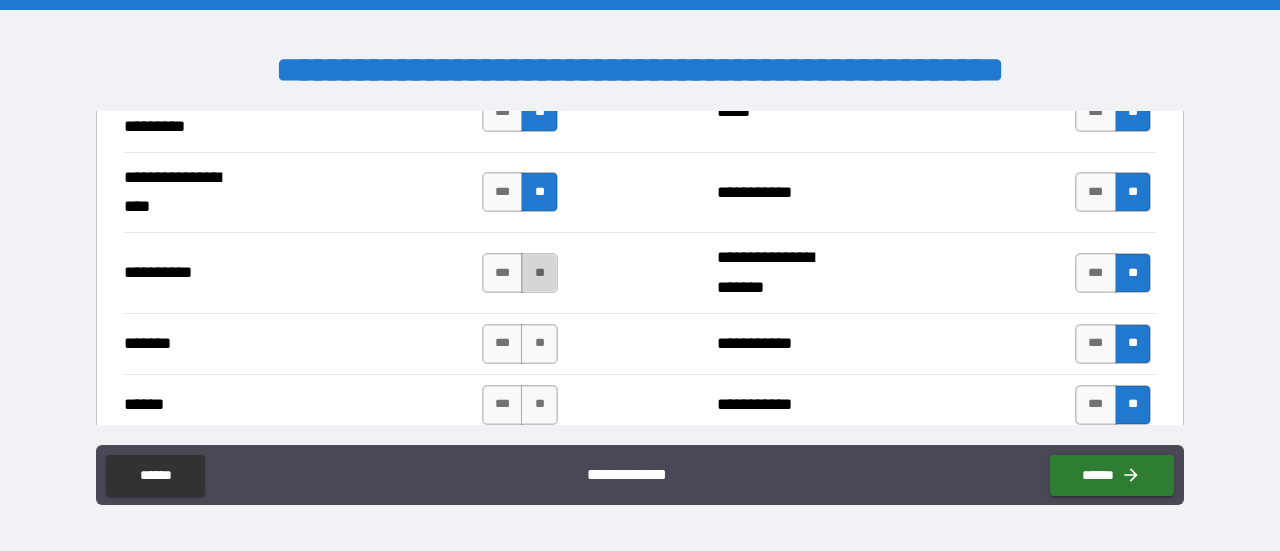 click on "**" at bounding box center (539, 273) 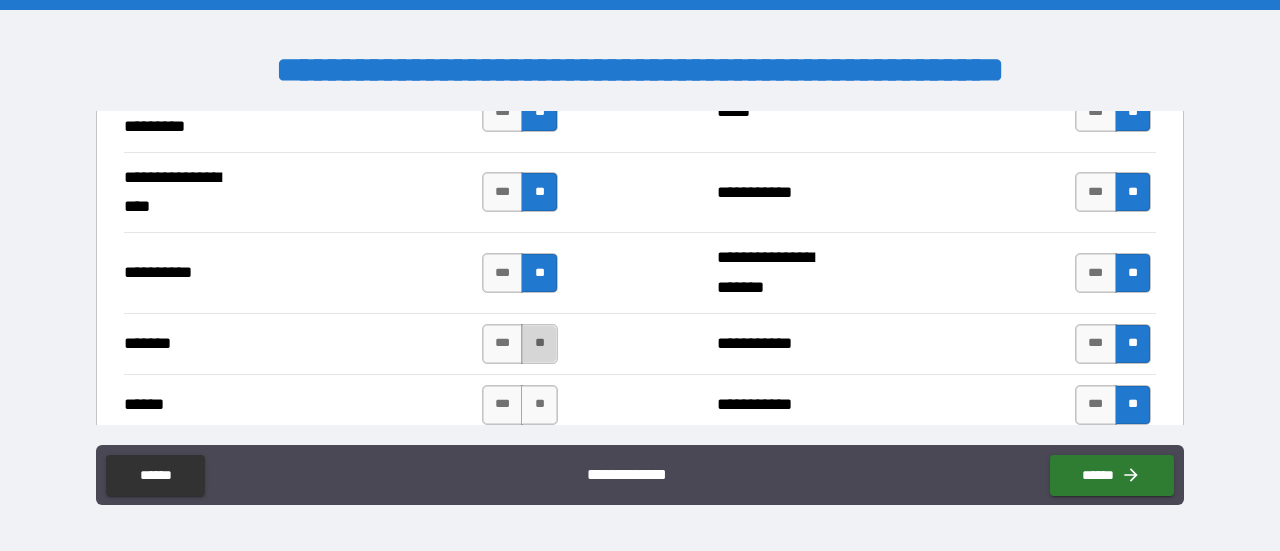 click on "**" at bounding box center [539, 344] 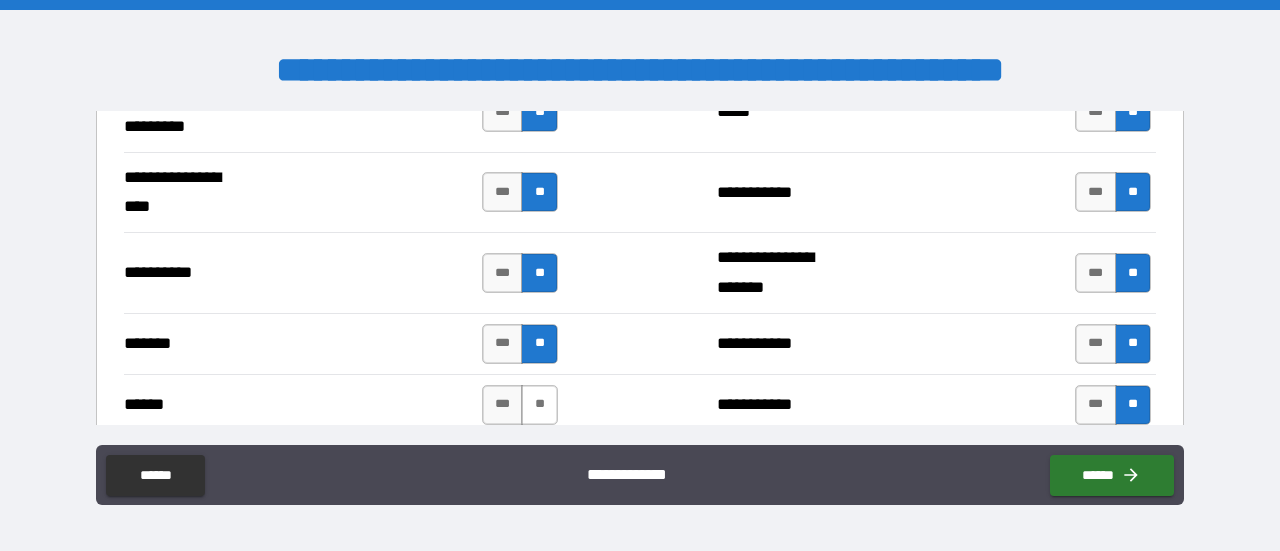 click on "**" at bounding box center [539, 405] 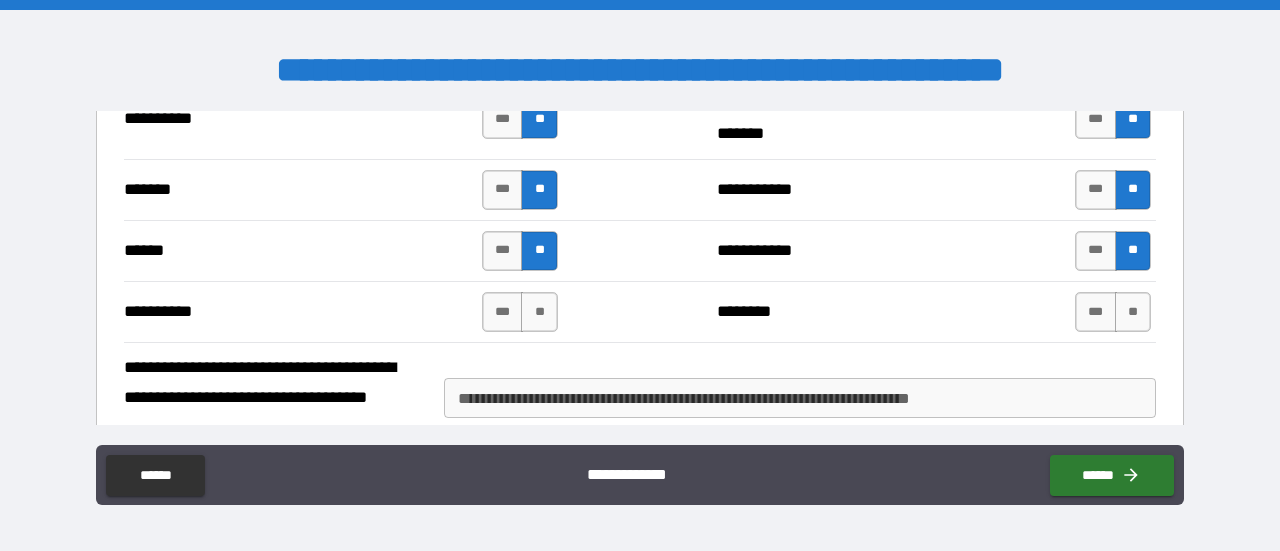 scroll, scrollTop: 1876, scrollLeft: 0, axis: vertical 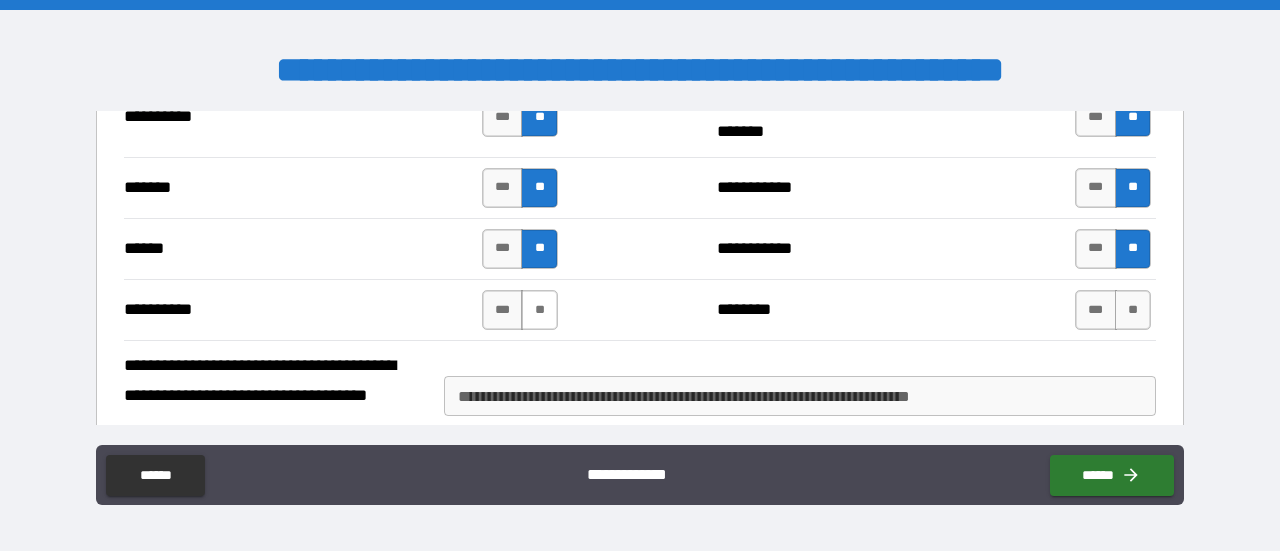 click on "**" at bounding box center [539, 310] 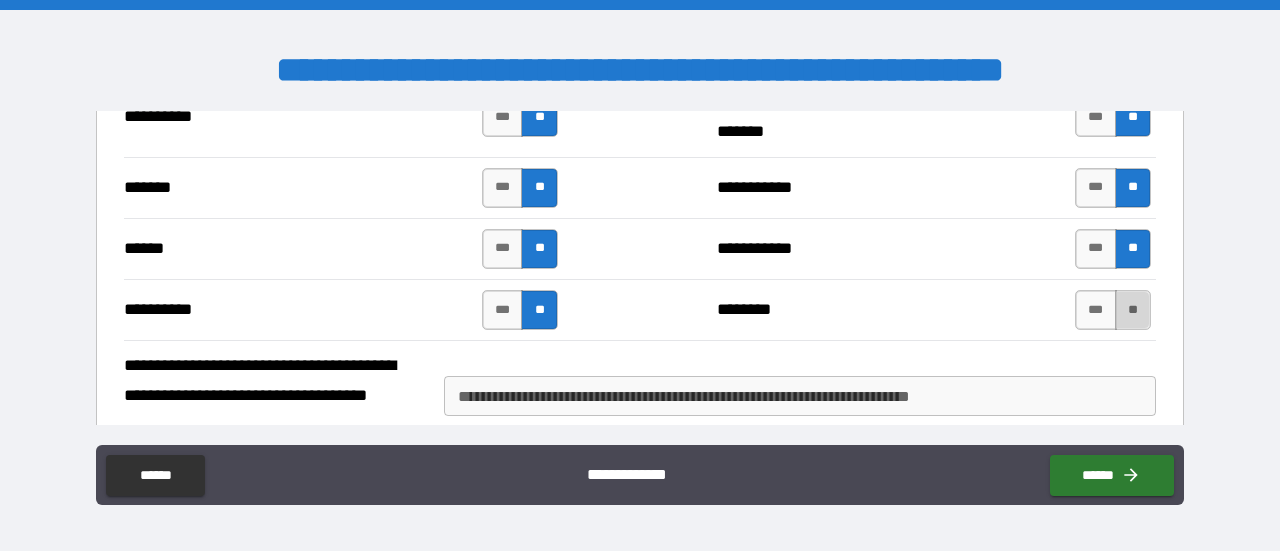 click on "**" at bounding box center [1133, 310] 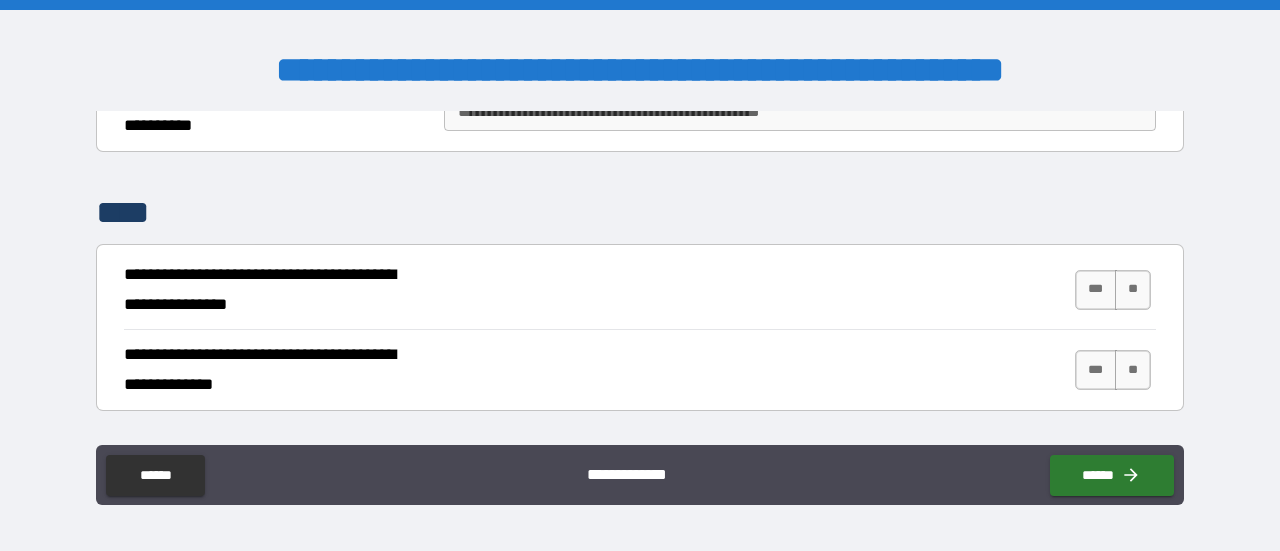 scroll, scrollTop: 2578, scrollLeft: 0, axis: vertical 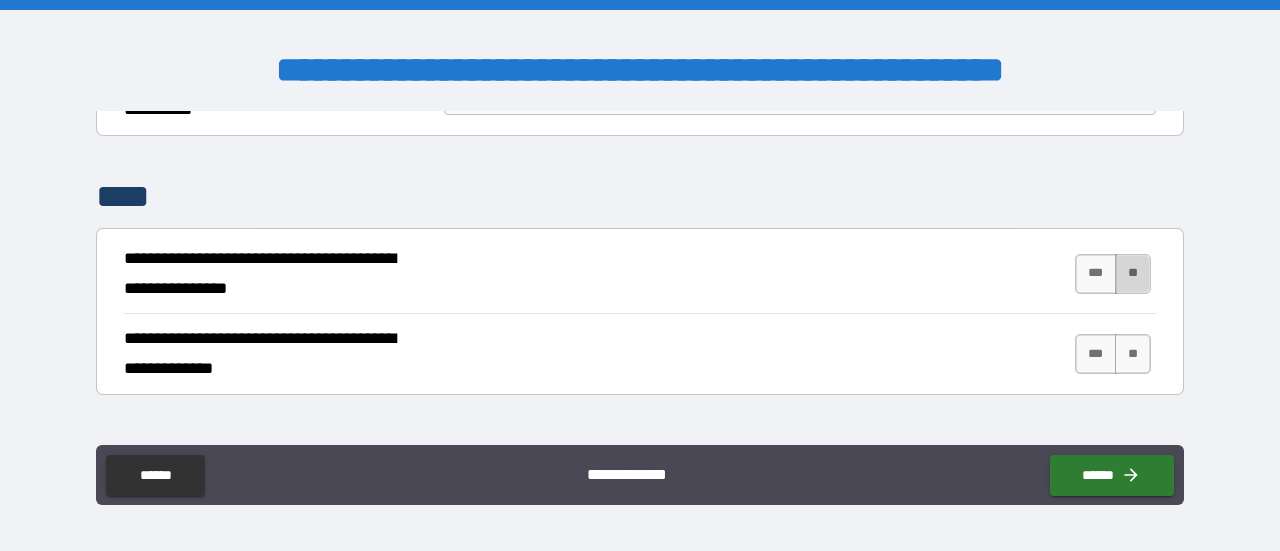 click on "**" at bounding box center [1133, 274] 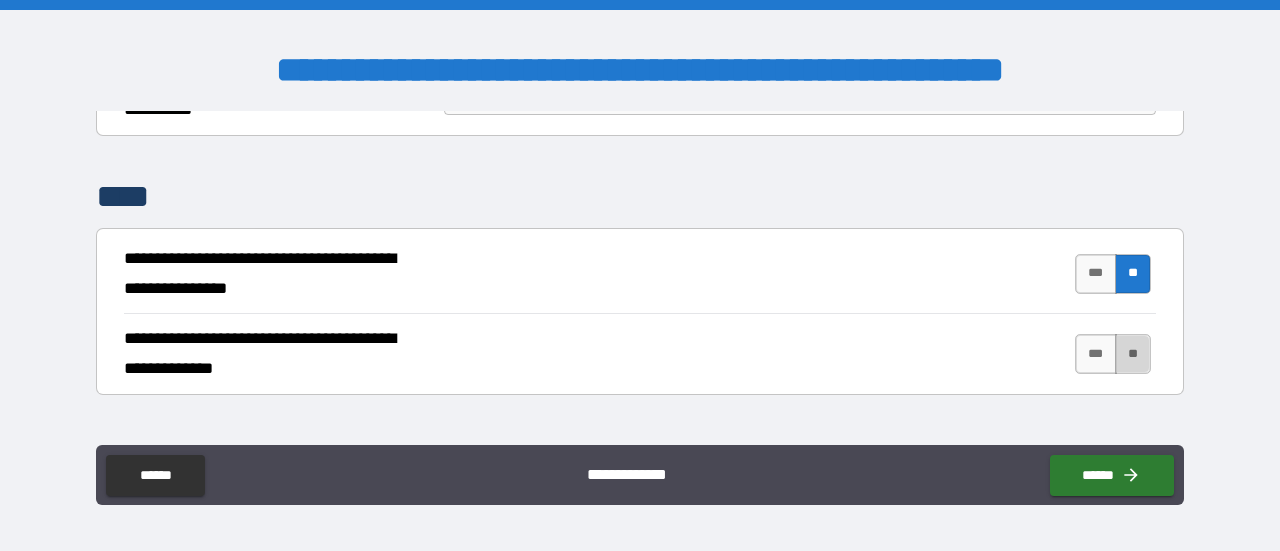 click on "**" at bounding box center (1133, 354) 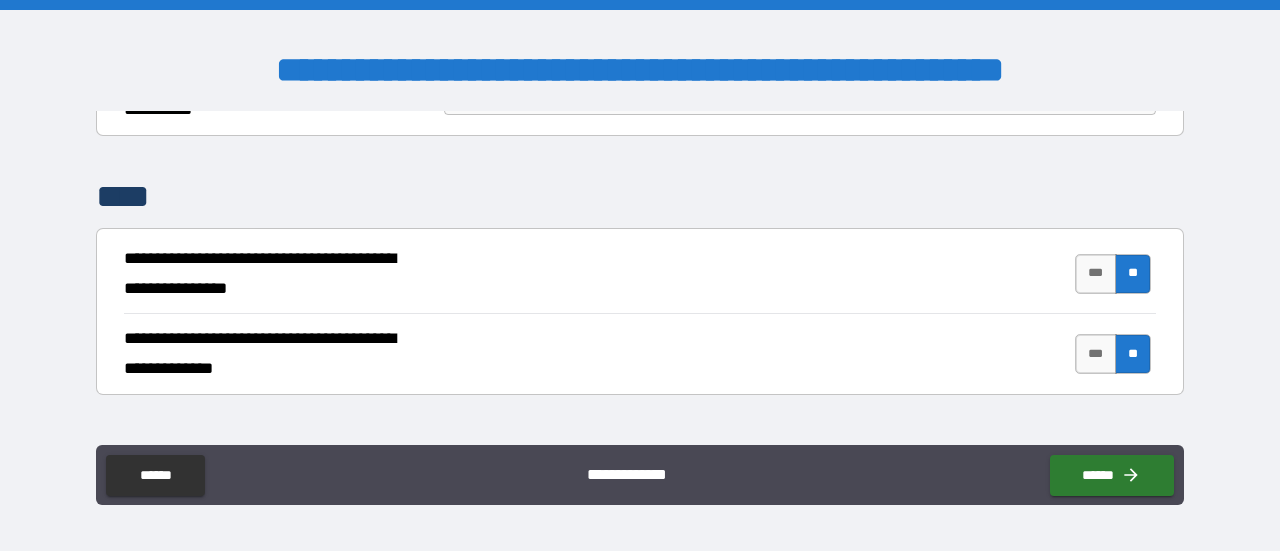 drag, startPoint x: 1184, startPoint y: 327, endPoint x: 1185, endPoint y: 340, distance: 13.038404 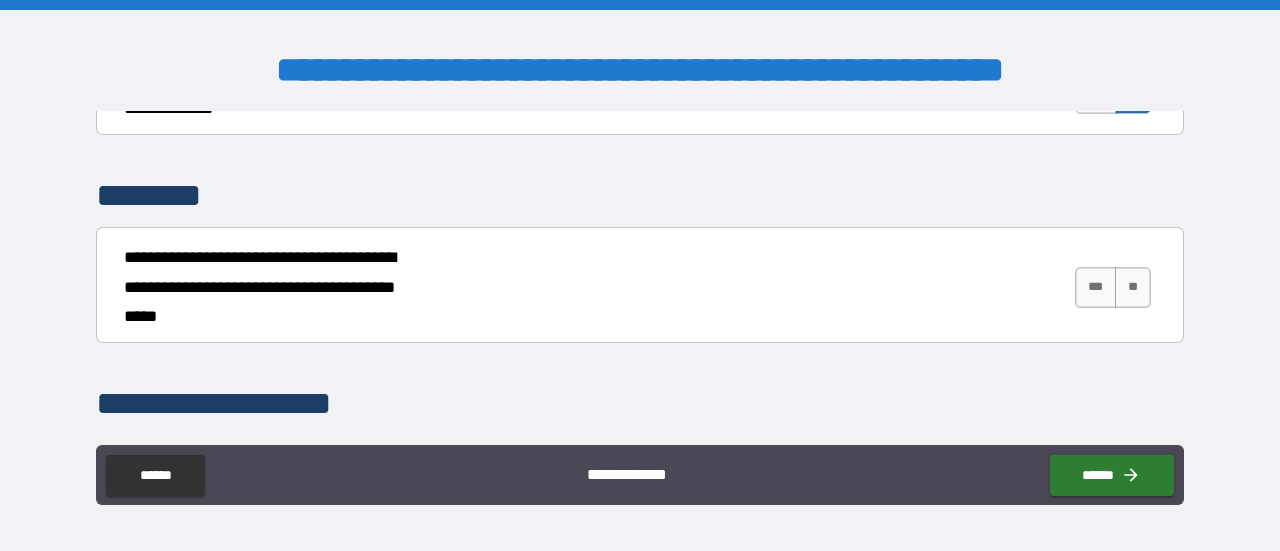 scroll, scrollTop: 2848, scrollLeft: 0, axis: vertical 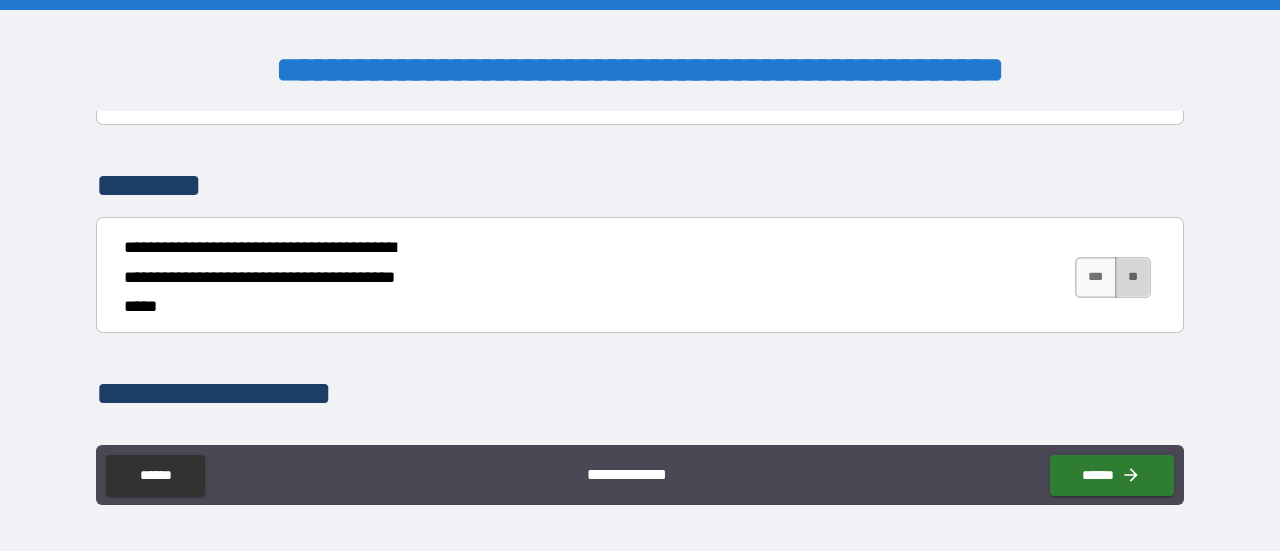 click on "**" at bounding box center [1133, 277] 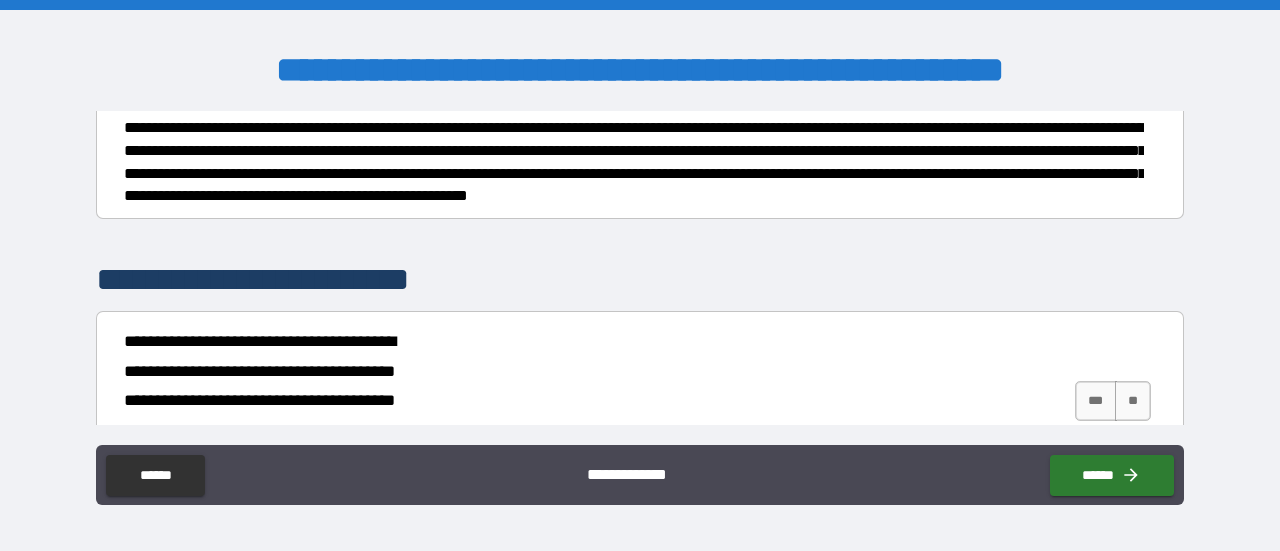 scroll, scrollTop: 3215, scrollLeft: 0, axis: vertical 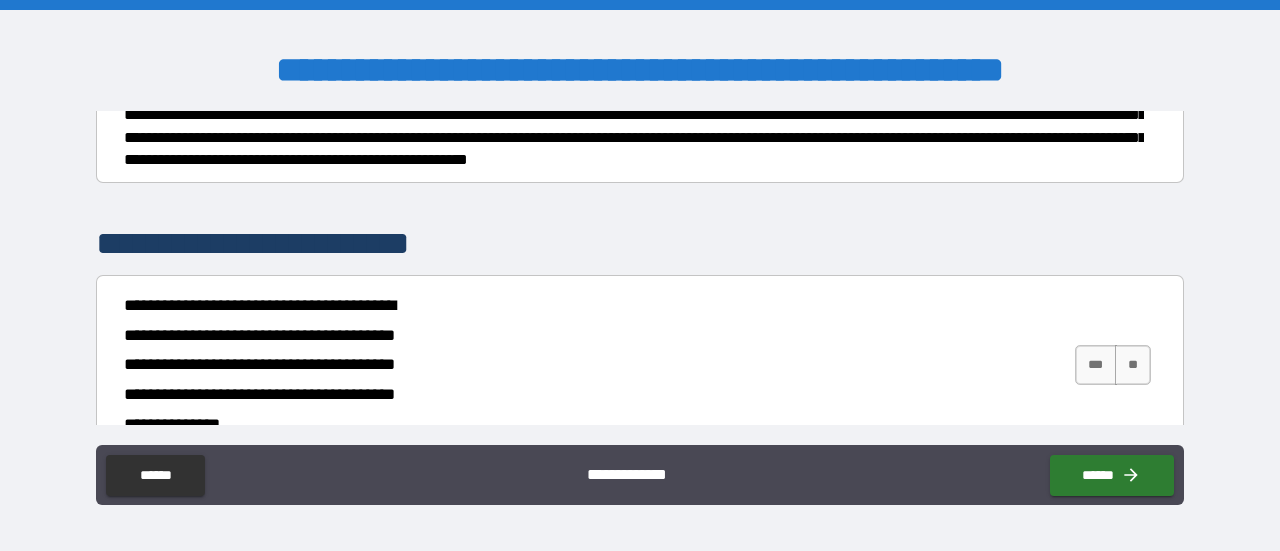 click on "**********" at bounding box center [640, 278] 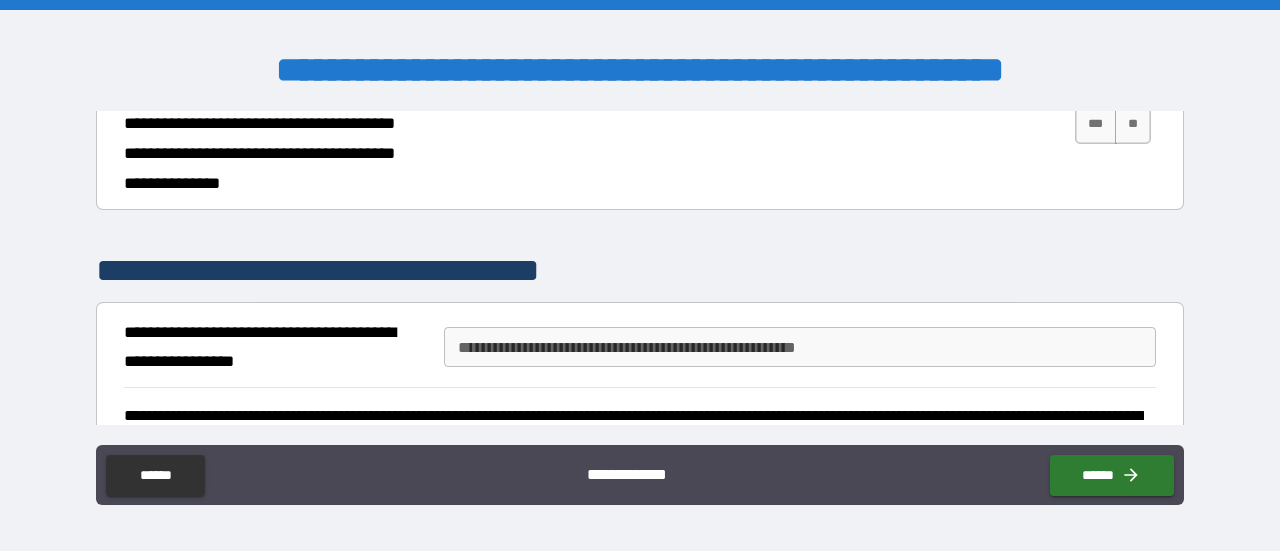 scroll, scrollTop: 3484, scrollLeft: 0, axis: vertical 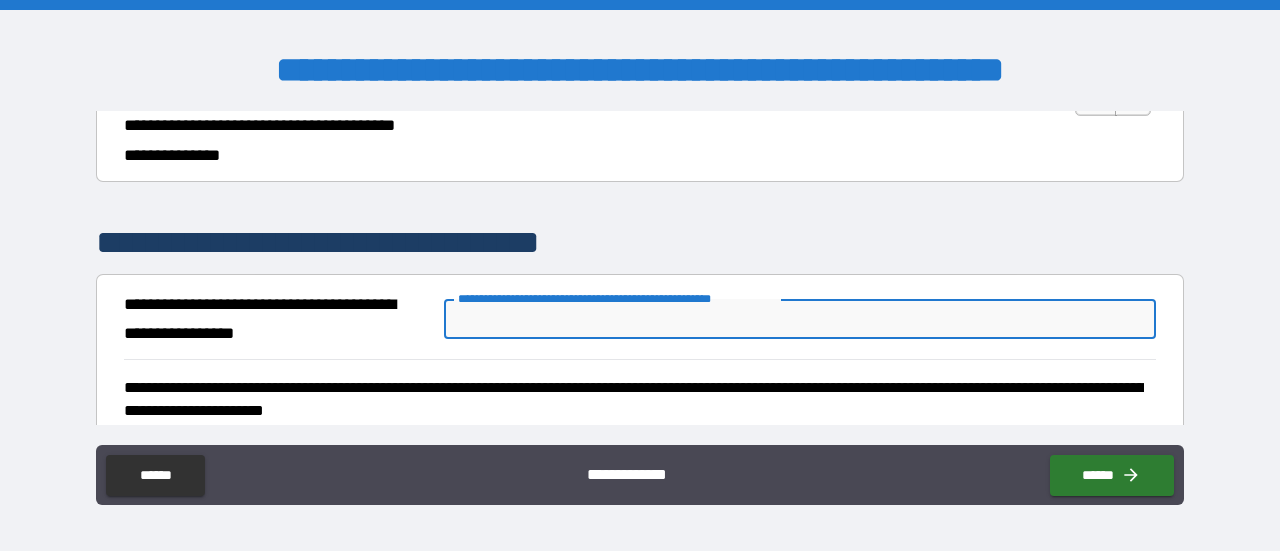click on "**********" at bounding box center [800, 319] 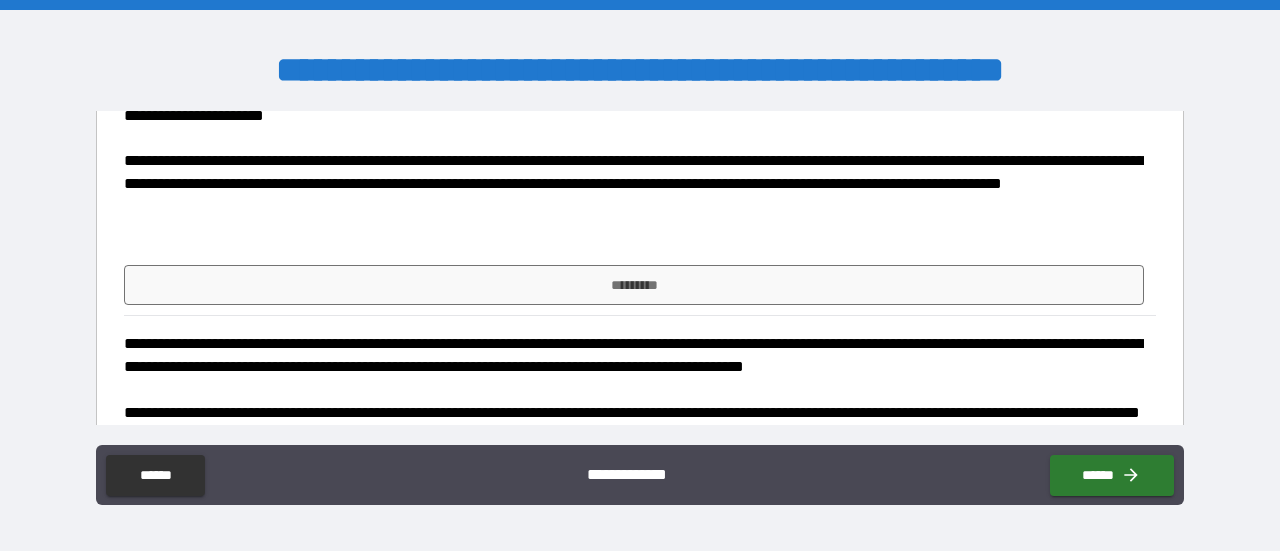 scroll, scrollTop: 3788, scrollLeft: 0, axis: vertical 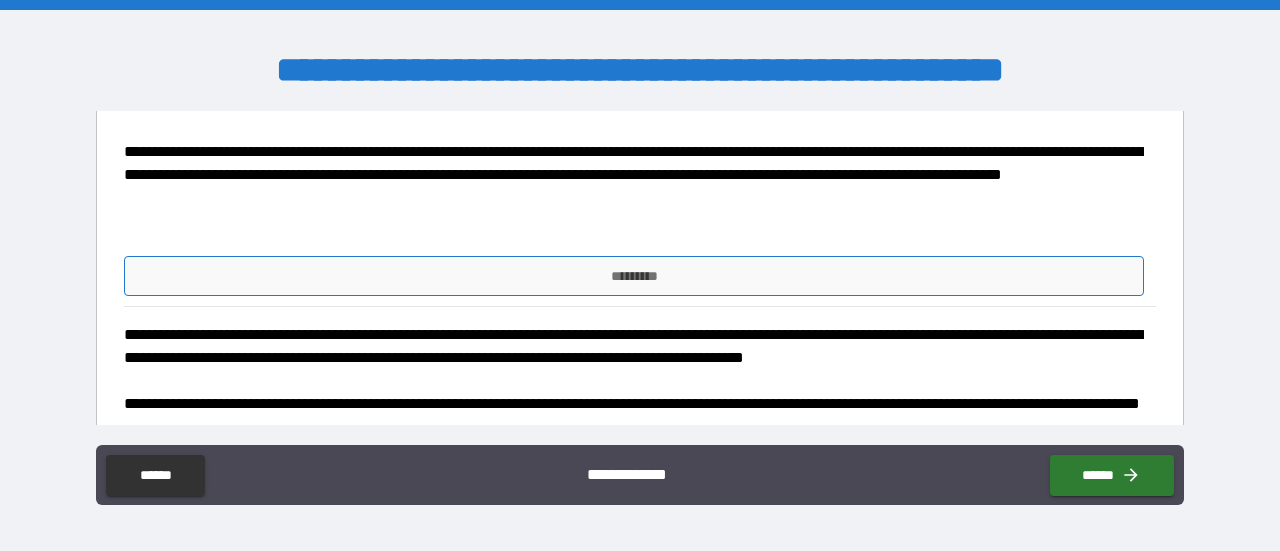 click on "*********" at bounding box center (634, 276) 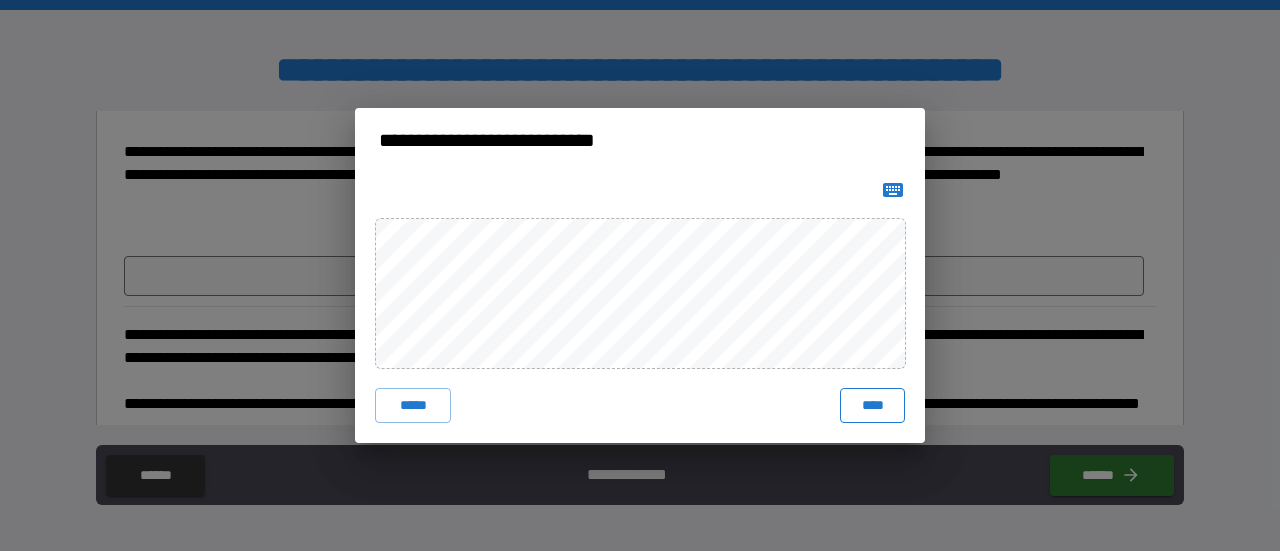 click on "****" at bounding box center [872, 406] 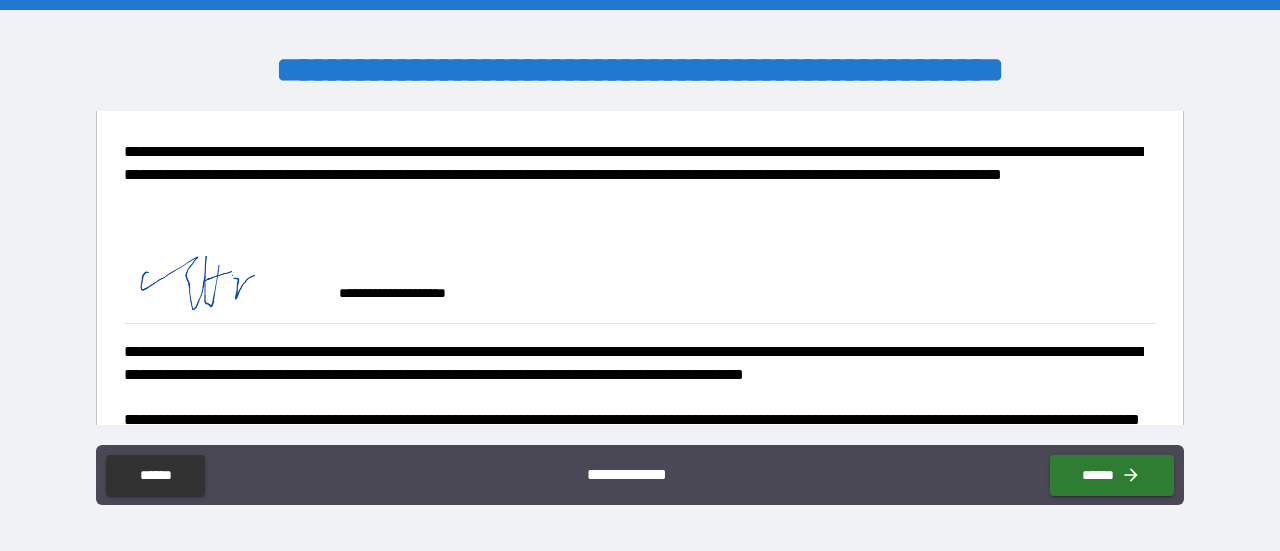 scroll, scrollTop: 3921, scrollLeft: 0, axis: vertical 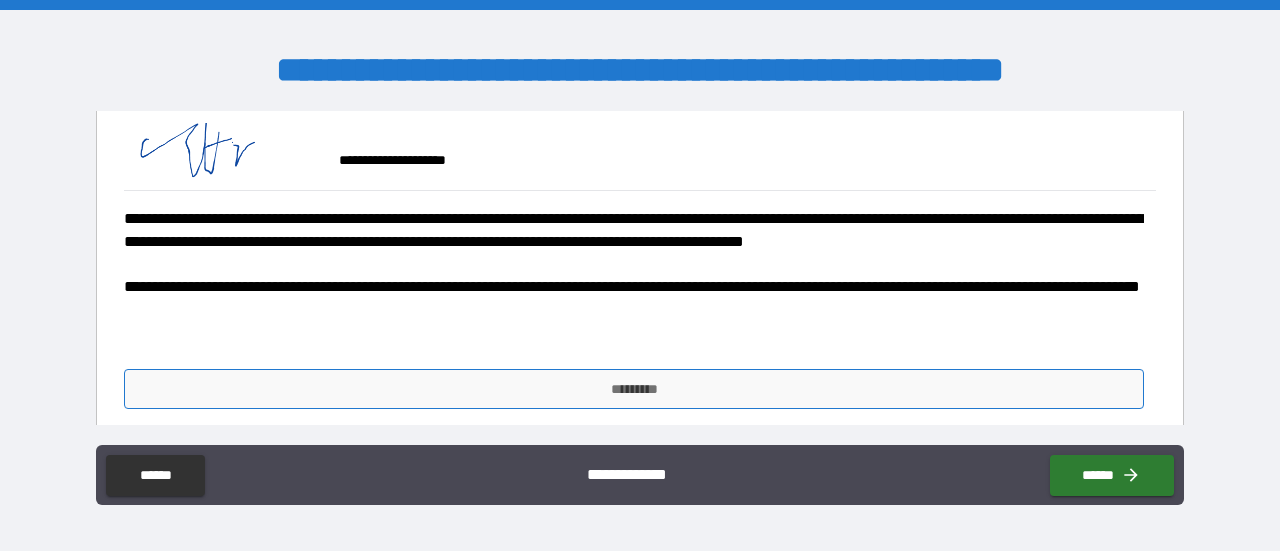 click on "*********" at bounding box center [634, 389] 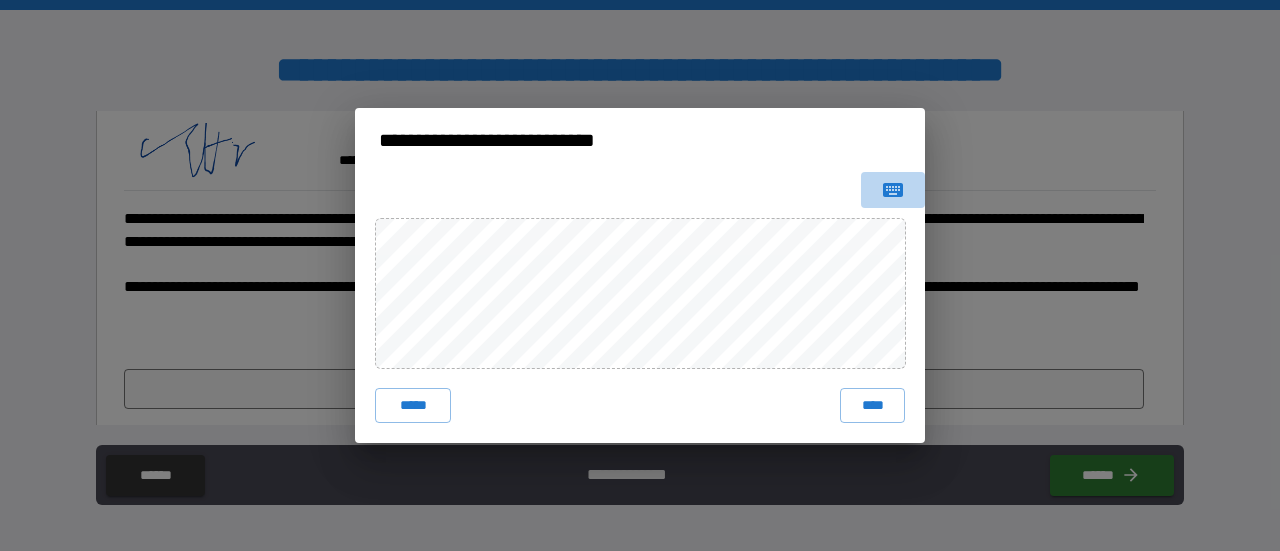 click at bounding box center [893, 190] 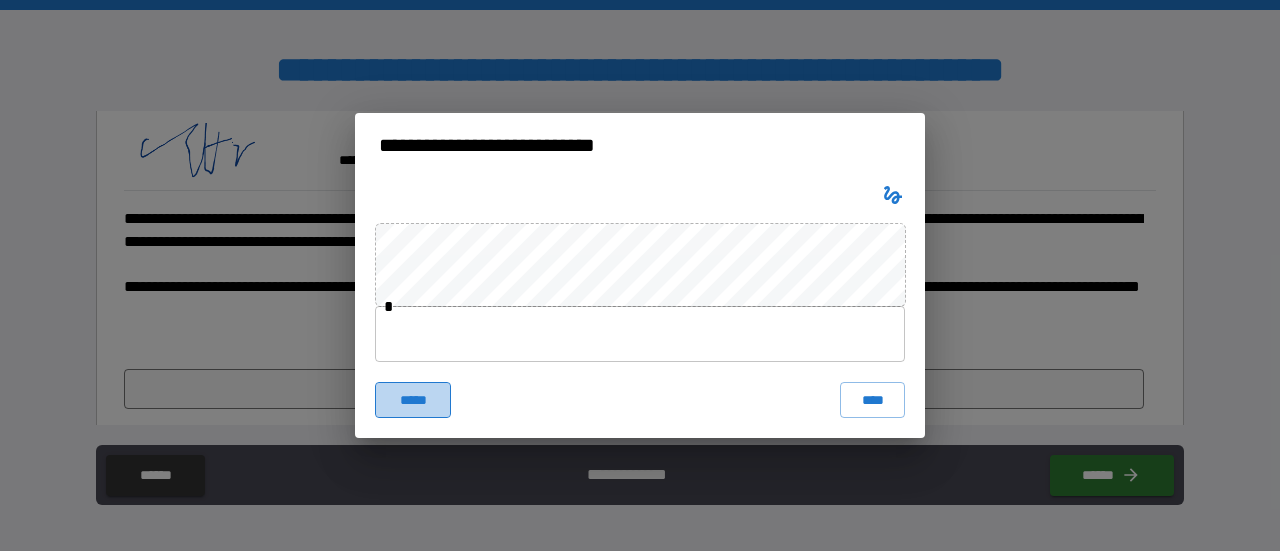 click on "*****" at bounding box center [413, 400] 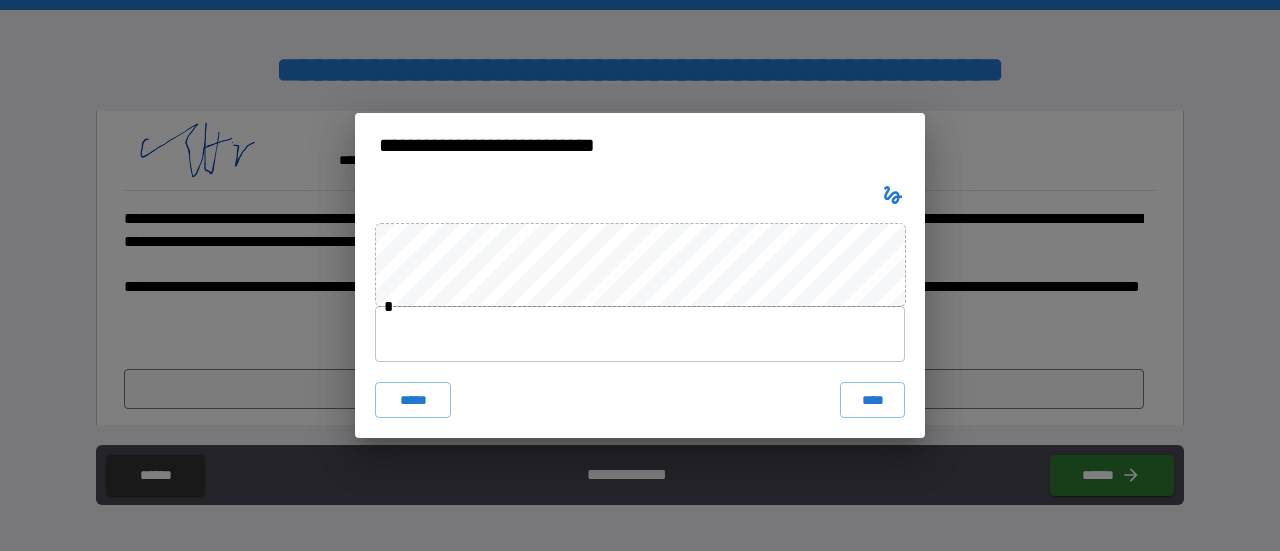 click on "* ***** ****" at bounding box center (640, 307) 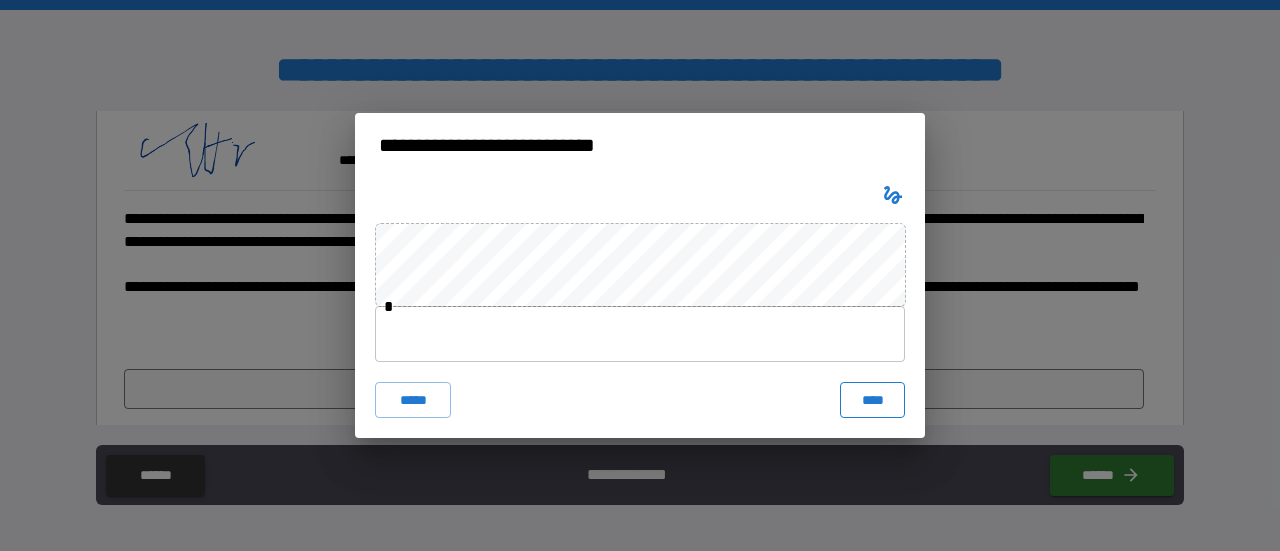 click on "****" at bounding box center [872, 400] 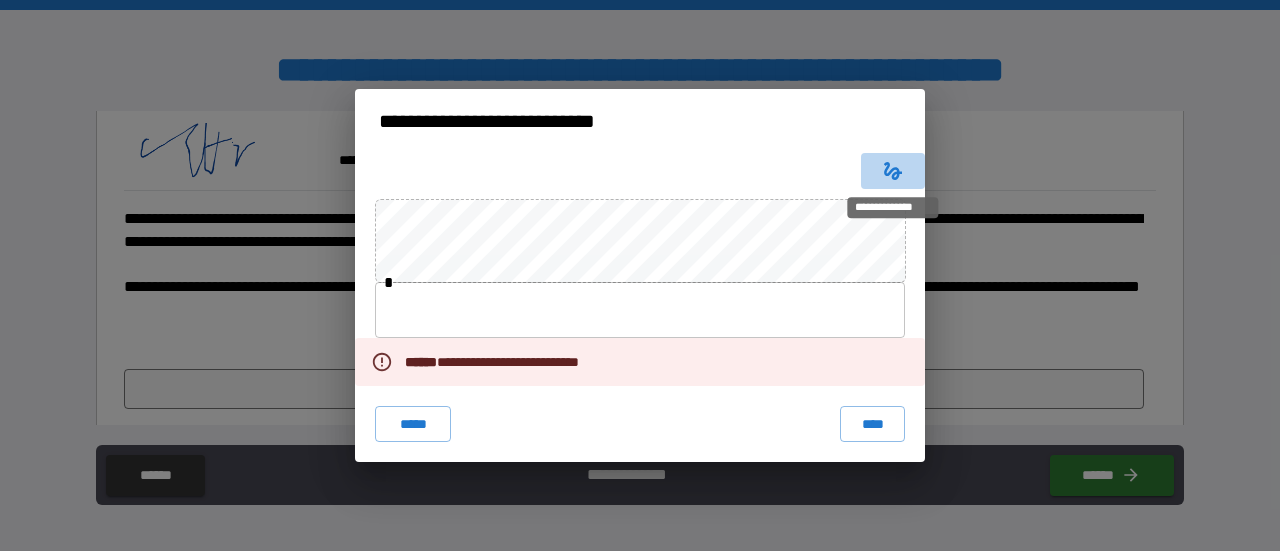 click 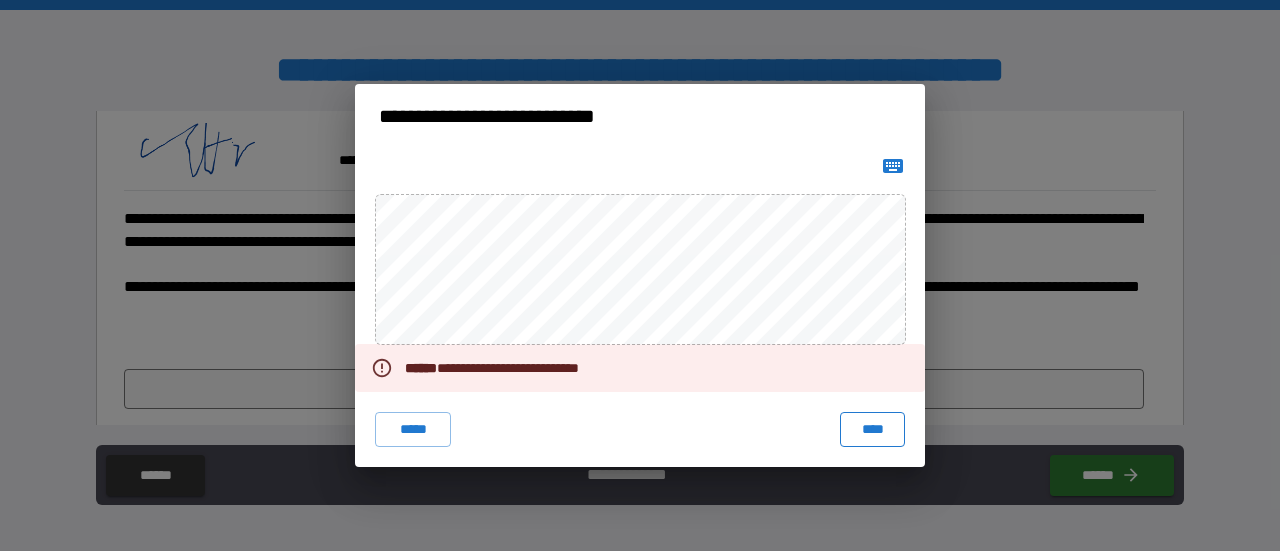 click on "****" at bounding box center (872, 430) 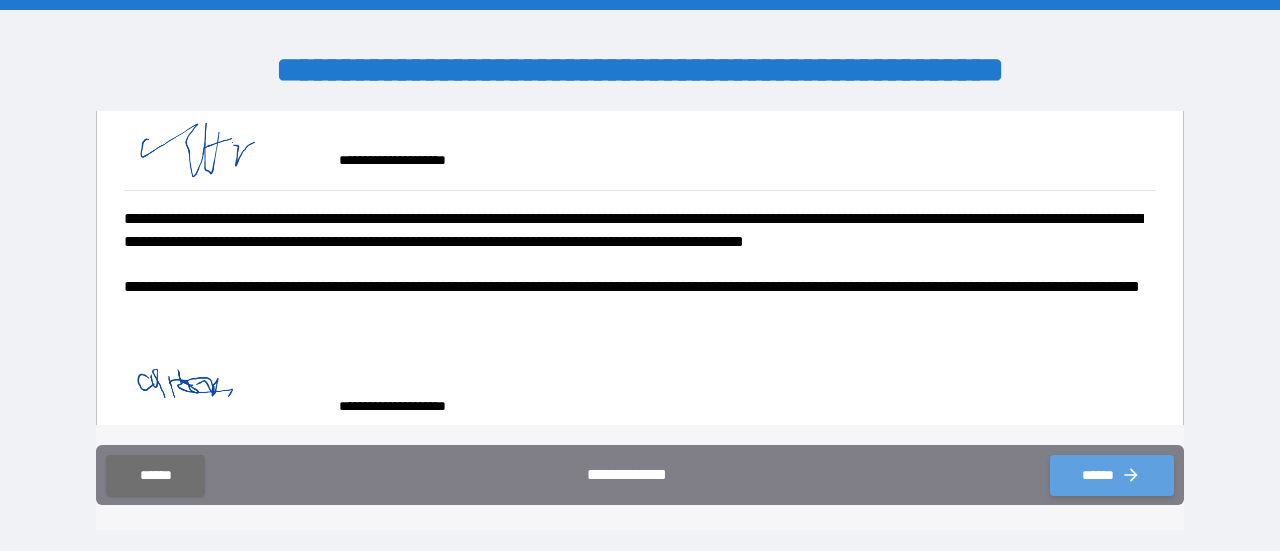 click 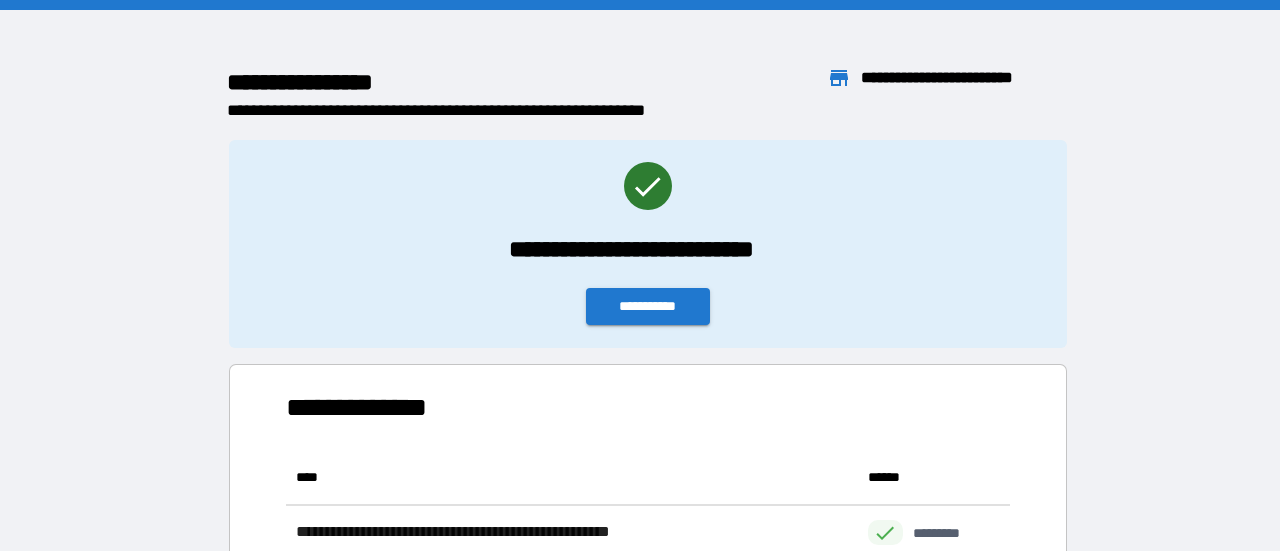 scroll, scrollTop: 16, scrollLeft: 16, axis: both 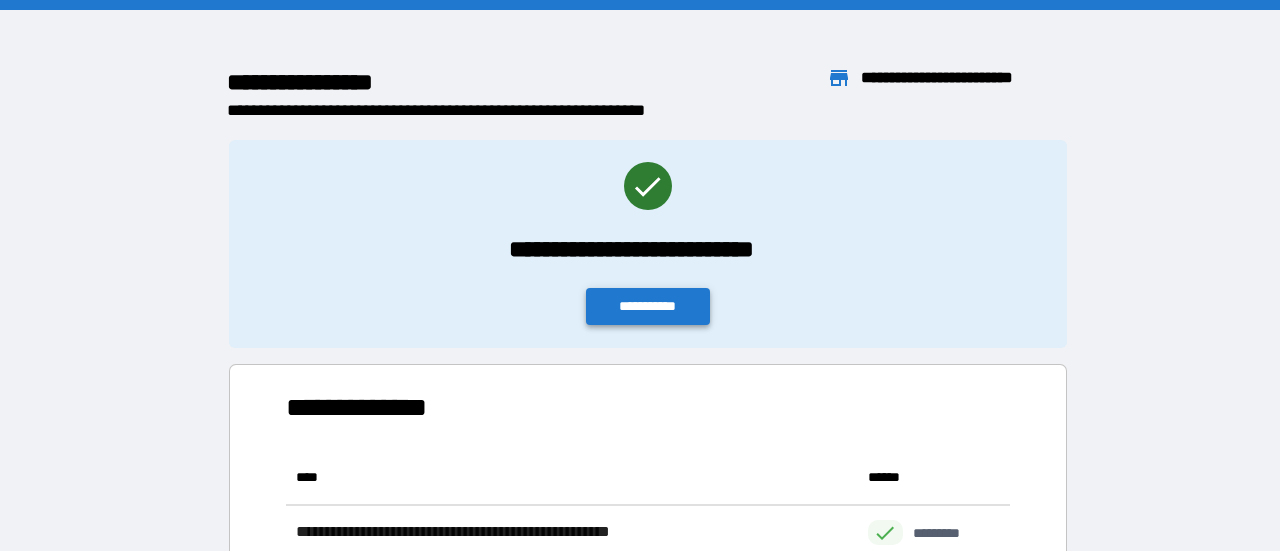 click on "**********" at bounding box center (648, 306) 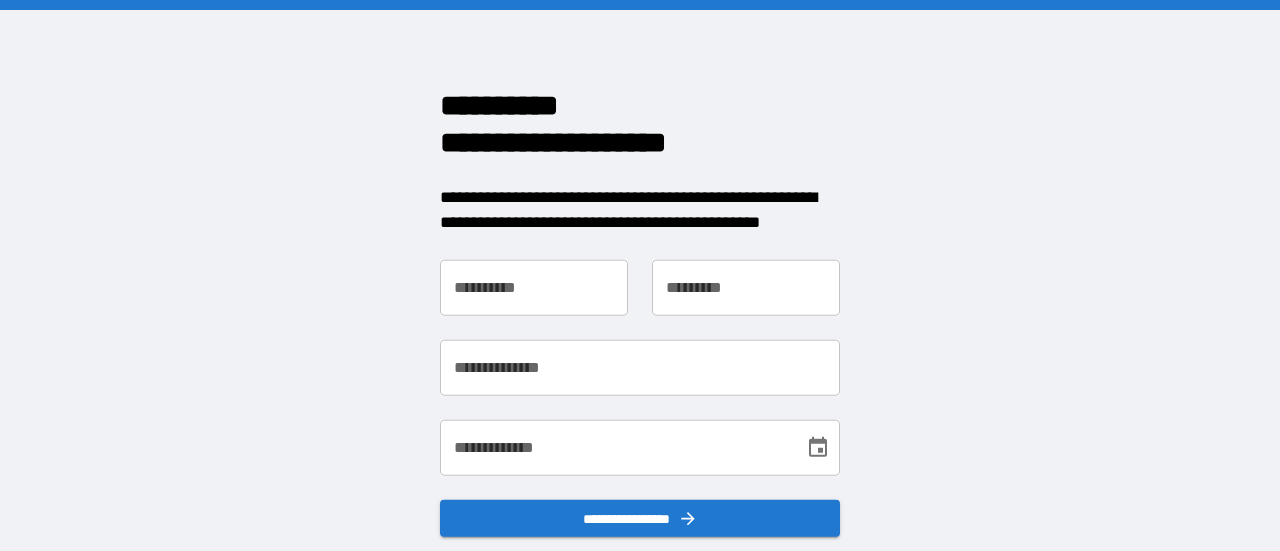 scroll, scrollTop: 0, scrollLeft: 0, axis: both 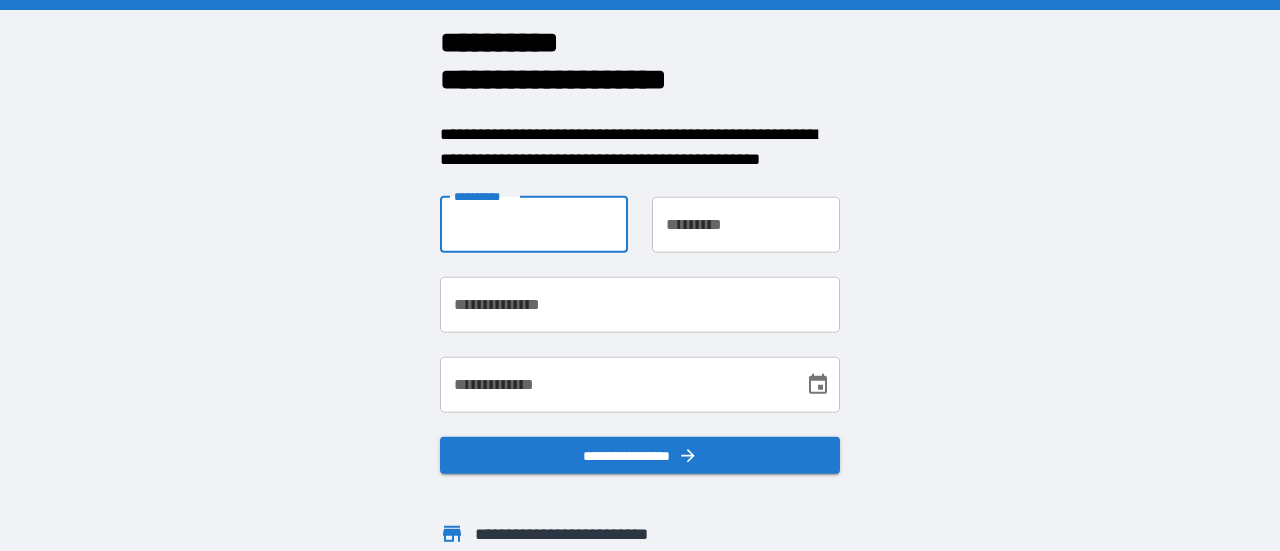 click on "**********" at bounding box center (534, 224) 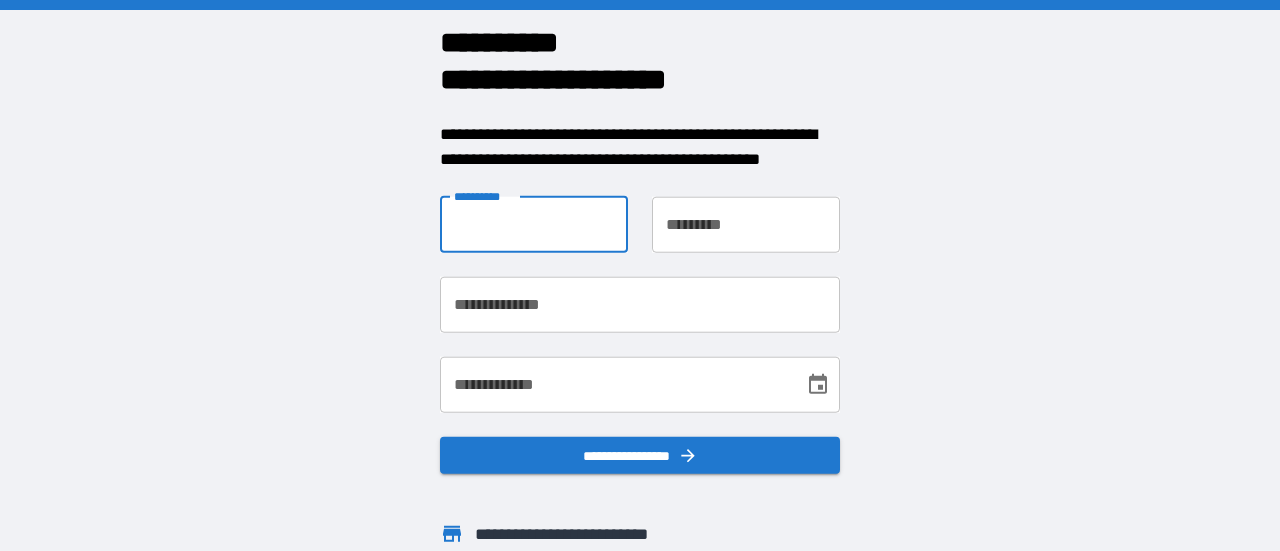 type on "******" 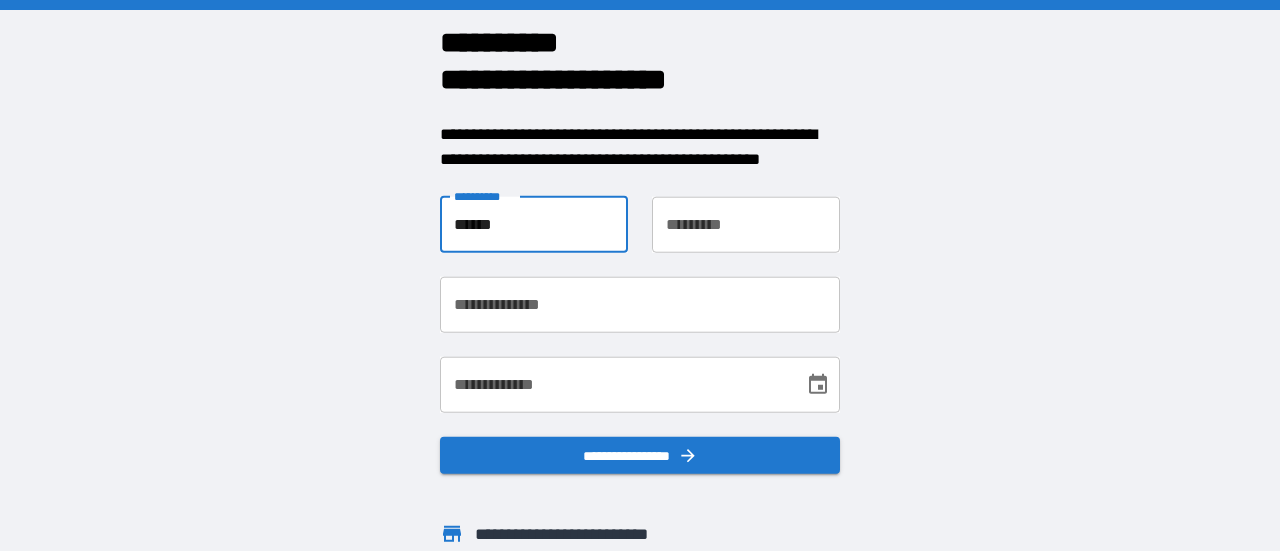 type on "****" 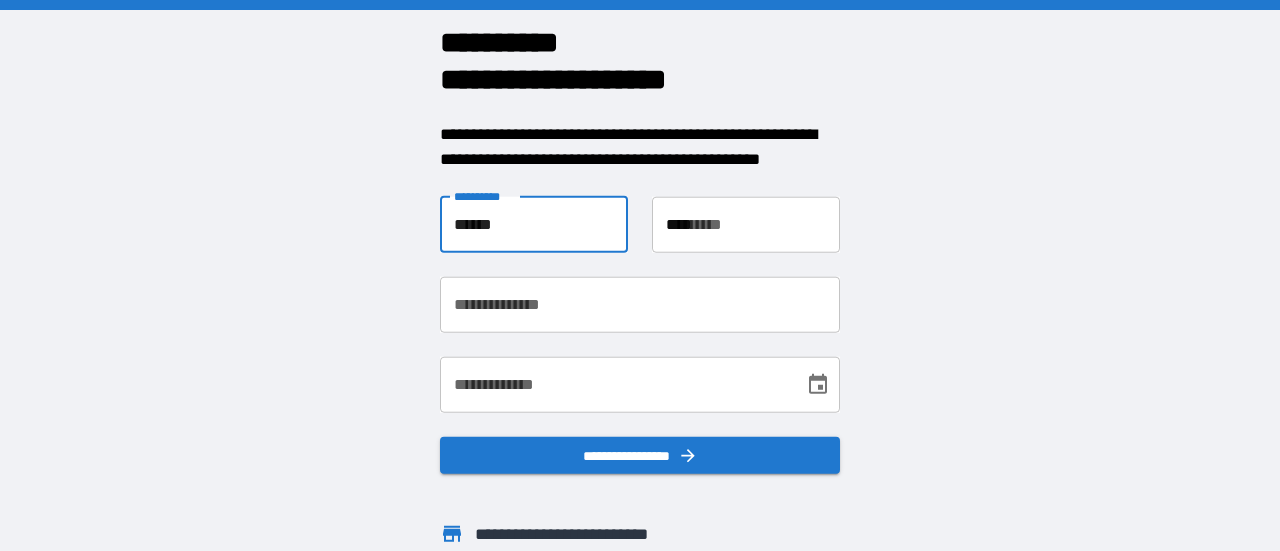 type on "**********" 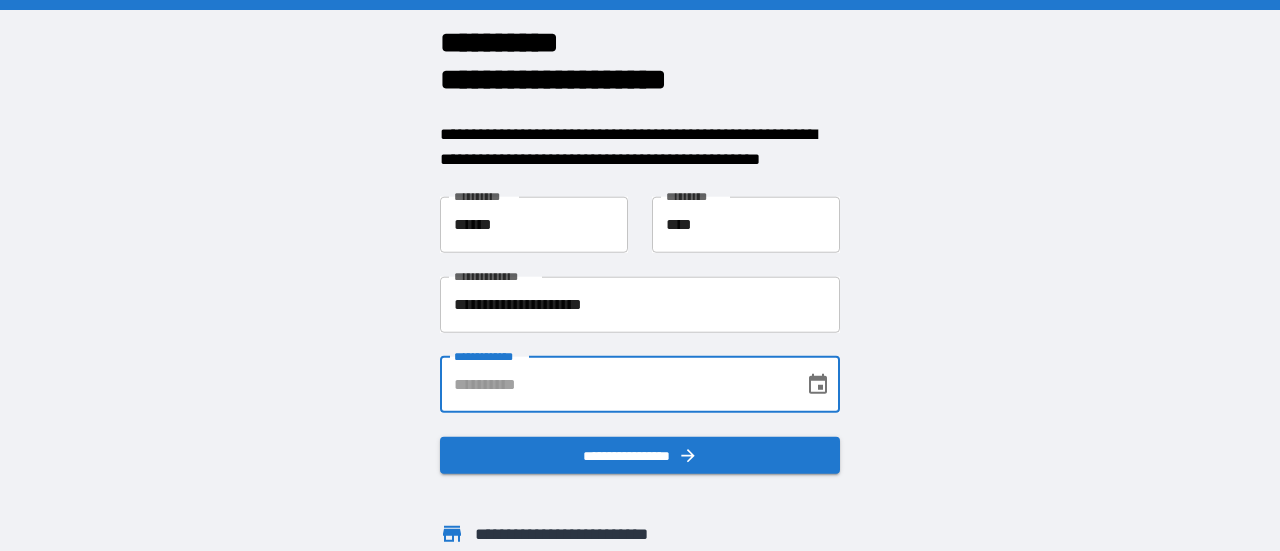 click on "**********" at bounding box center (615, 384) 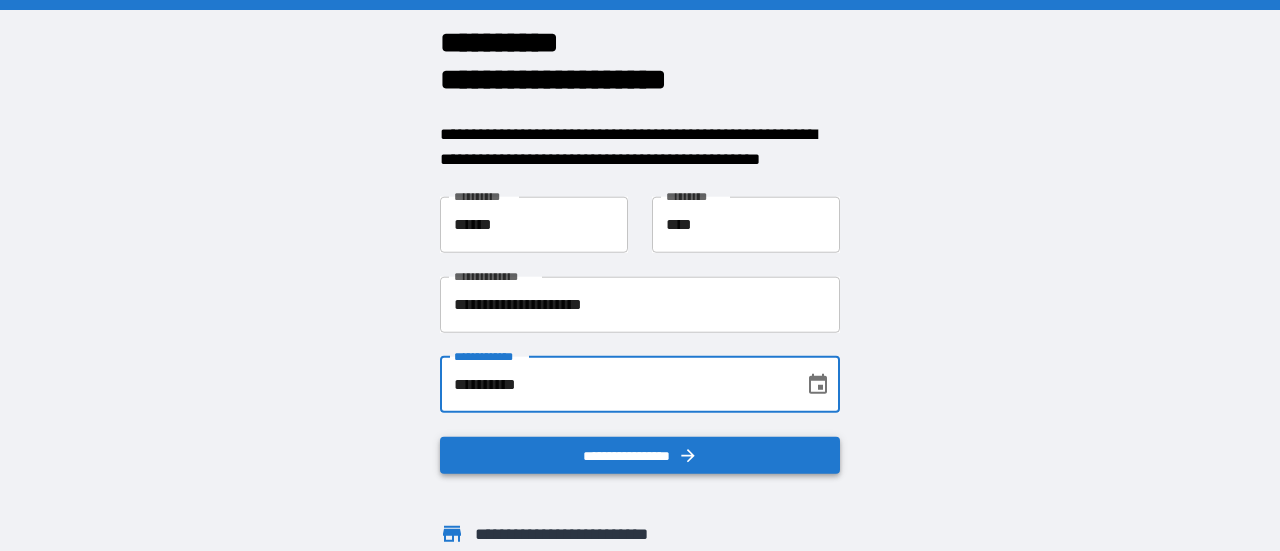 click on "**********" at bounding box center [640, 455] 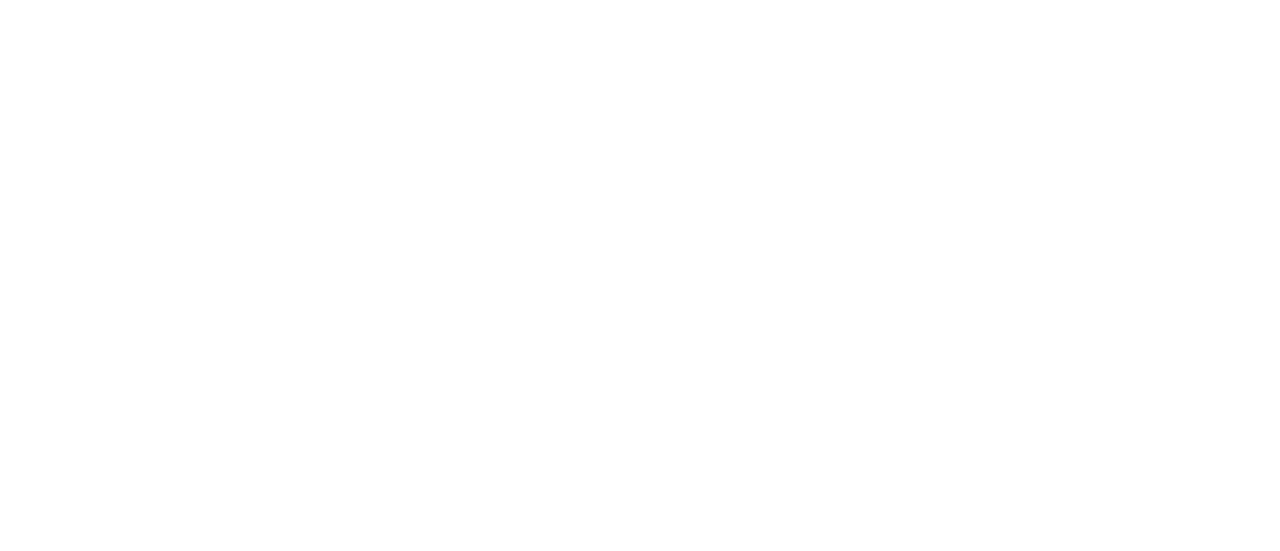 scroll, scrollTop: 0, scrollLeft: 0, axis: both 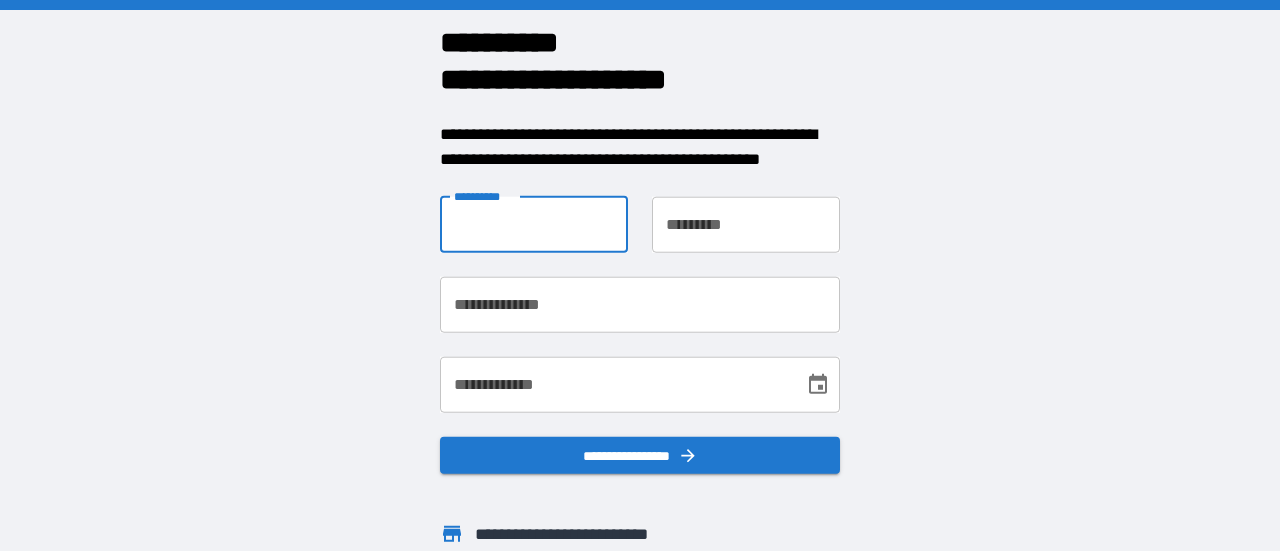 click on "**********" at bounding box center (534, 224) 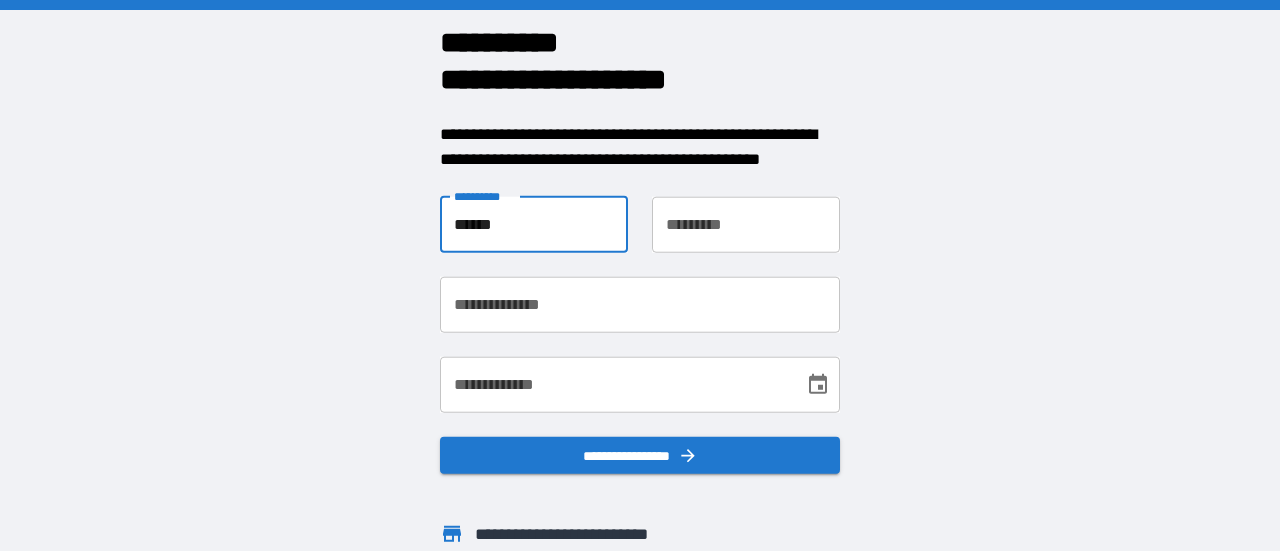 type on "****" 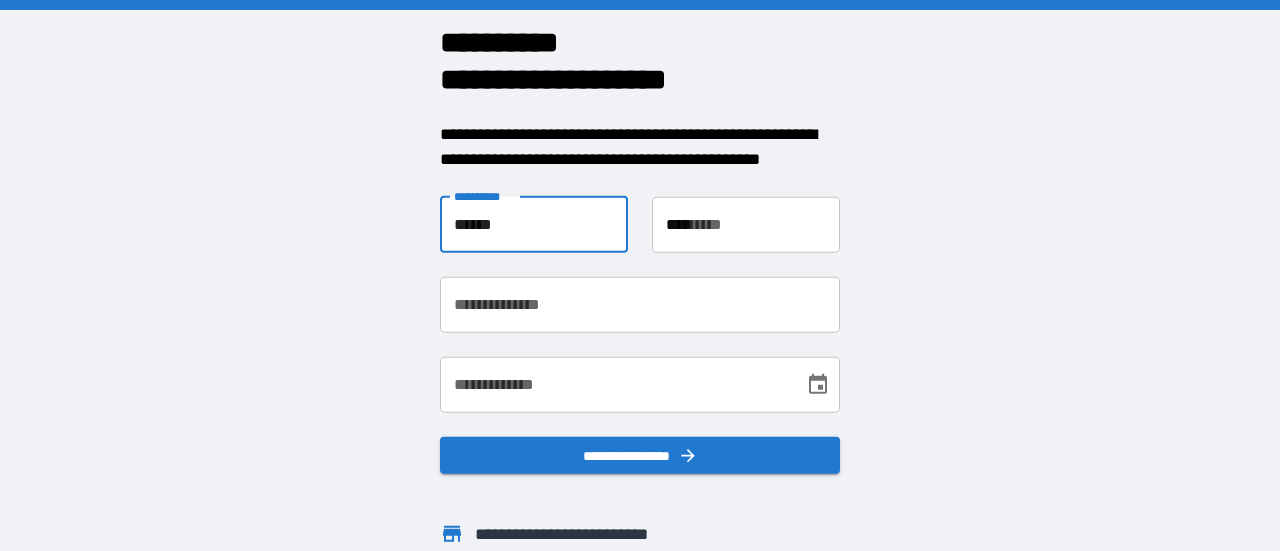 type on "**********" 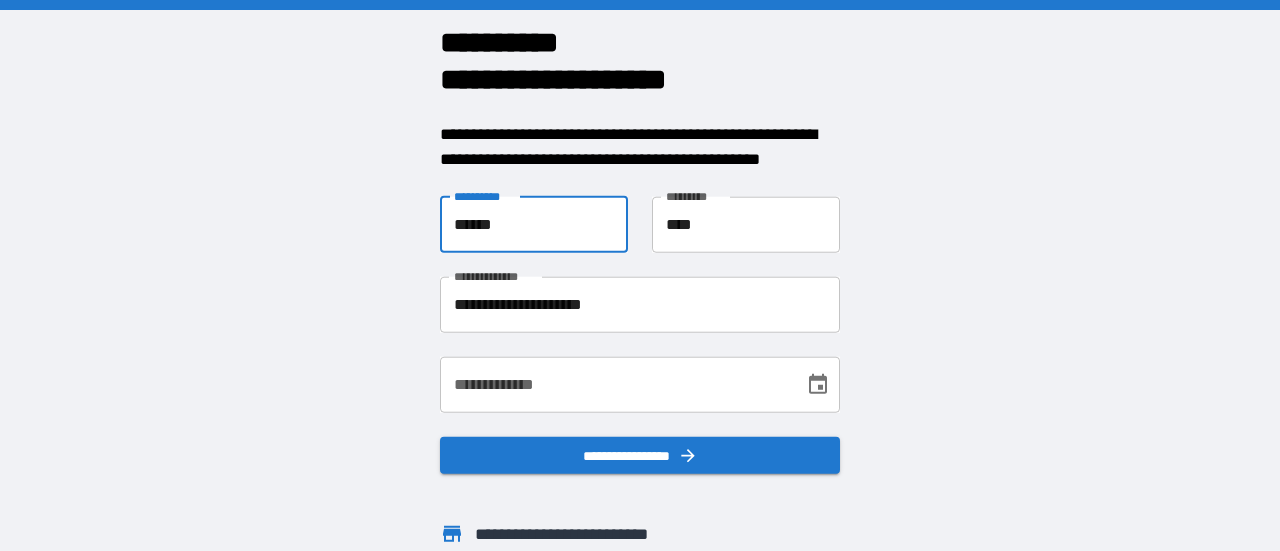 click on "**********" at bounding box center (615, 384) 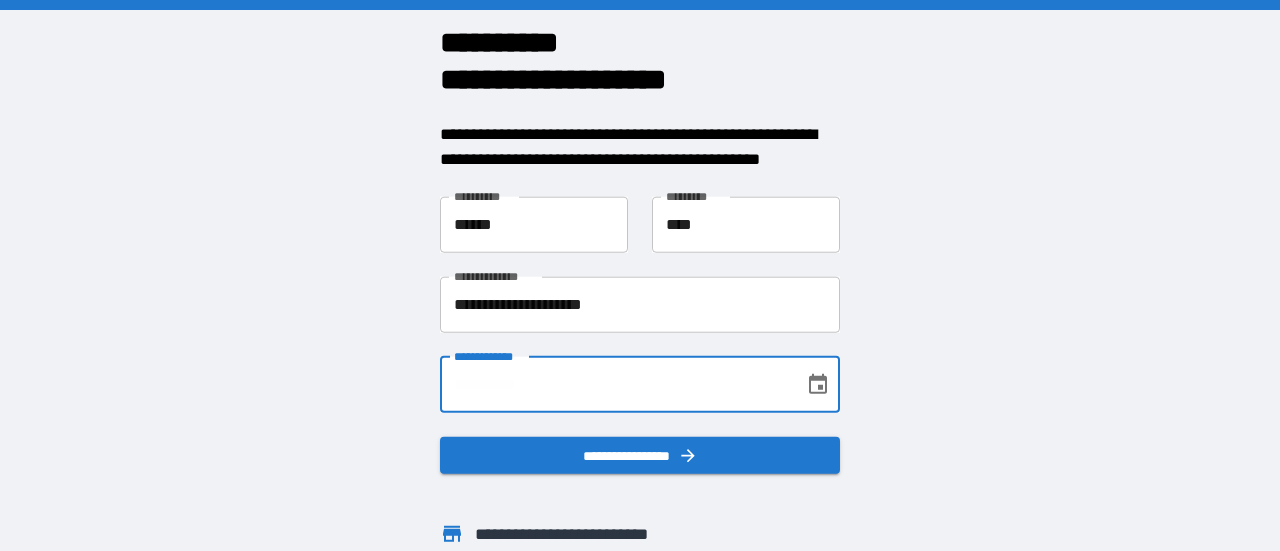 type on "**********" 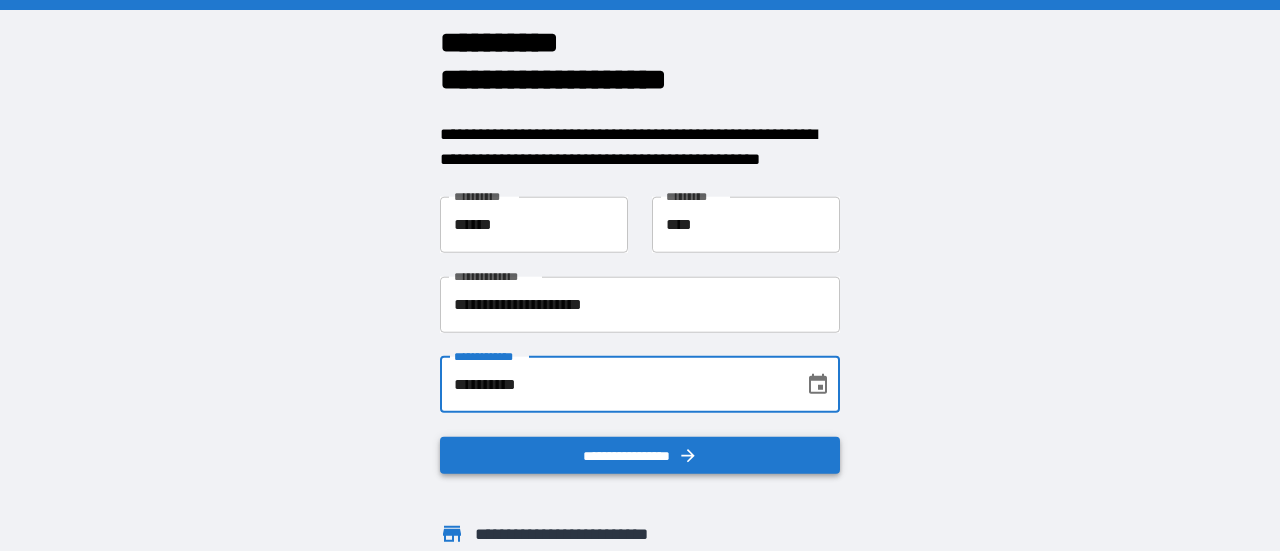 click on "**********" at bounding box center (640, 455) 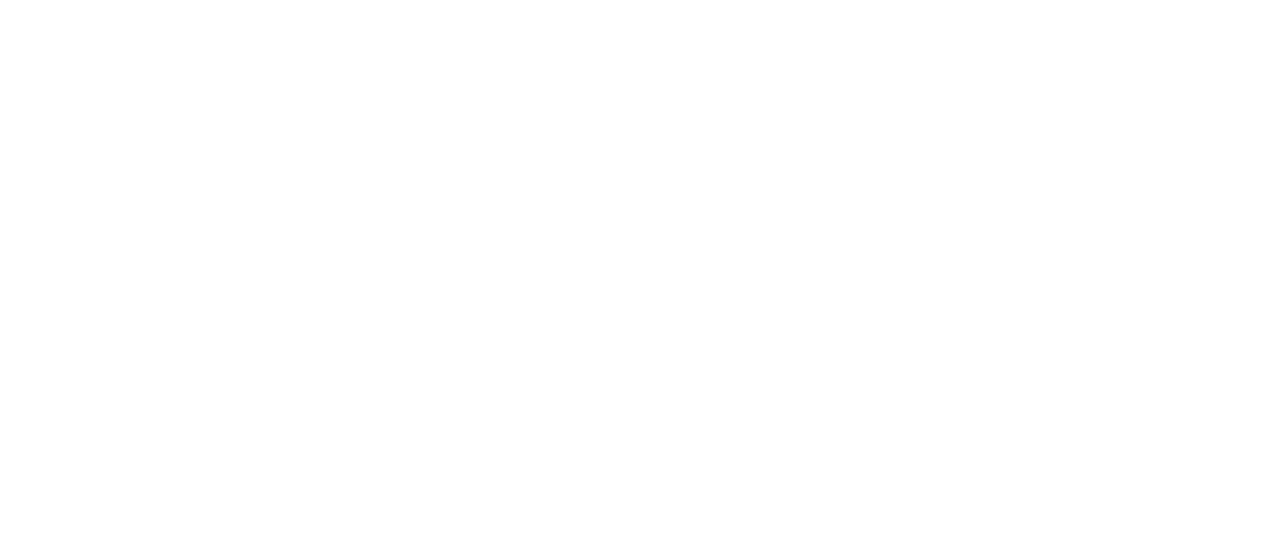 scroll, scrollTop: 0, scrollLeft: 0, axis: both 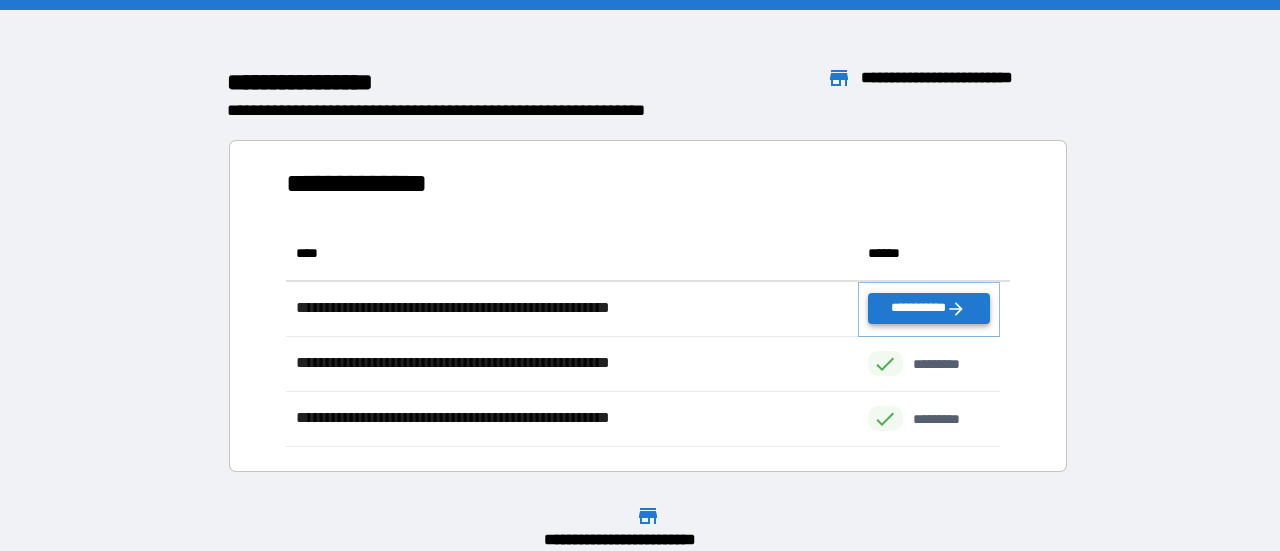 click on "**********" at bounding box center (929, 308) 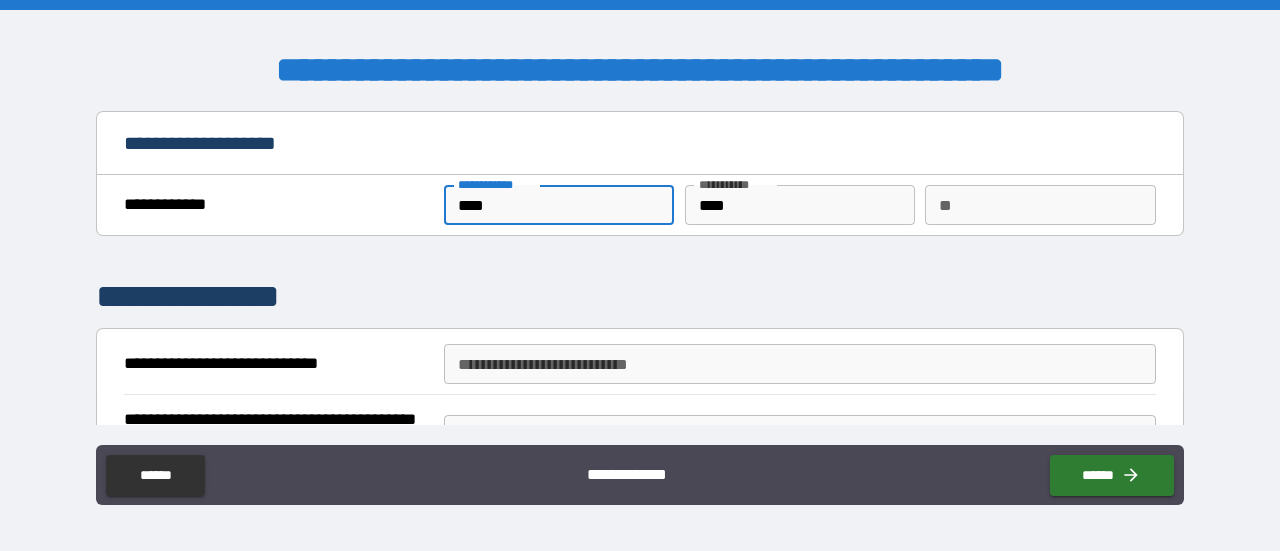 drag, startPoint x: 492, startPoint y: 199, endPoint x: 374, endPoint y: 193, distance: 118.15244 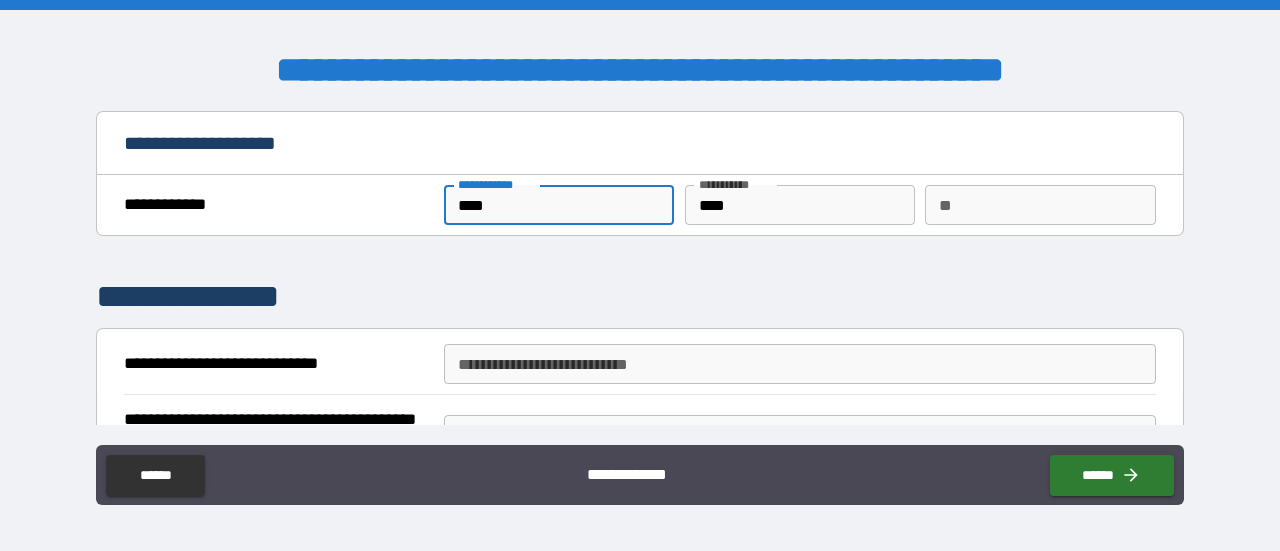 type on "*" 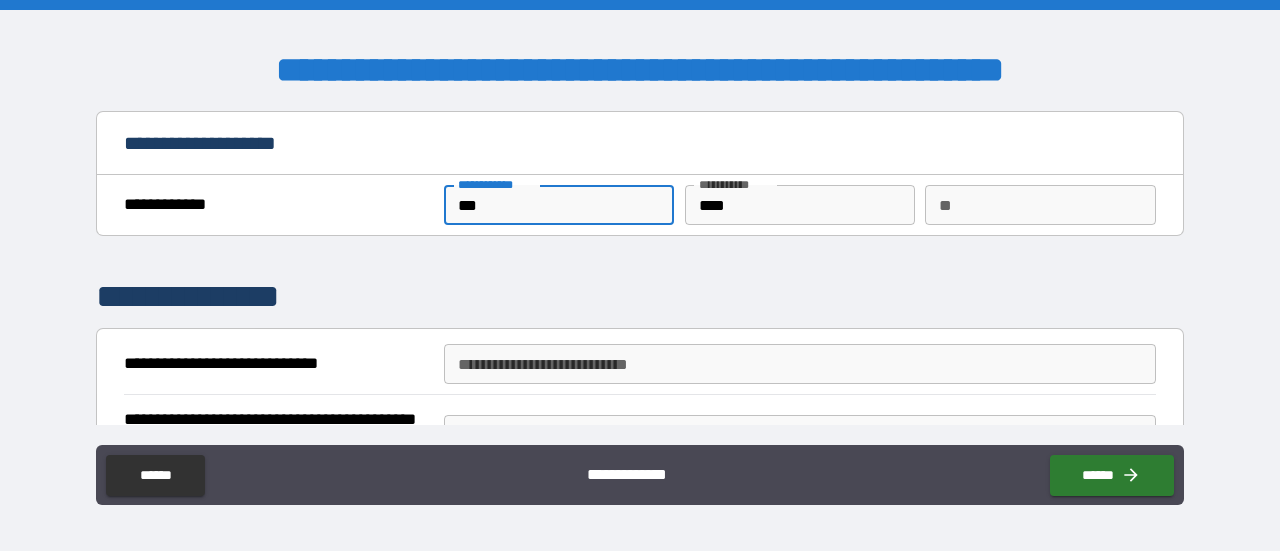 type on "***" 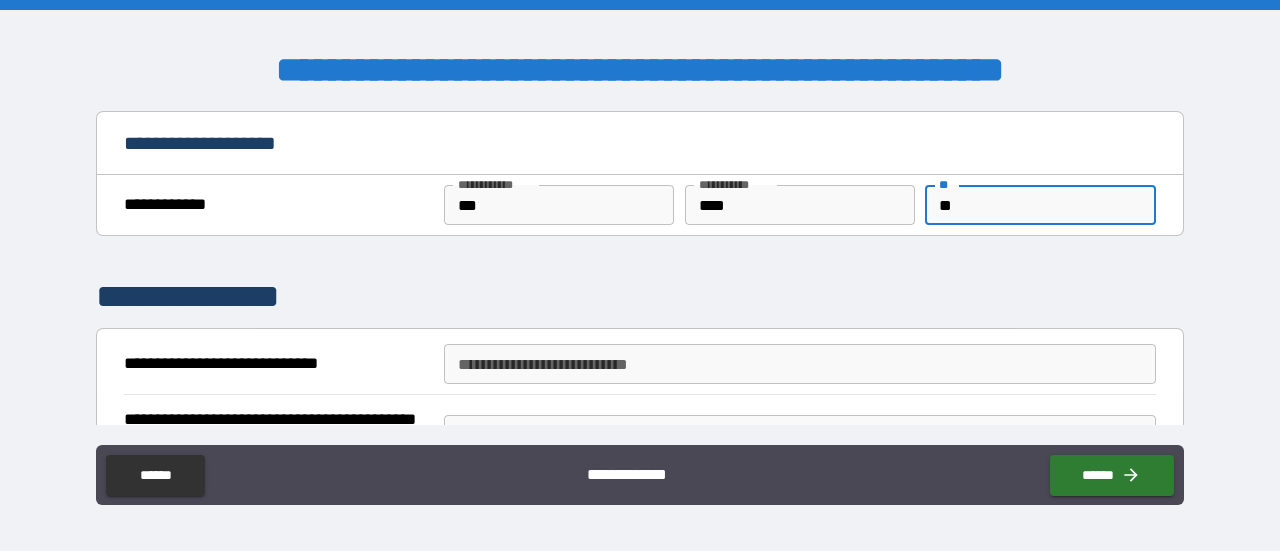 scroll, scrollTop: 274, scrollLeft: 0, axis: vertical 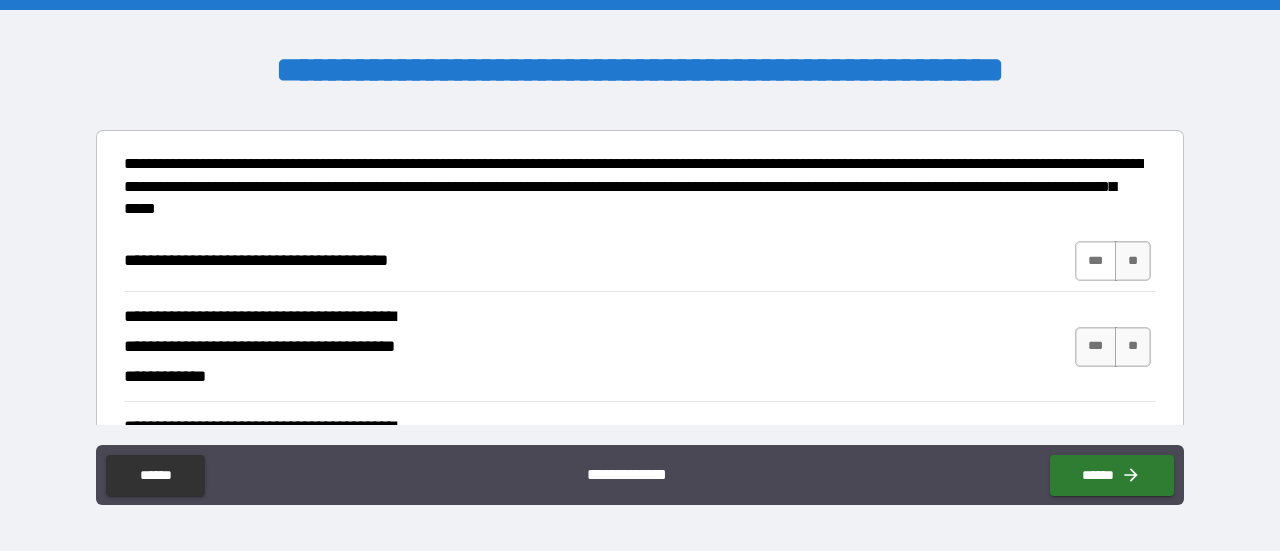 type on "******" 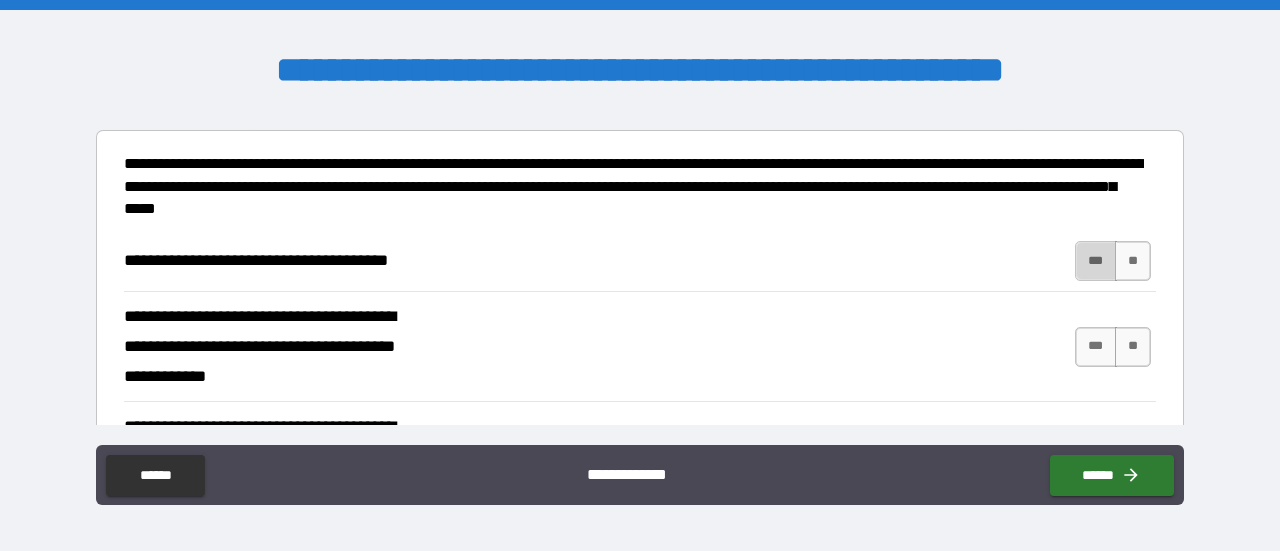 click on "***" at bounding box center [1096, 261] 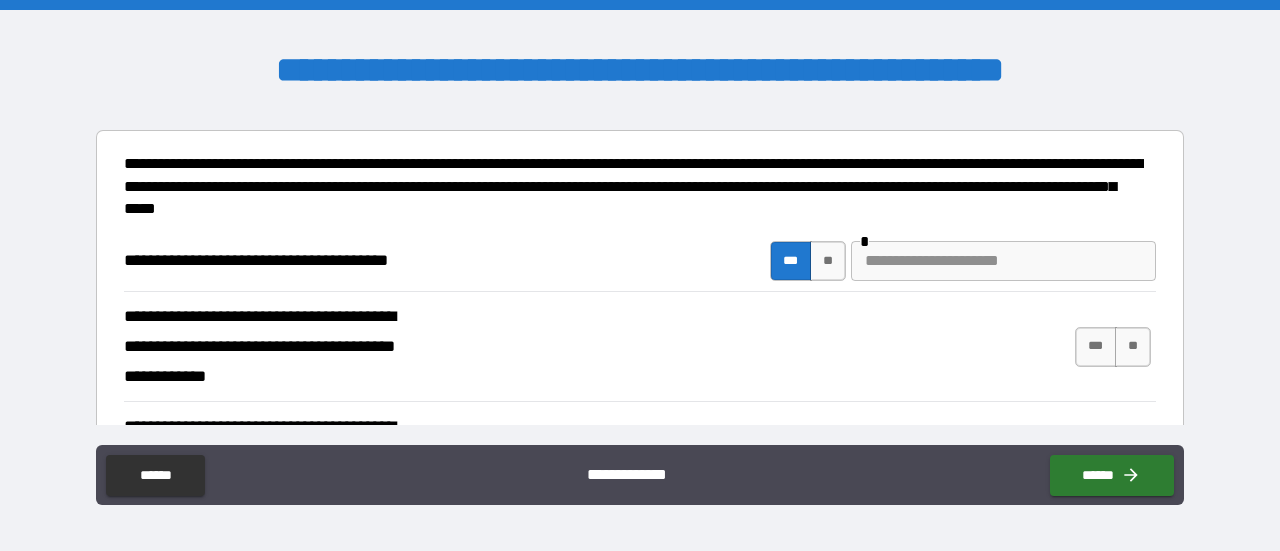 click at bounding box center (1003, 261) 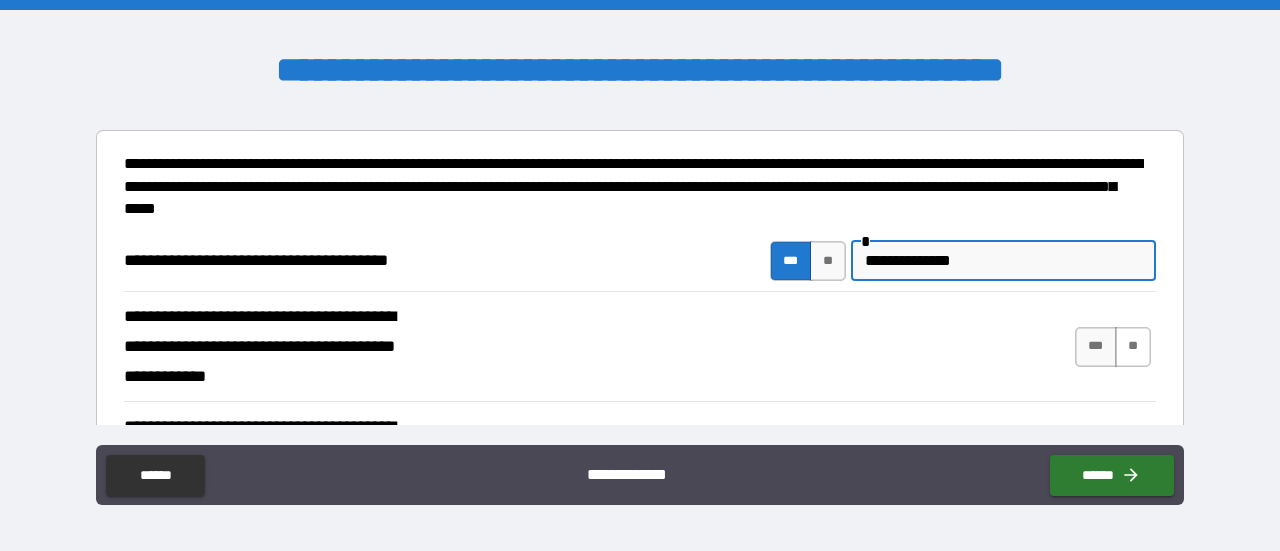 type on "**********" 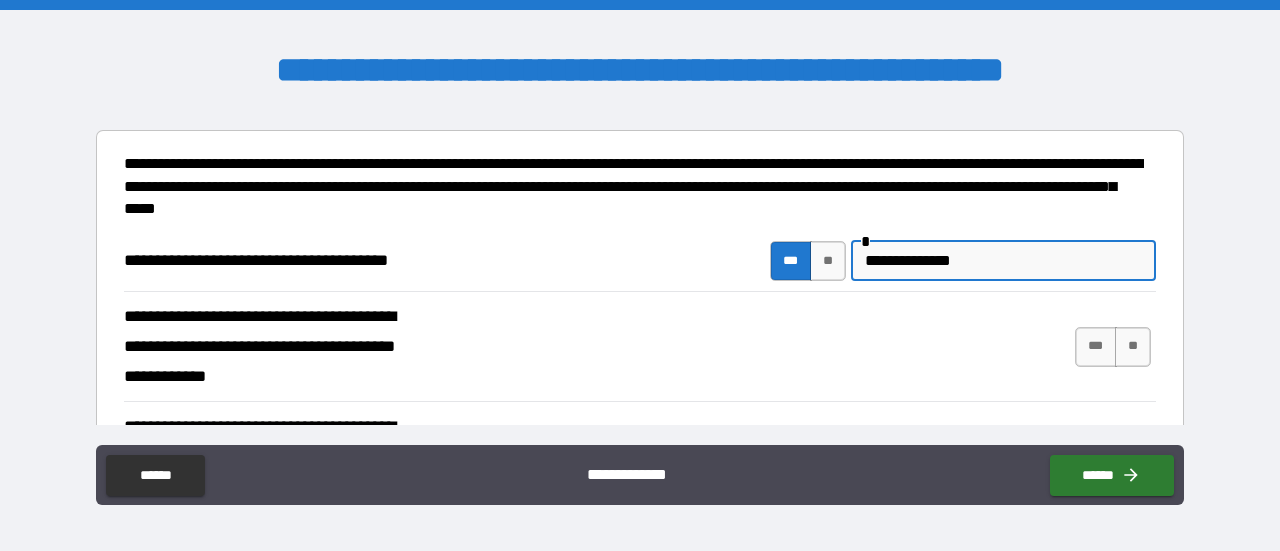 drag, startPoint x: 1108, startPoint y: 338, endPoint x: 1242, endPoint y: 440, distance: 168.40428 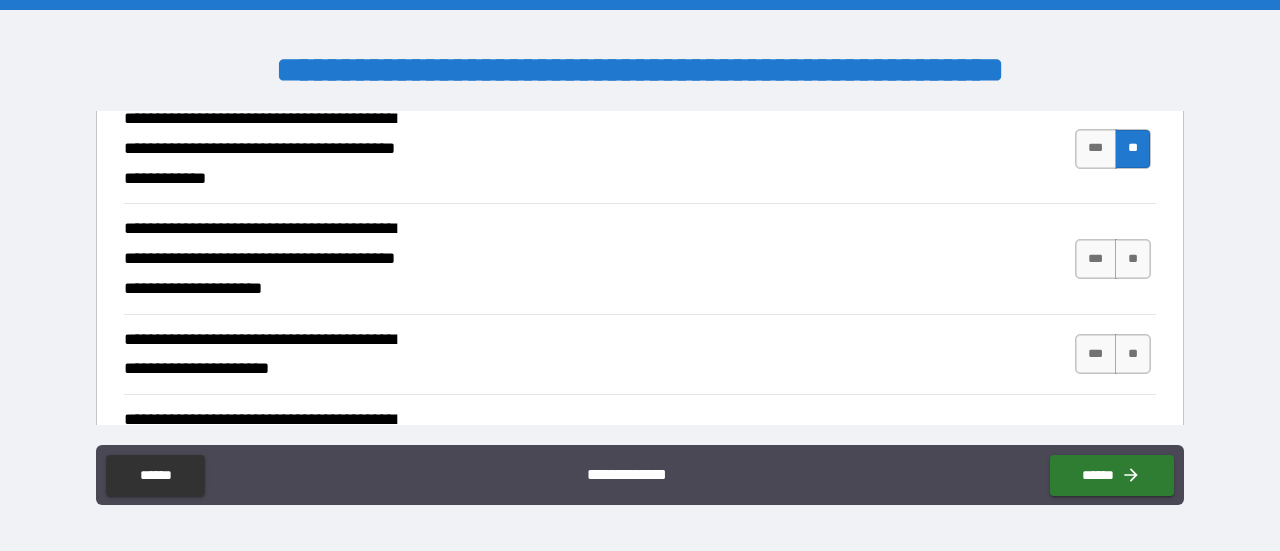 scroll, scrollTop: 642, scrollLeft: 0, axis: vertical 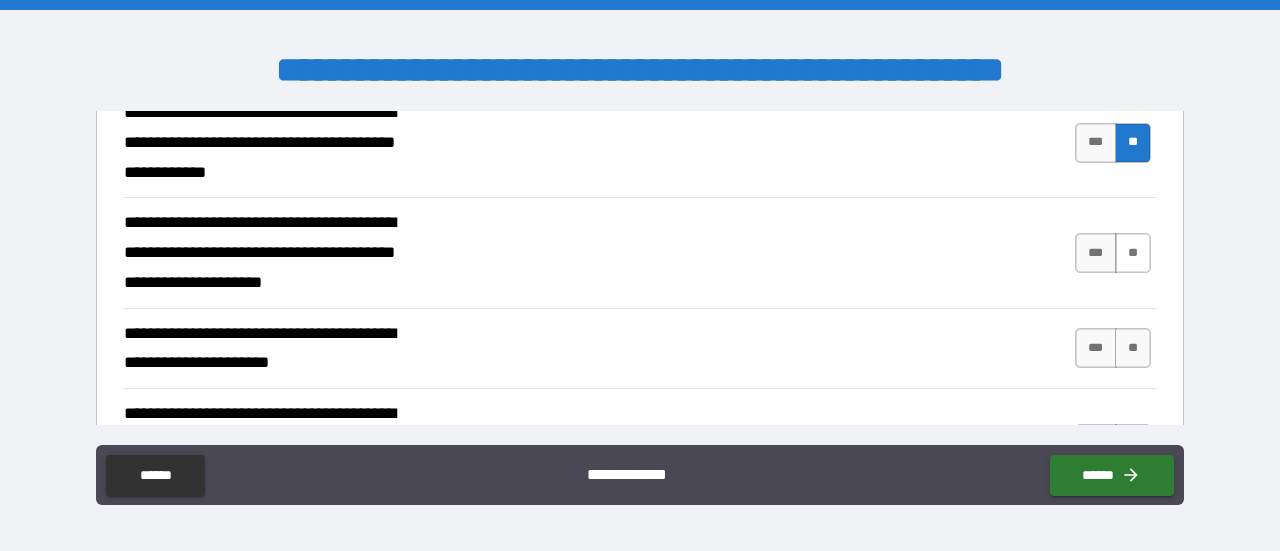 click on "**" at bounding box center [1133, 253] 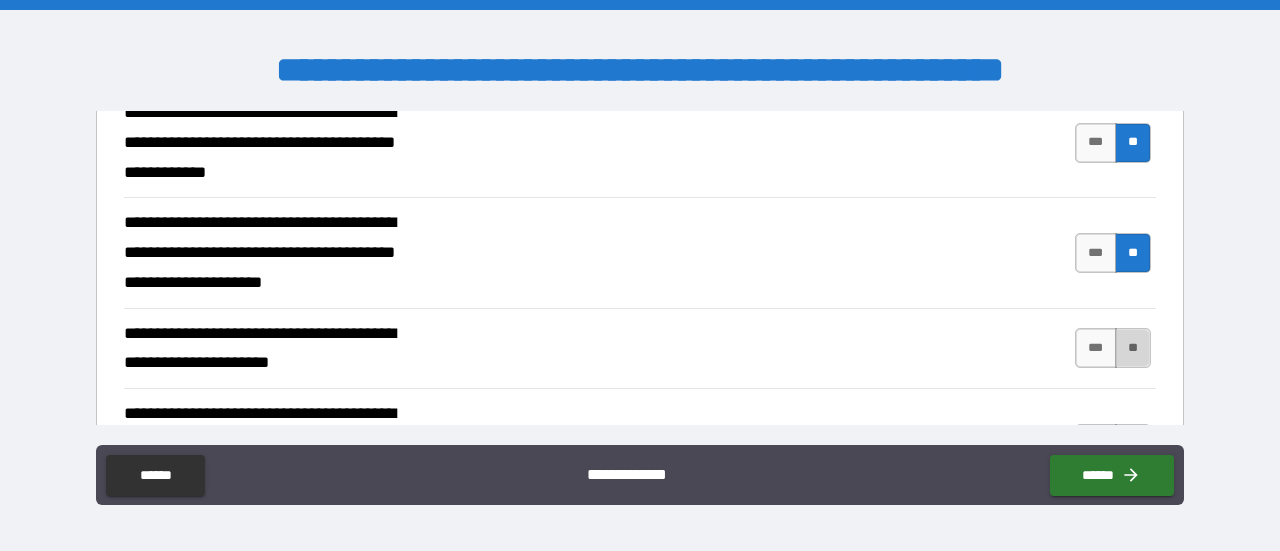 click on "**" at bounding box center (1133, 348) 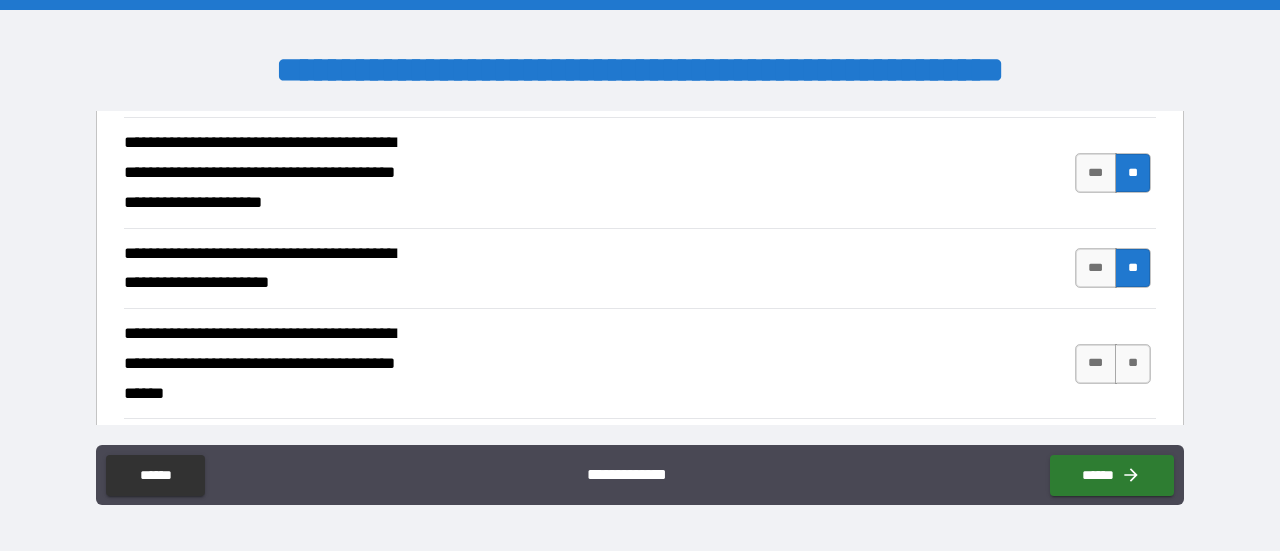 scroll, scrollTop: 766, scrollLeft: 0, axis: vertical 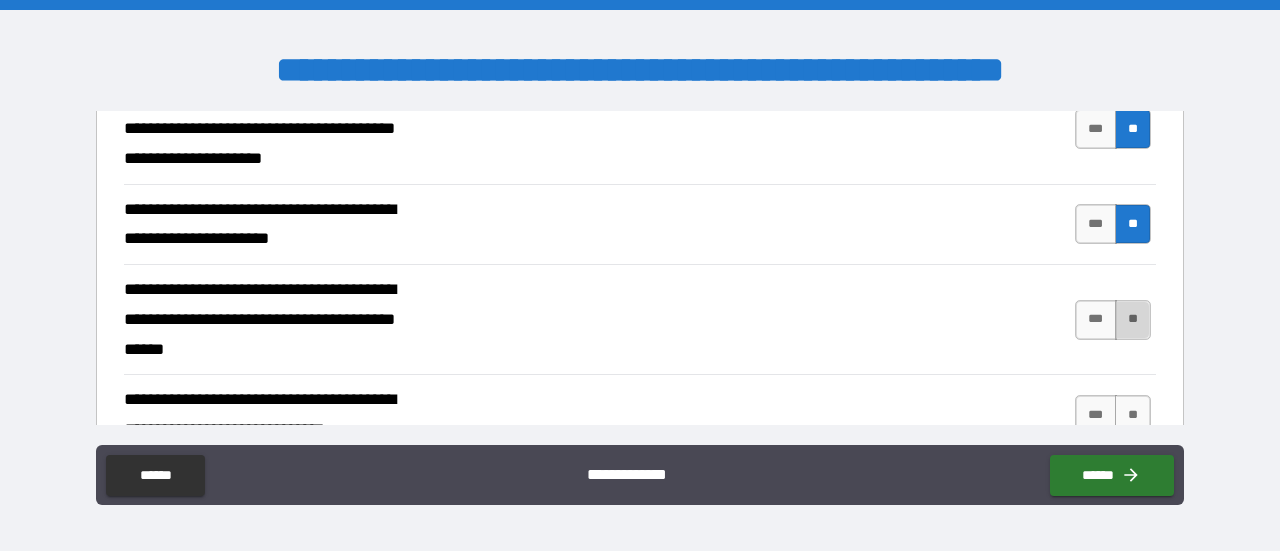 click on "**" at bounding box center [1133, 320] 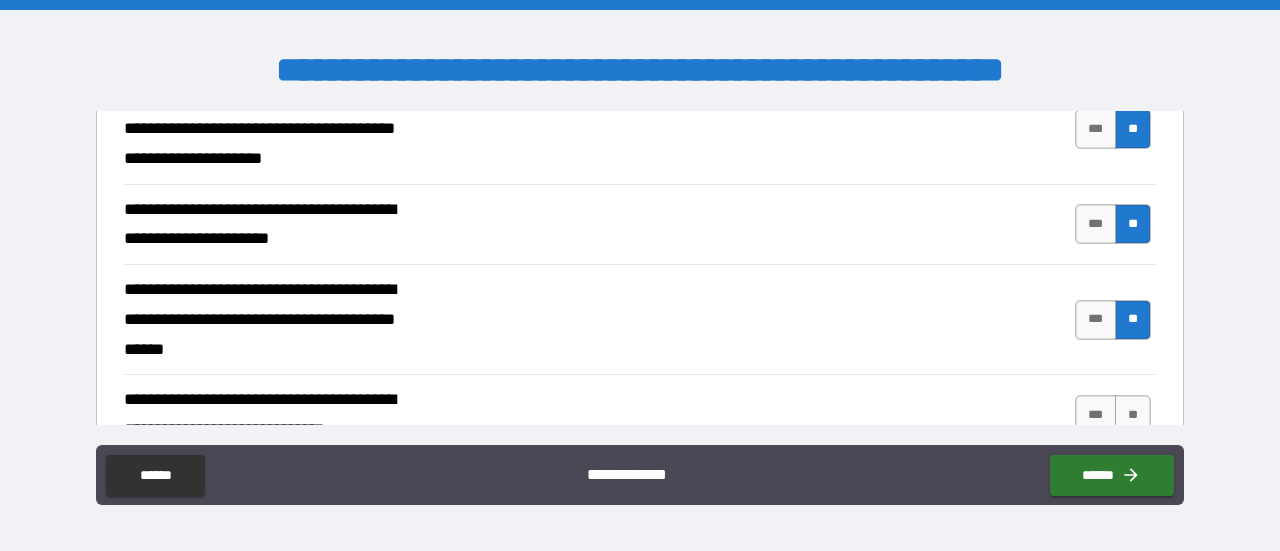 scroll, scrollTop: 942, scrollLeft: 0, axis: vertical 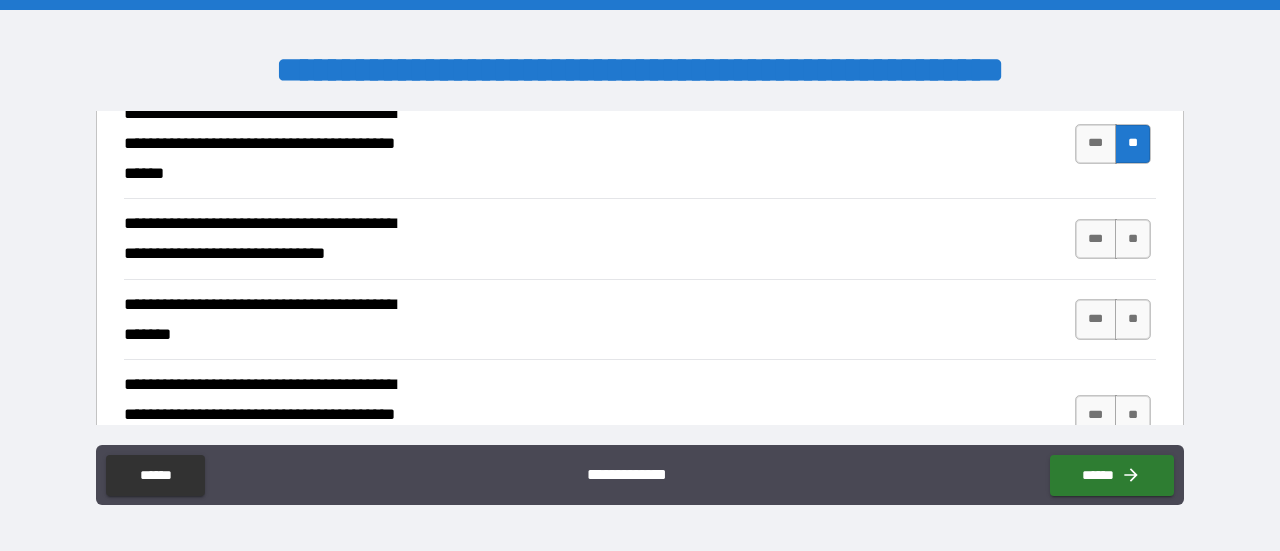 click on "**********" at bounding box center [640, 238] 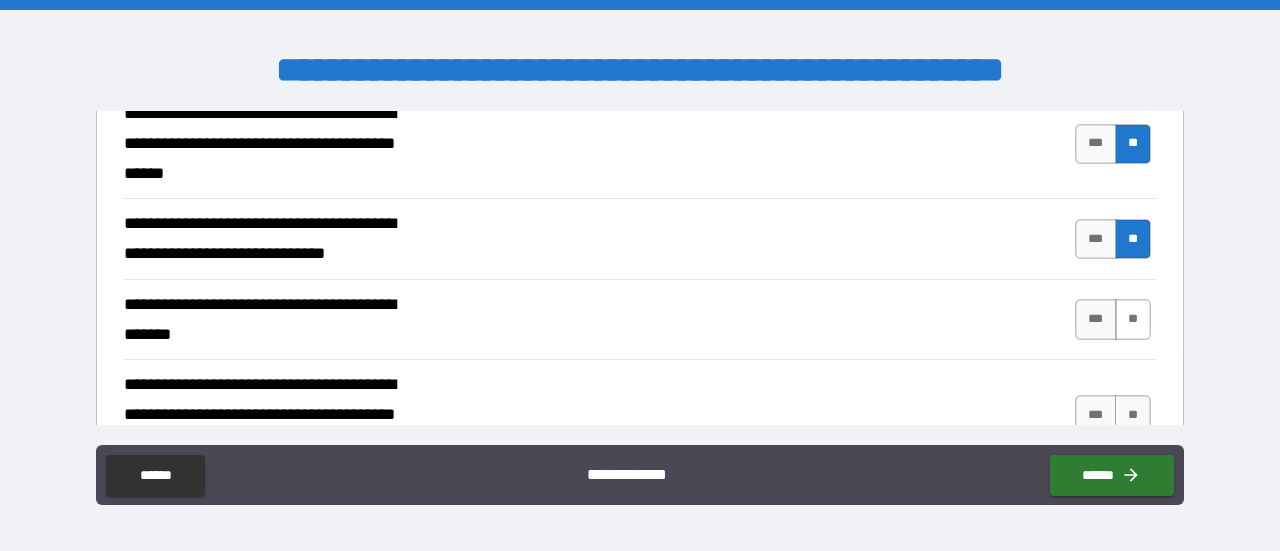 click on "**" at bounding box center (1133, 319) 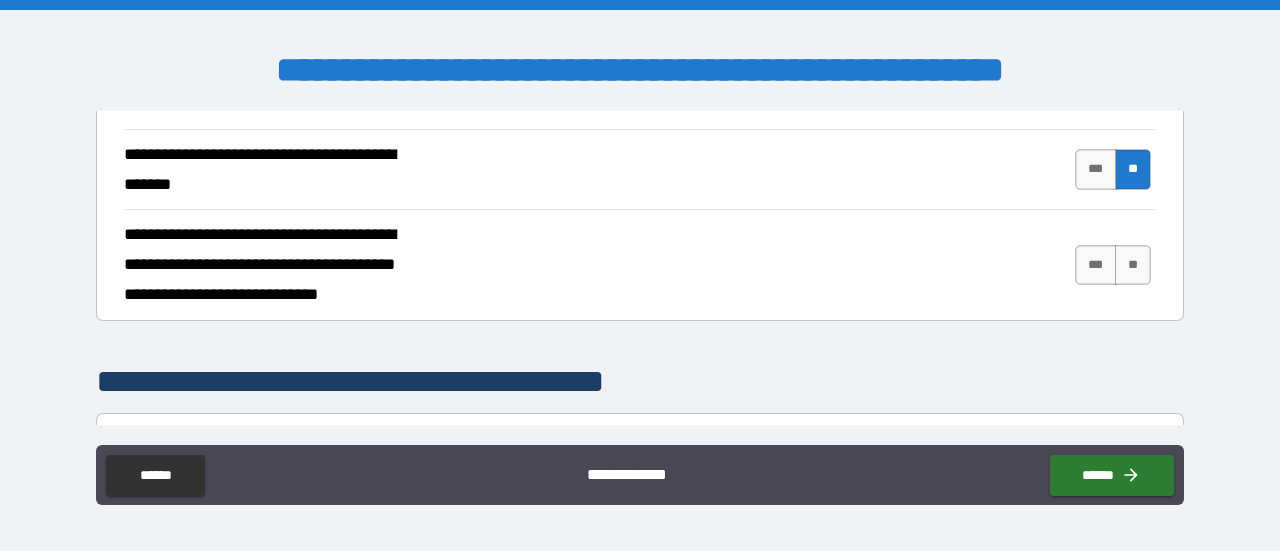 scroll, scrollTop: 1098, scrollLeft: 0, axis: vertical 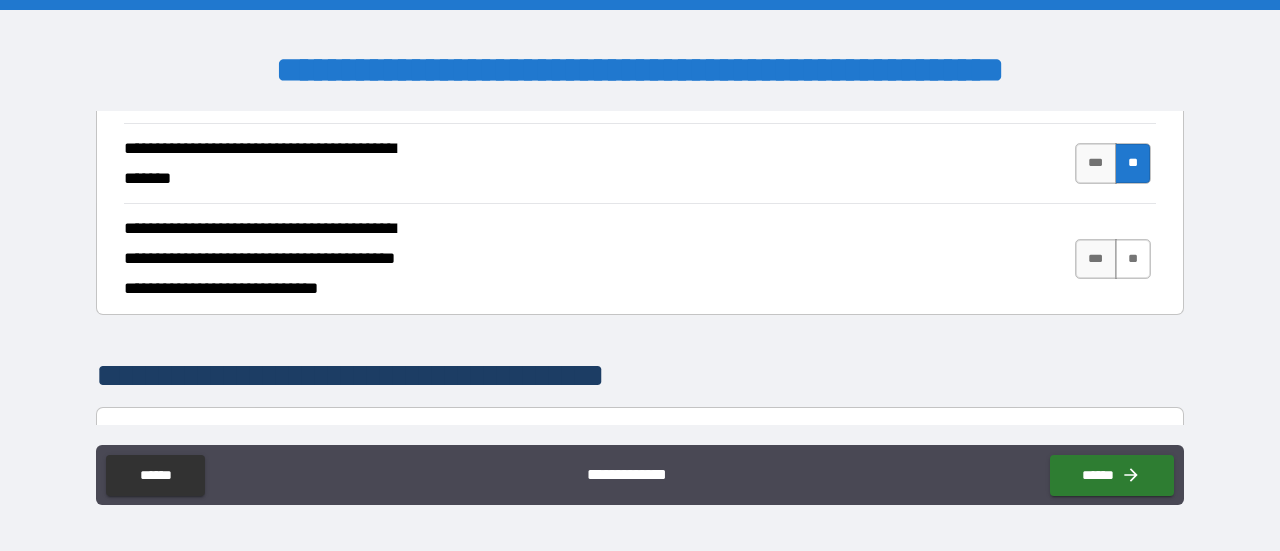 click on "**" at bounding box center [1133, 259] 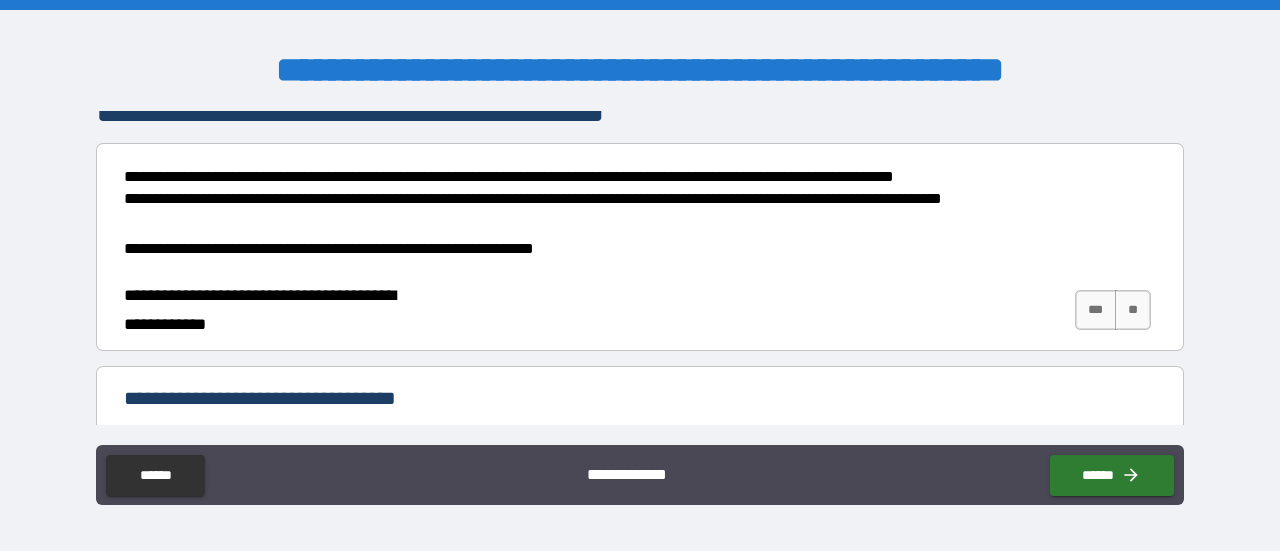 scroll, scrollTop: 1380, scrollLeft: 0, axis: vertical 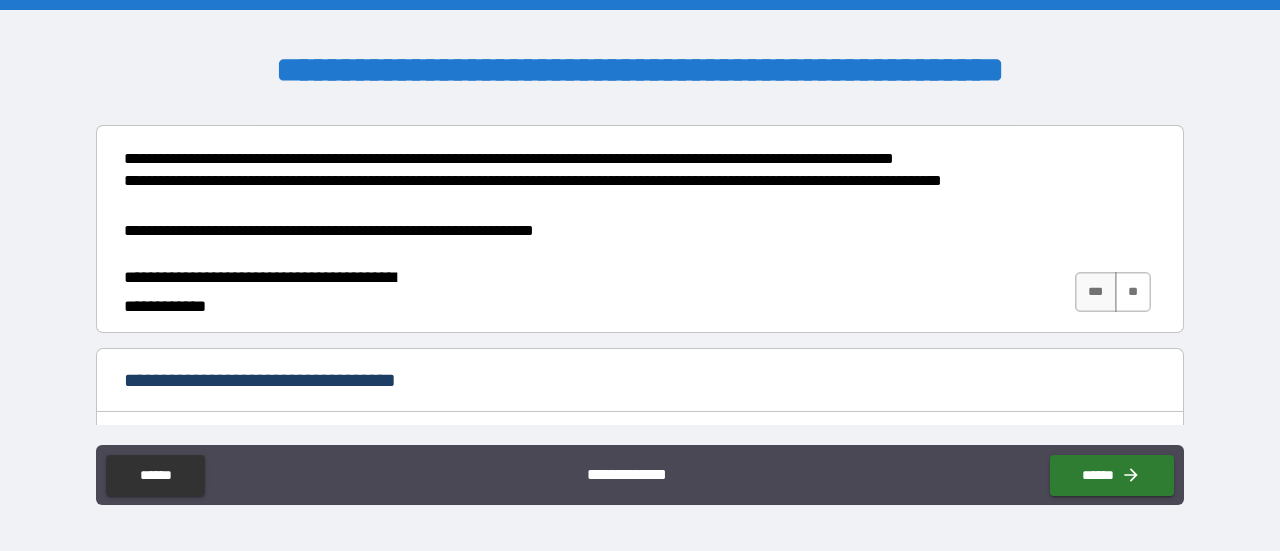 click on "**" at bounding box center [1133, 292] 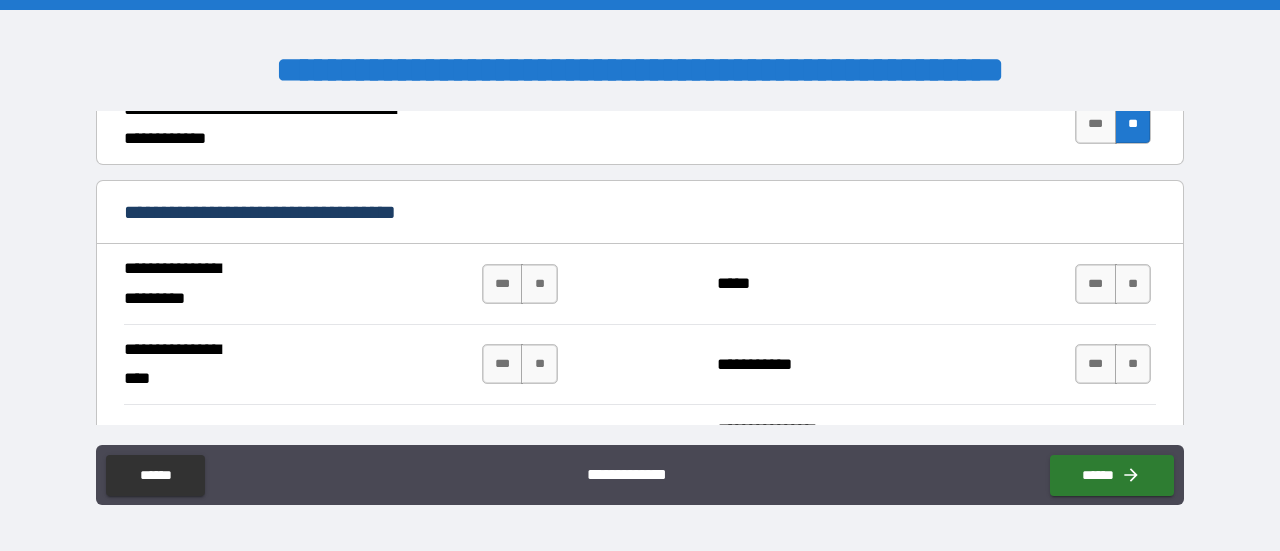 scroll, scrollTop: 1550, scrollLeft: 0, axis: vertical 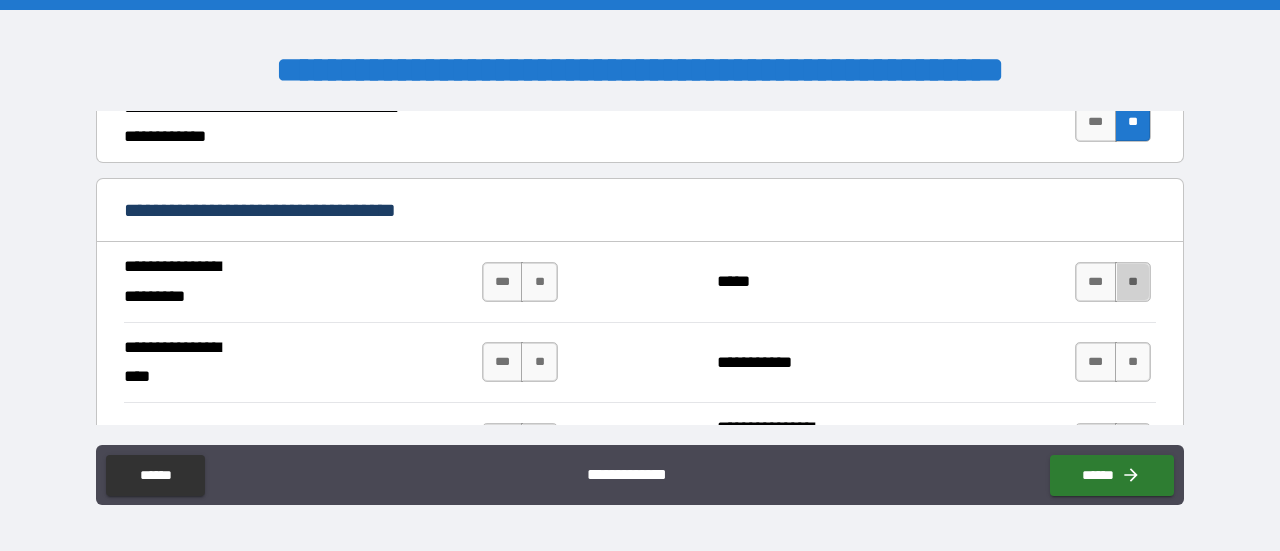click on "**" at bounding box center (1133, 282) 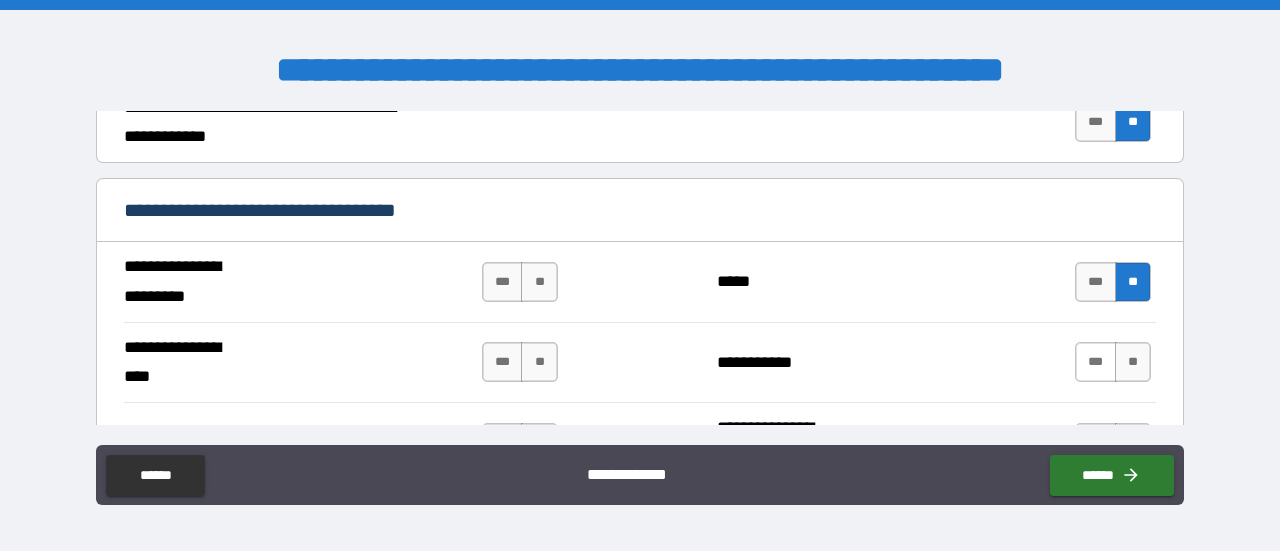 click on "**" at bounding box center [1133, 362] 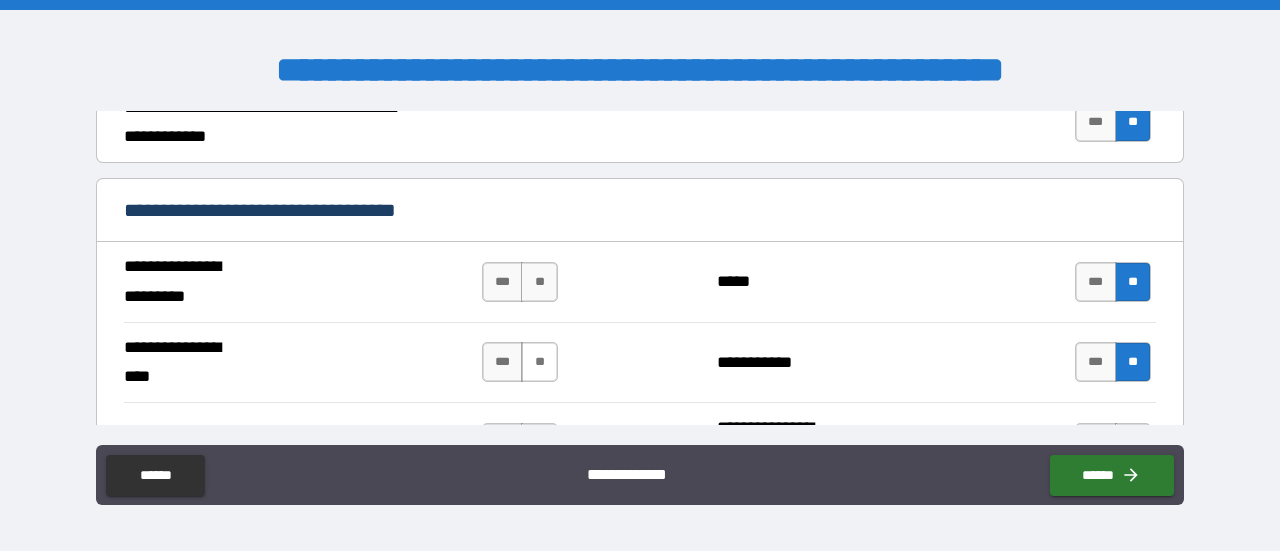 click on "**" at bounding box center [539, 362] 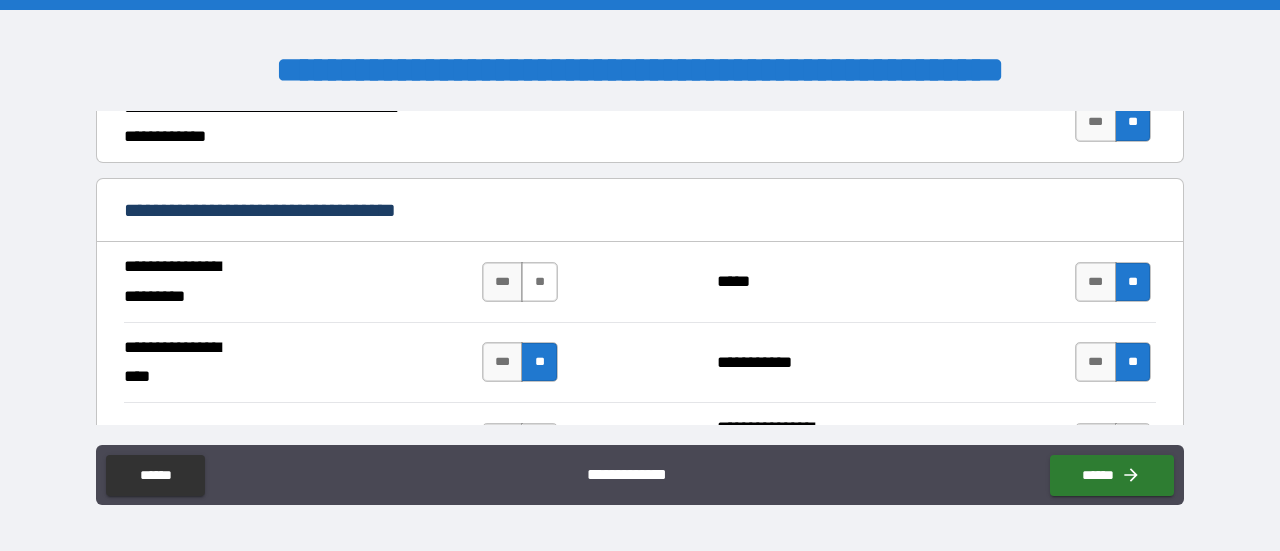 click on "**" at bounding box center [539, 282] 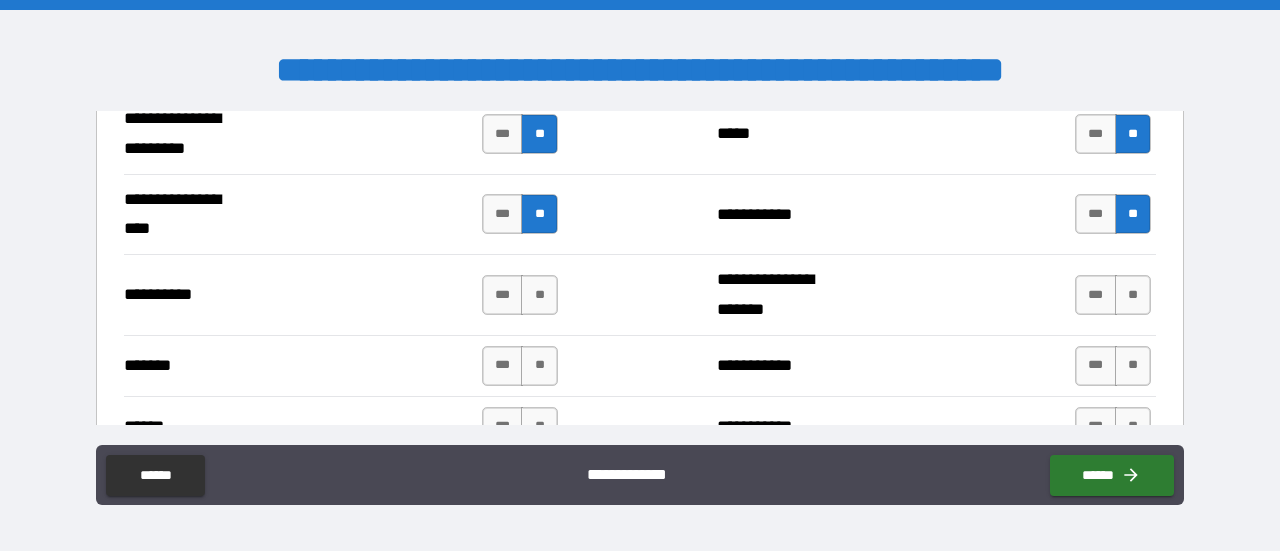 scroll, scrollTop: 1700, scrollLeft: 0, axis: vertical 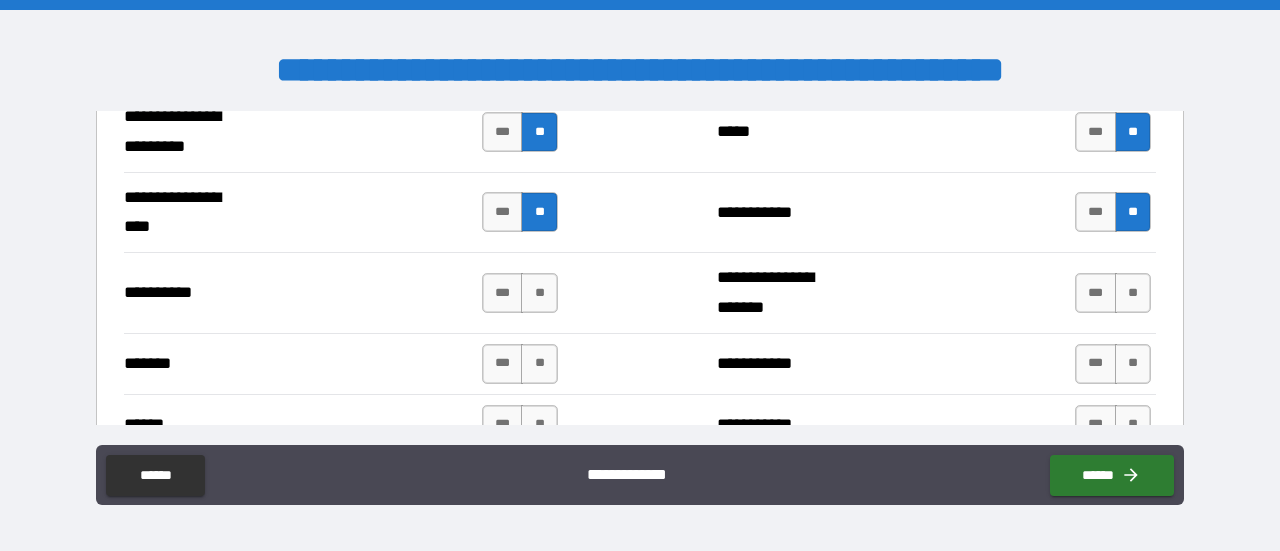 click on "**" at bounding box center (539, 293) 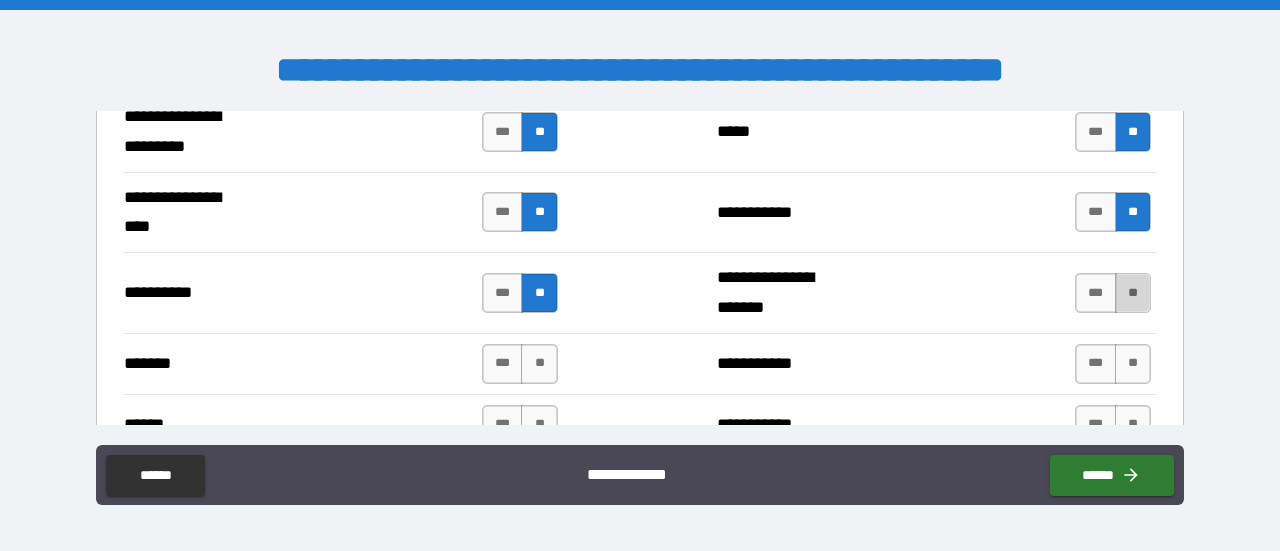 click on "**" at bounding box center [1133, 293] 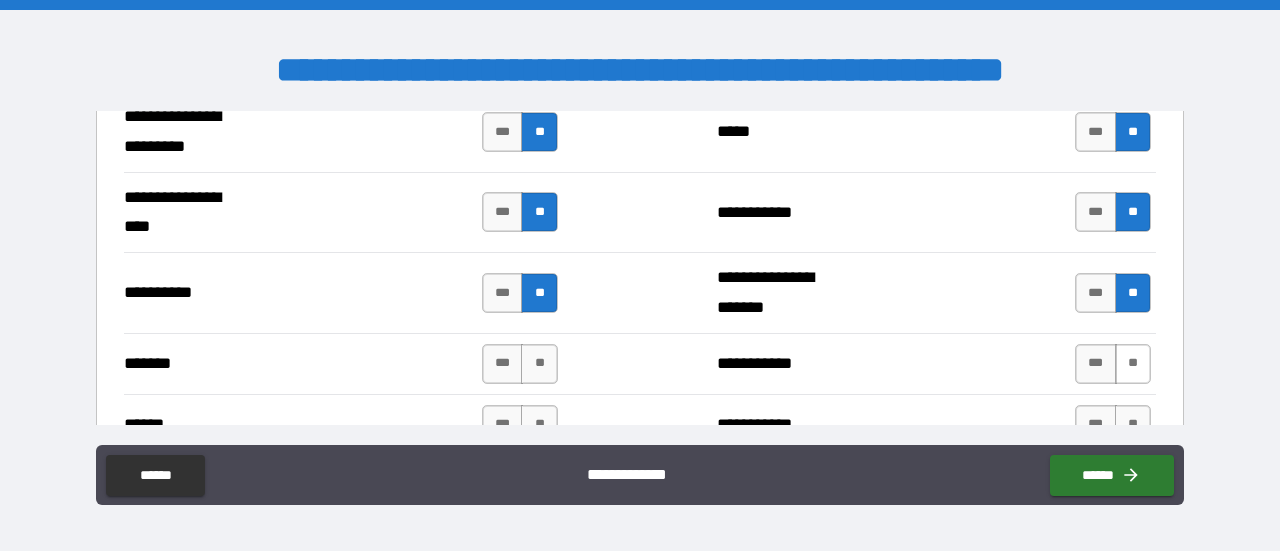 click on "**" at bounding box center (1133, 364) 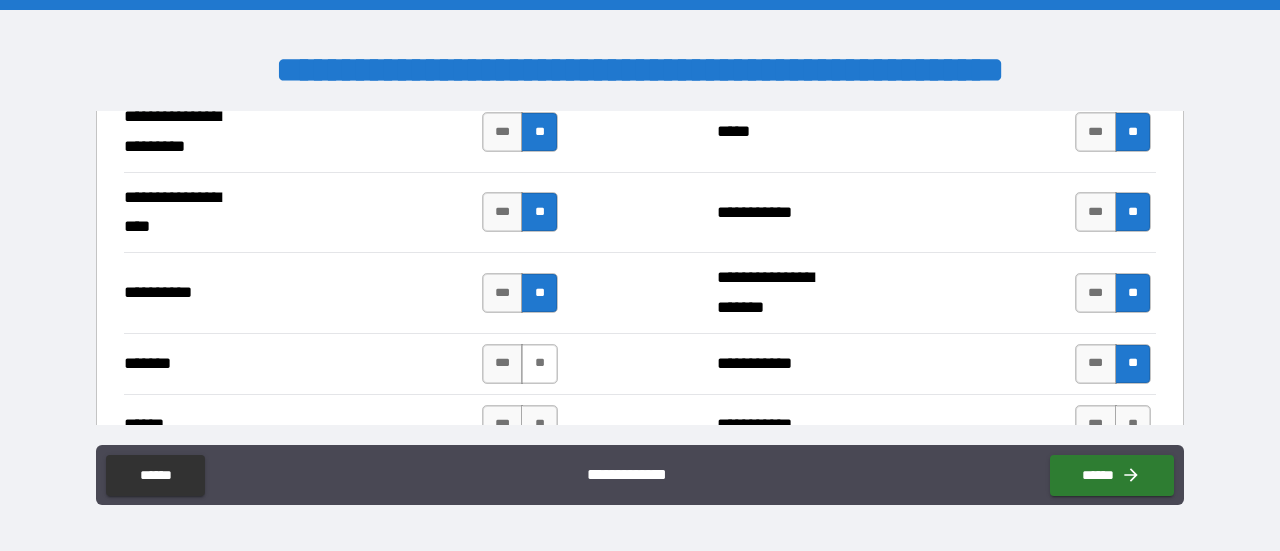 click on "**" at bounding box center [539, 364] 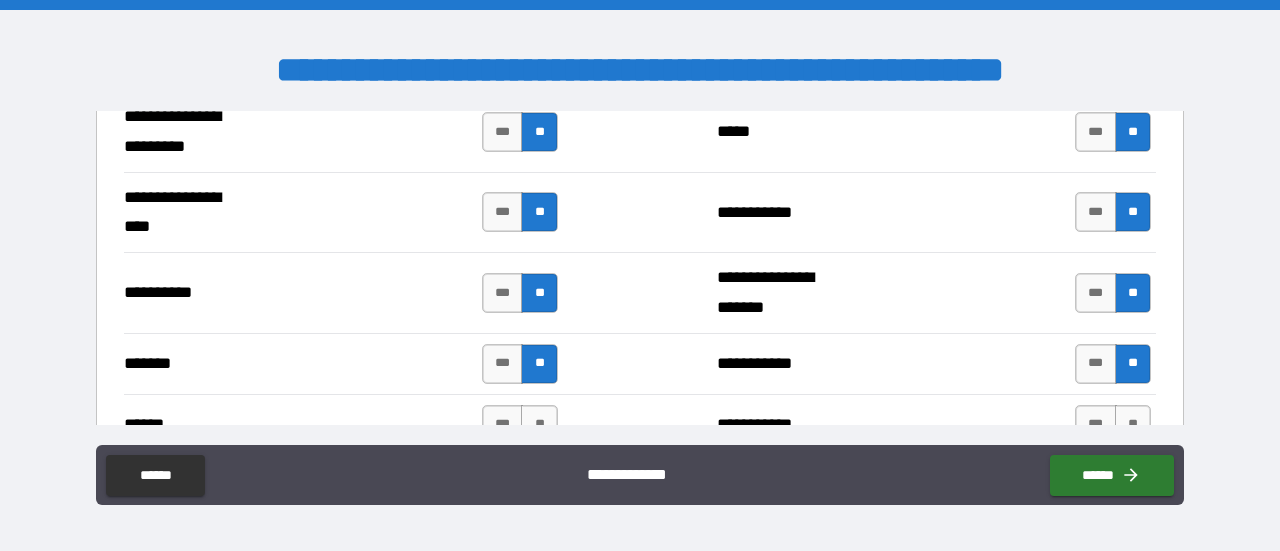 scroll, scrollTop: 1836, scrollLeft: 0, axis: vertical 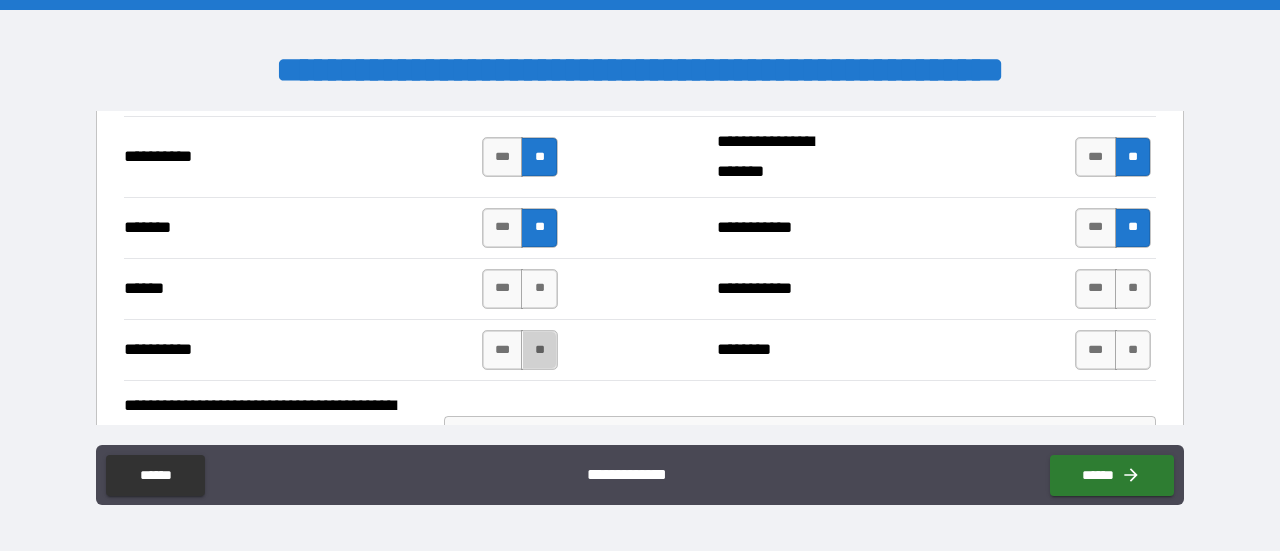 click on "**" at bounding box center (539, 350) 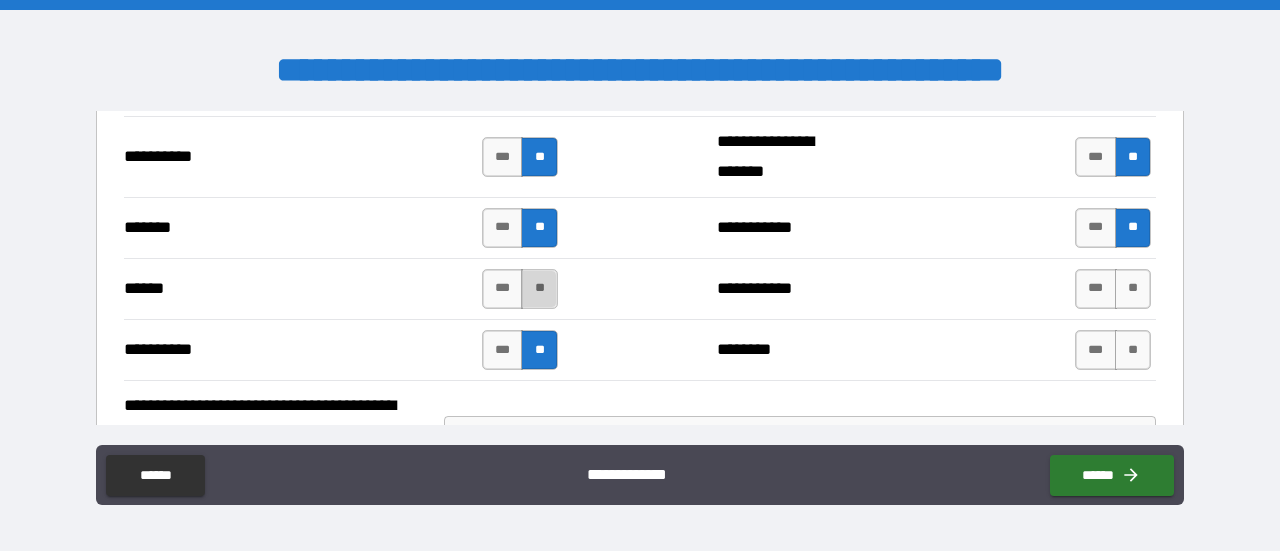 click on "**" at bounding box center [539, 289] 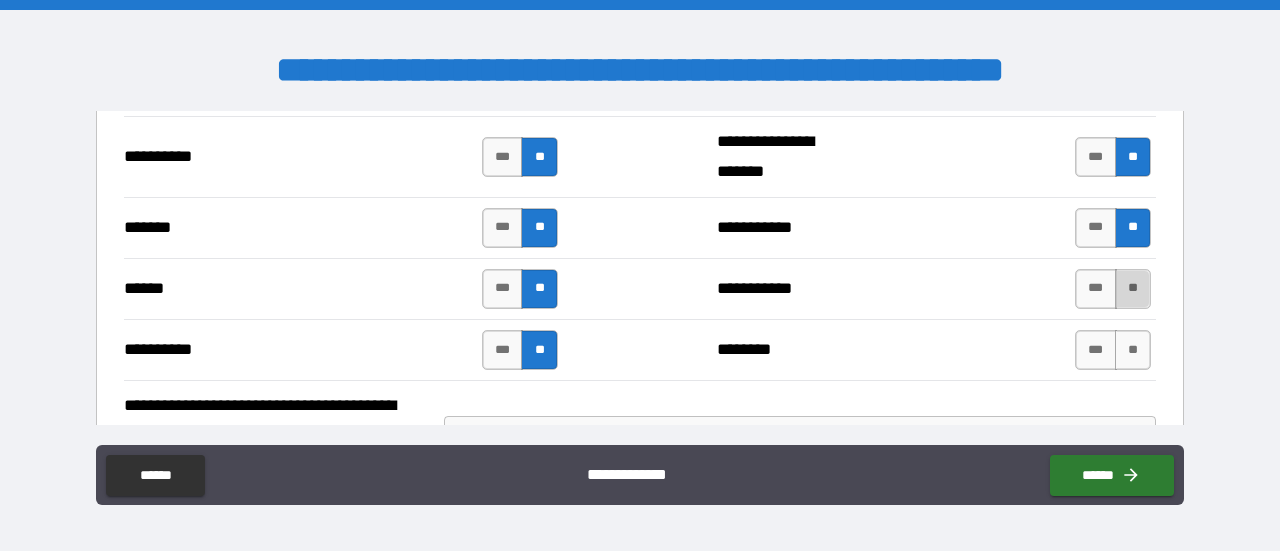 click on "**" at bounding box center (1133, 289) 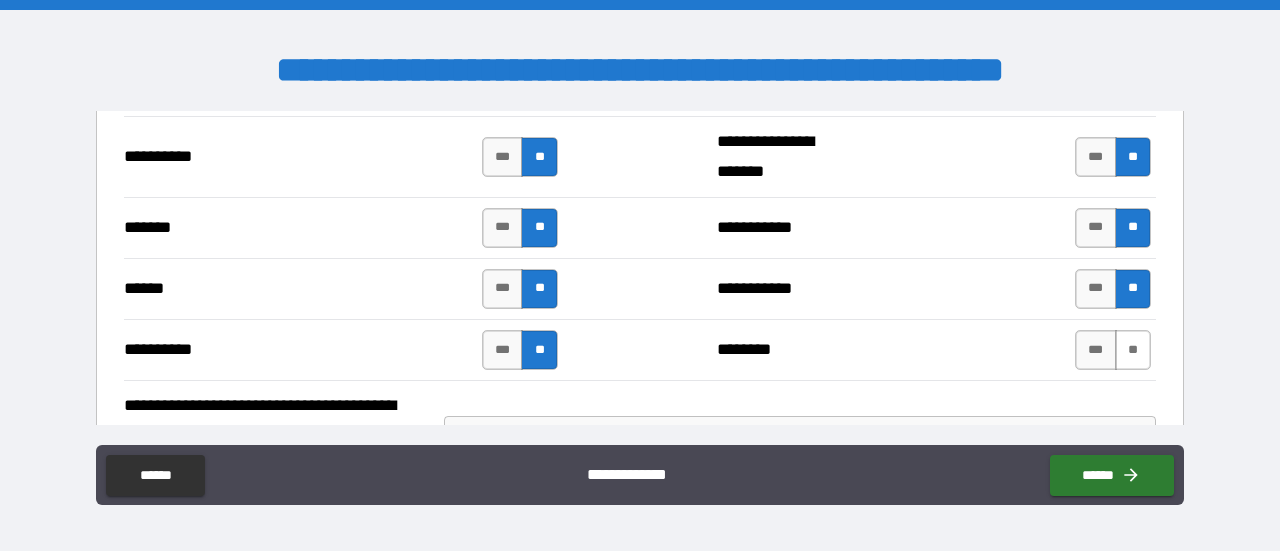 click on "**" at bounding box center [1133, 350] 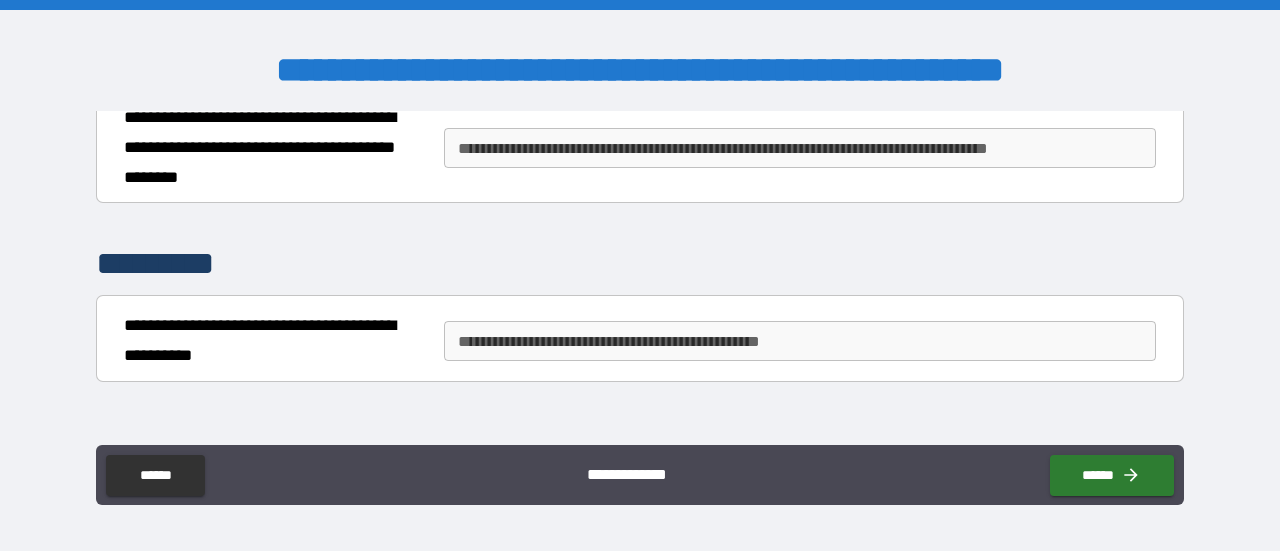 scroll, scrollTop: 2332, scrollLeft: 0, axis: vertical 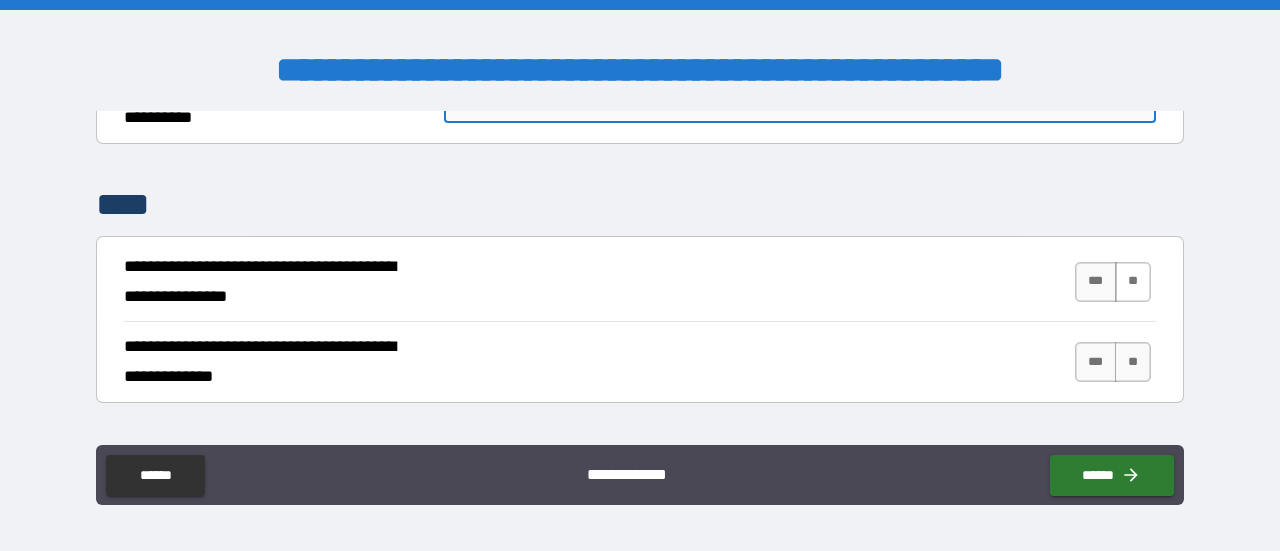 type on "**********" 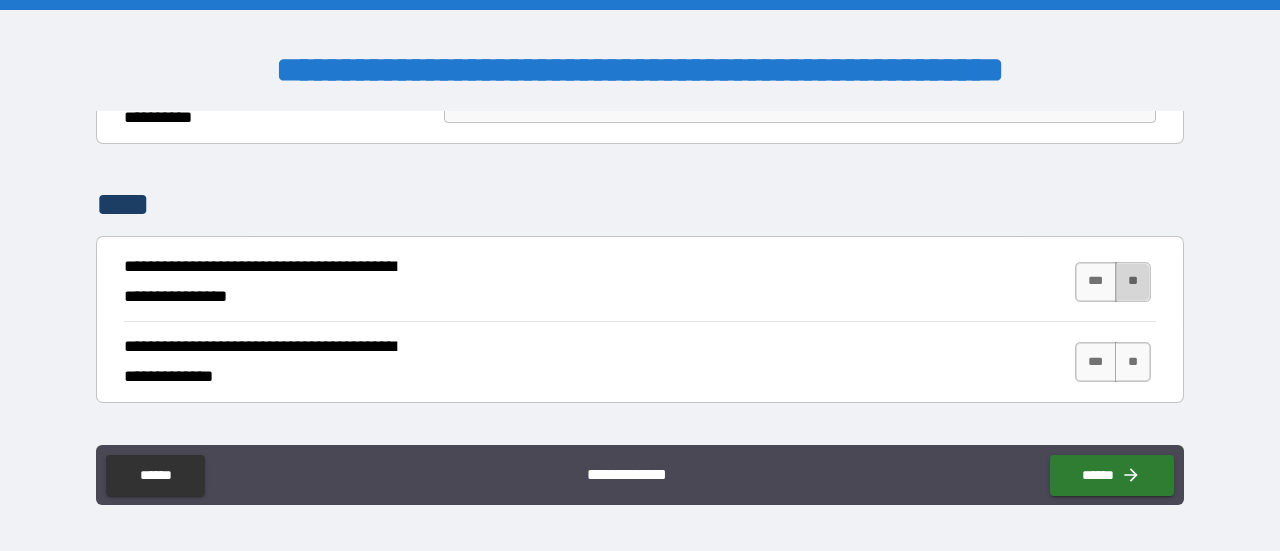 click on "**" at bounding box center [1133, 282] 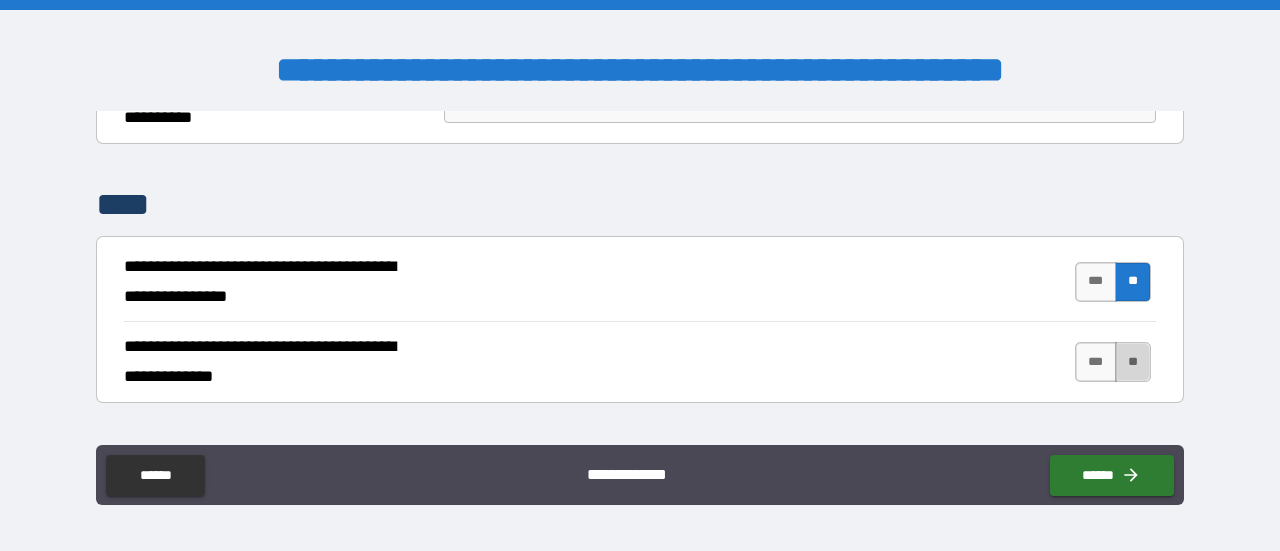 click on "**" at bounding box center [1133, 362] 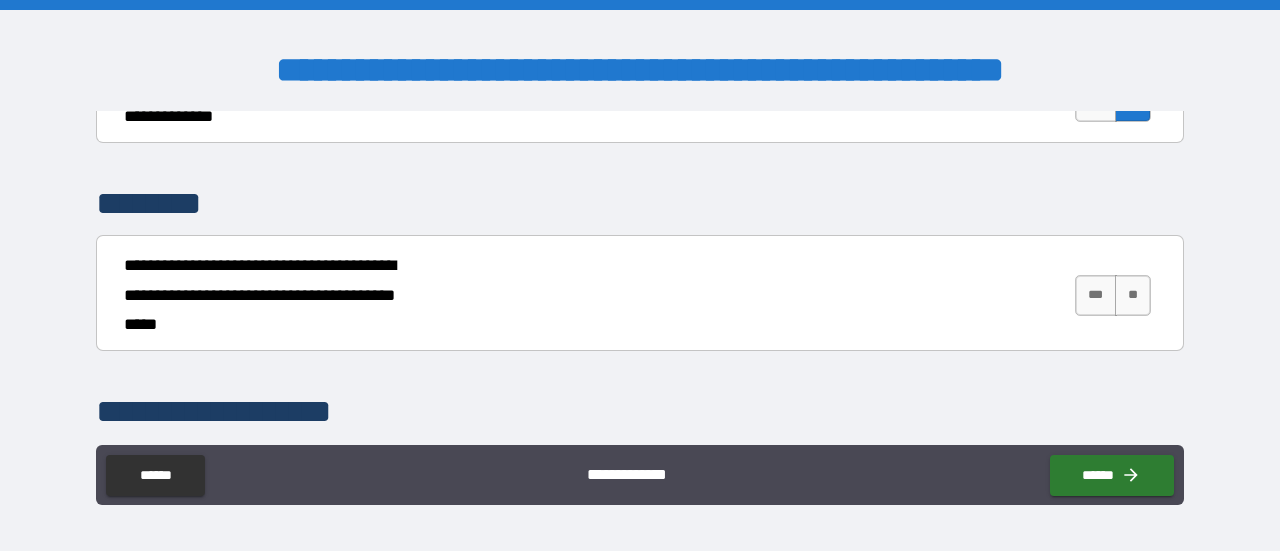 scroll, scrollTop: 2848, scrollLeft: 0, axis: vertical 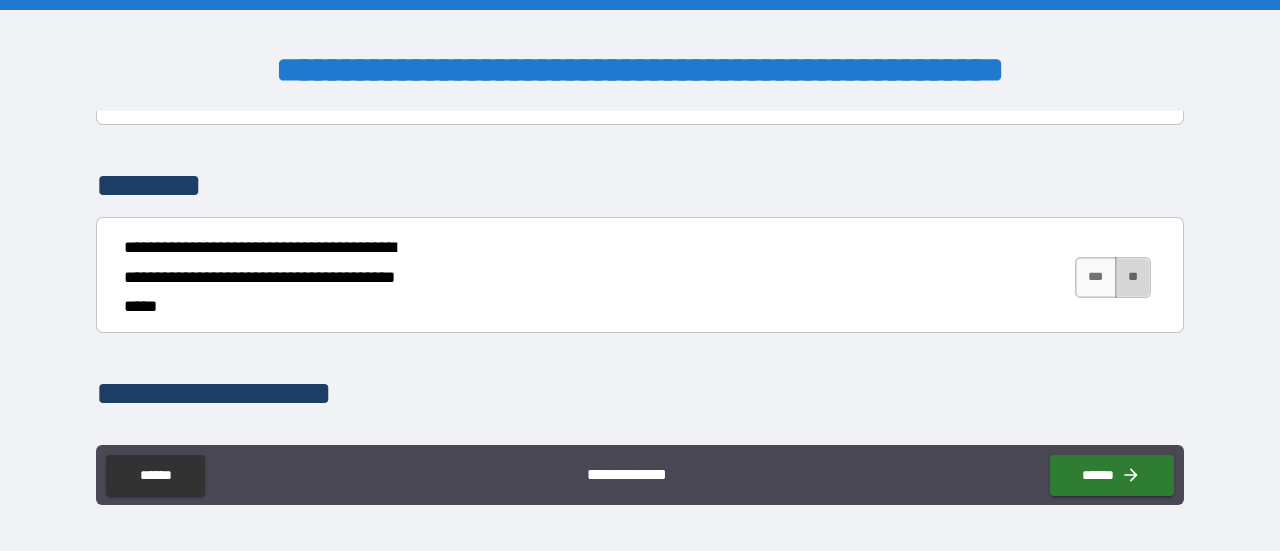 click on "**" at bounding box center (1133, 277) 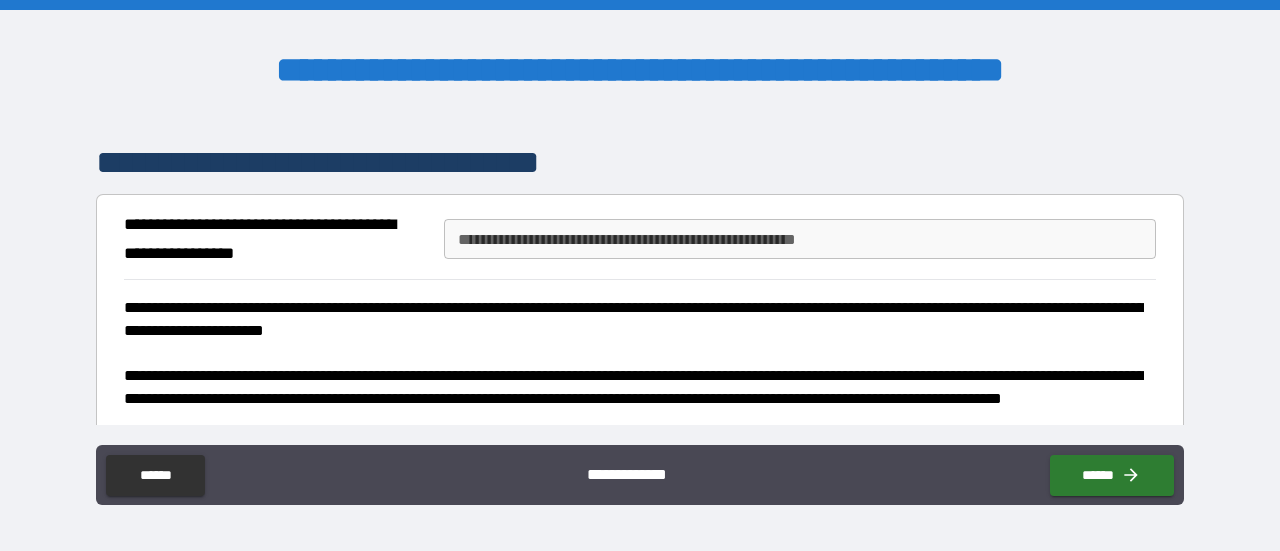 scroll, scrollTop: 3573, scrollLeft: 0, axis: vertical 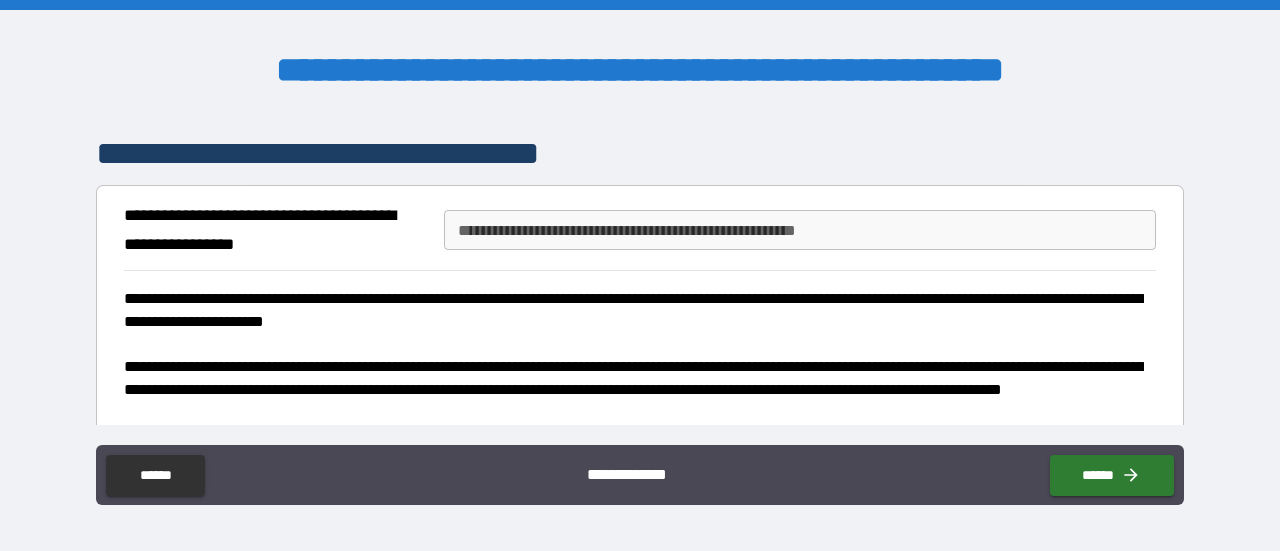 click on "**********" at bounding box center [800, 230] 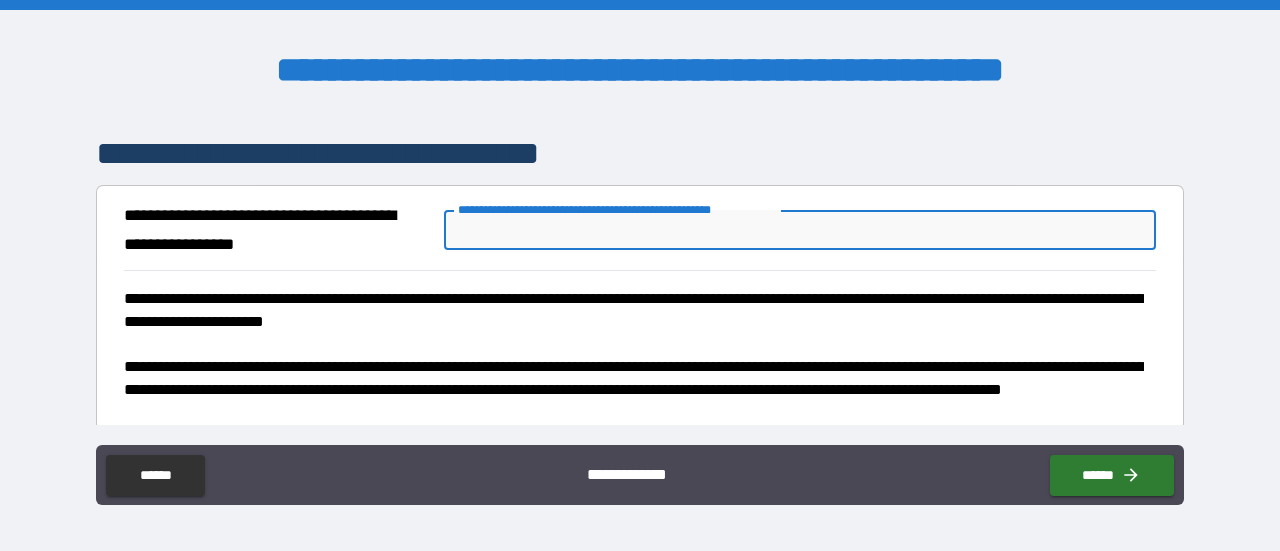 type on "*********" 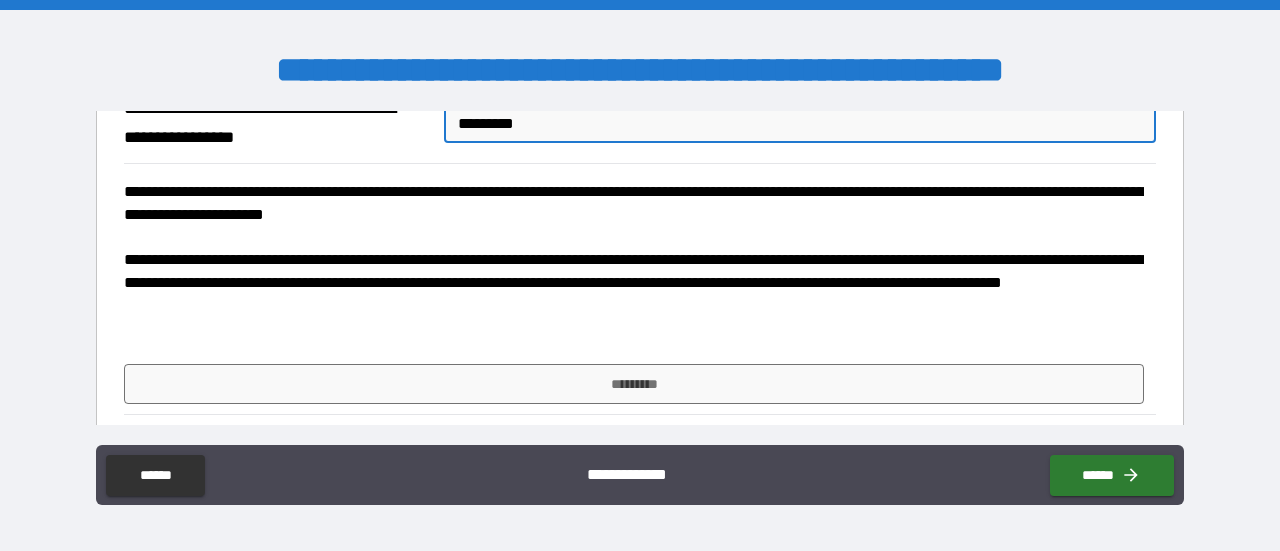 scroll, scrollTop: 3770, scrollLeft: 0, axis: vertical 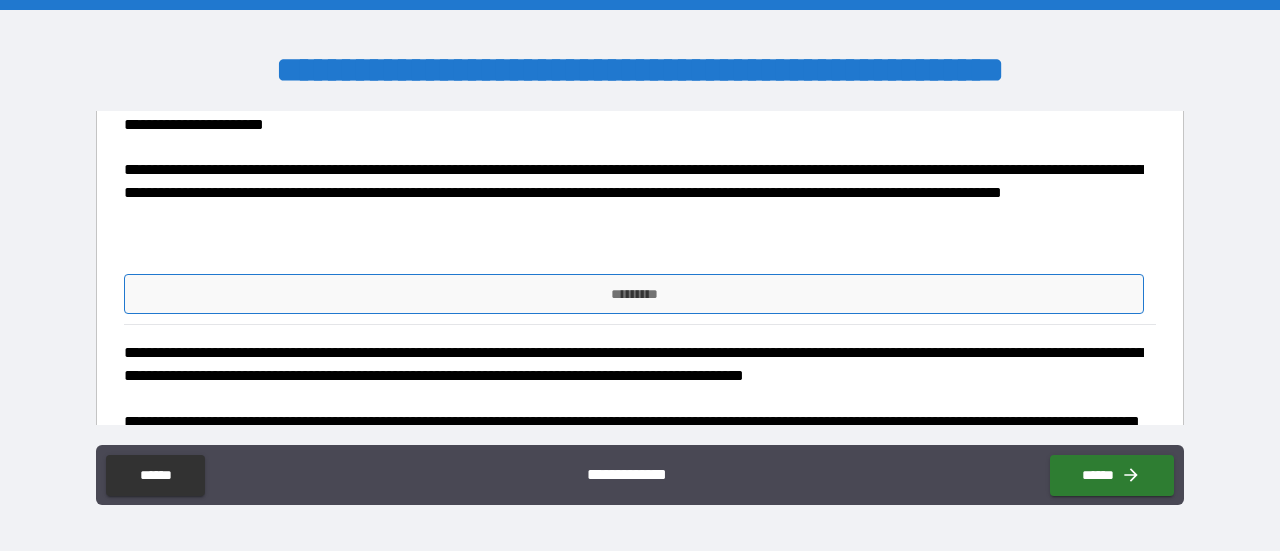 click on "*********" at bounding box center [634, 294] 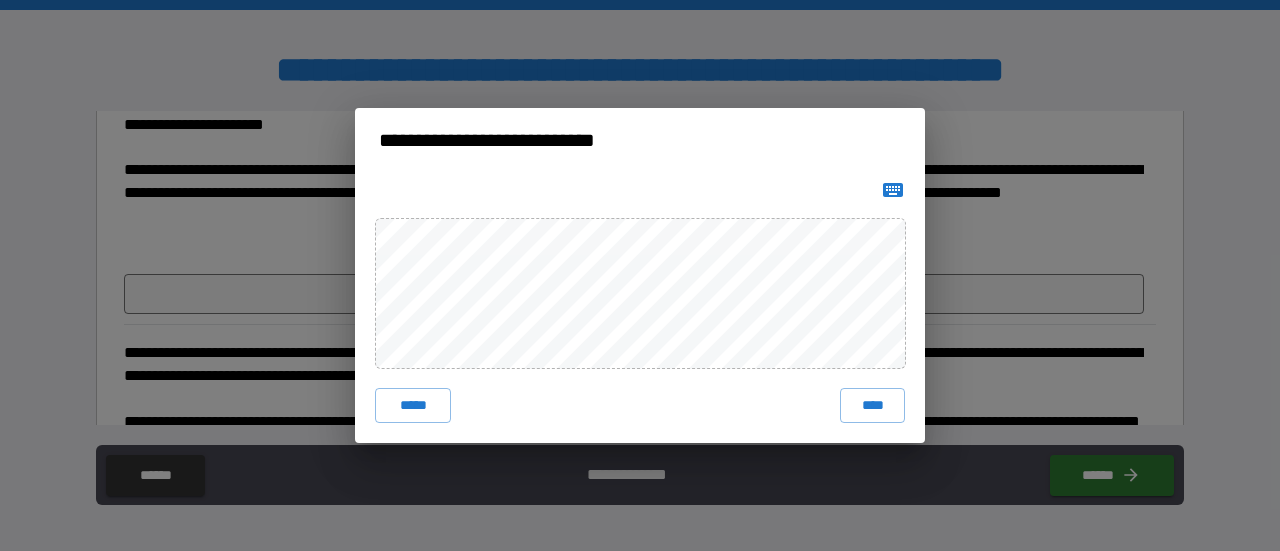 click on "****" at bounding box center [872, 406] 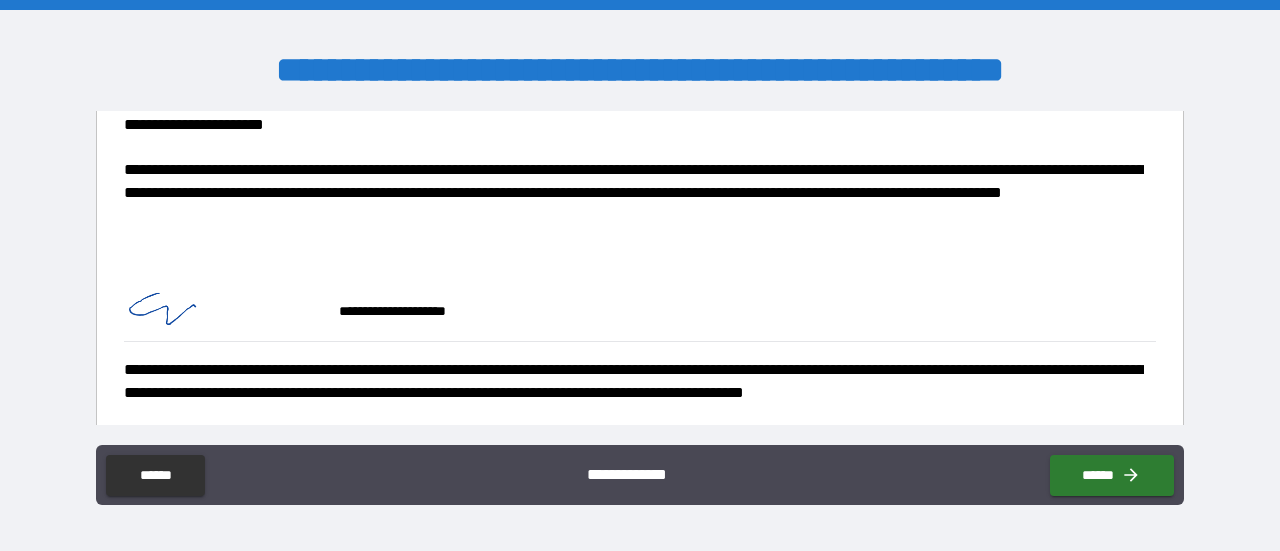 scroll, scrollTop: 3921, scrollLeft: 0, axis: vertical 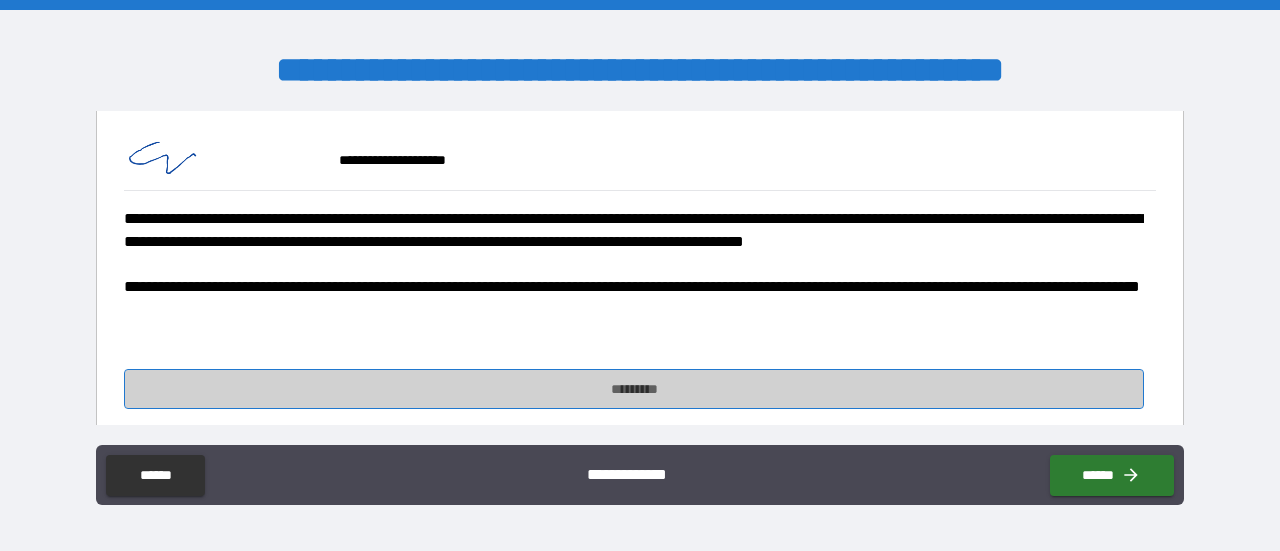 click on "*********" at bounding box center [634, 389] 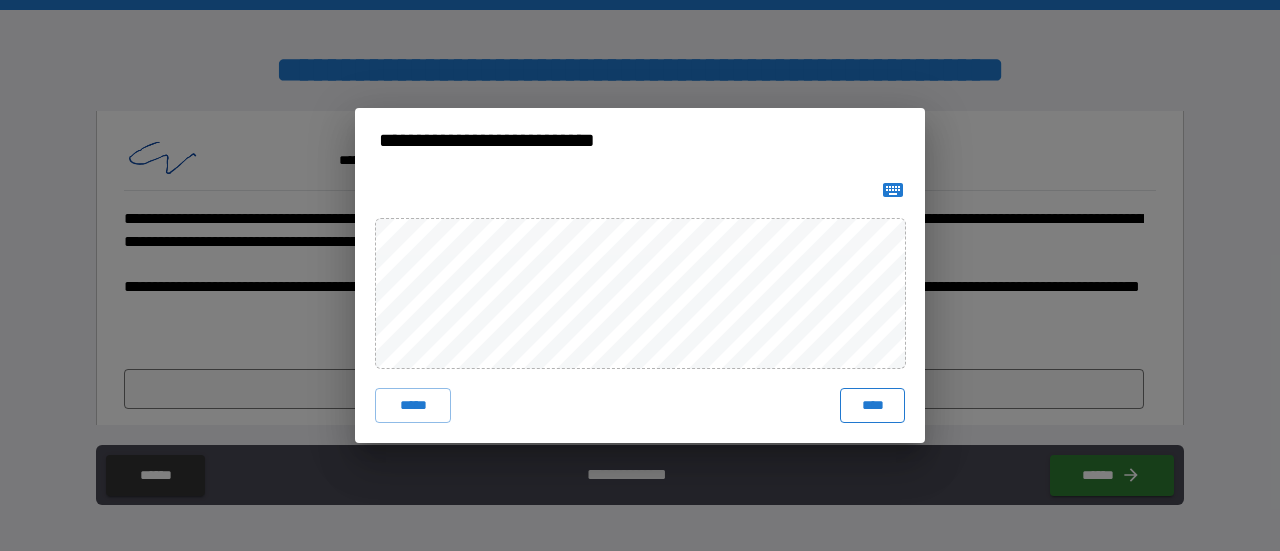 click on "****" at bounding box center [872, 406] 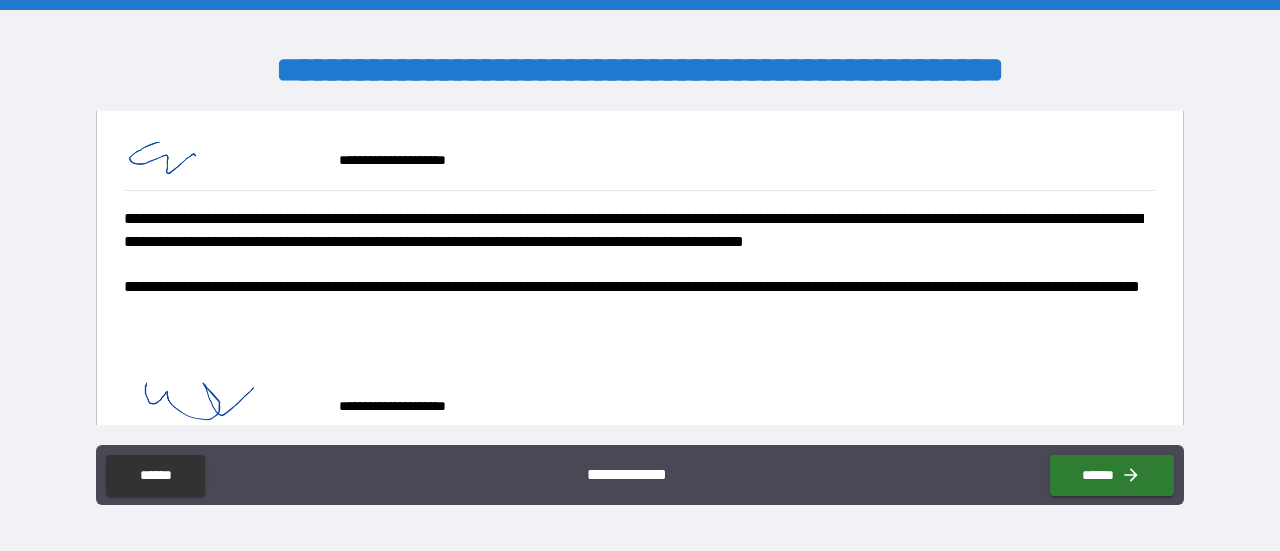 click on "**********" at bounding box center (623, 471) 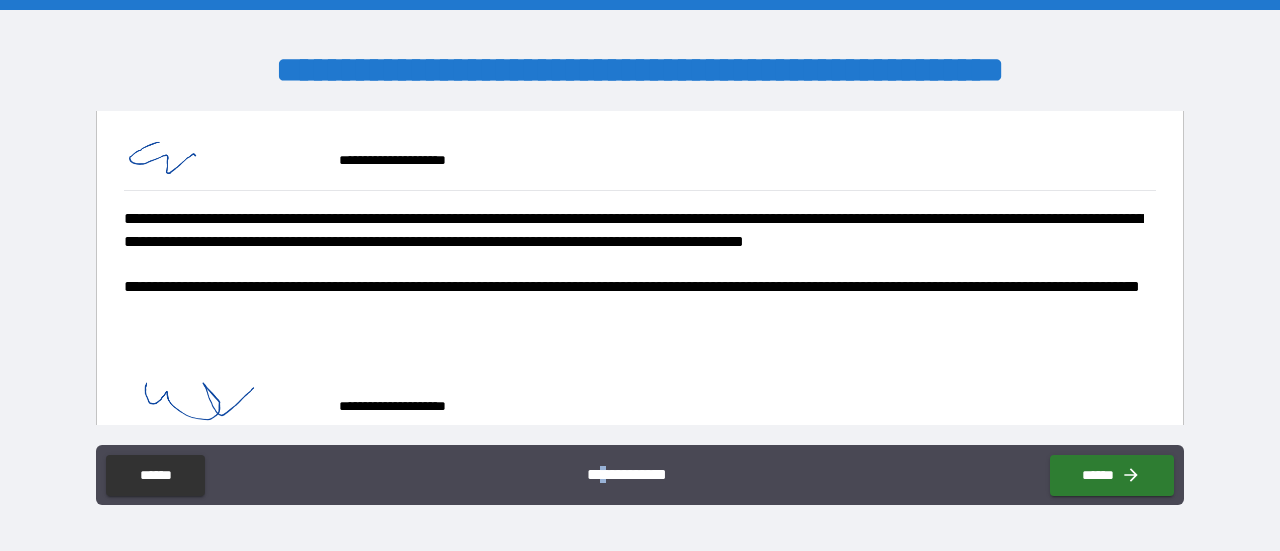 click on "**********" at bounding box center [623, 471] 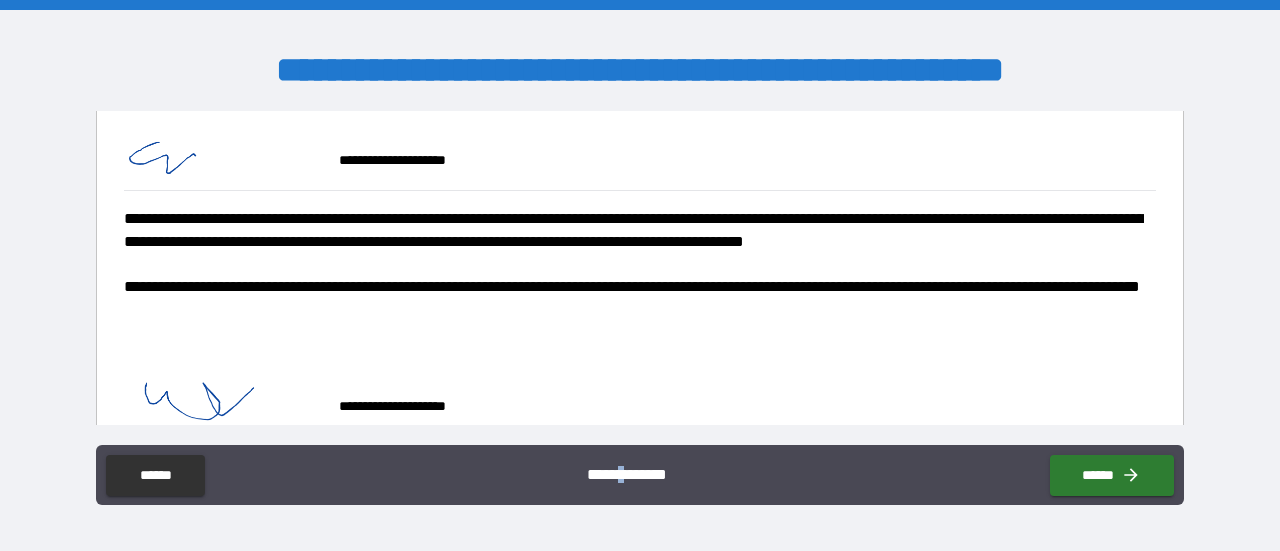 click on "**********" at bounding box center [623, 471] 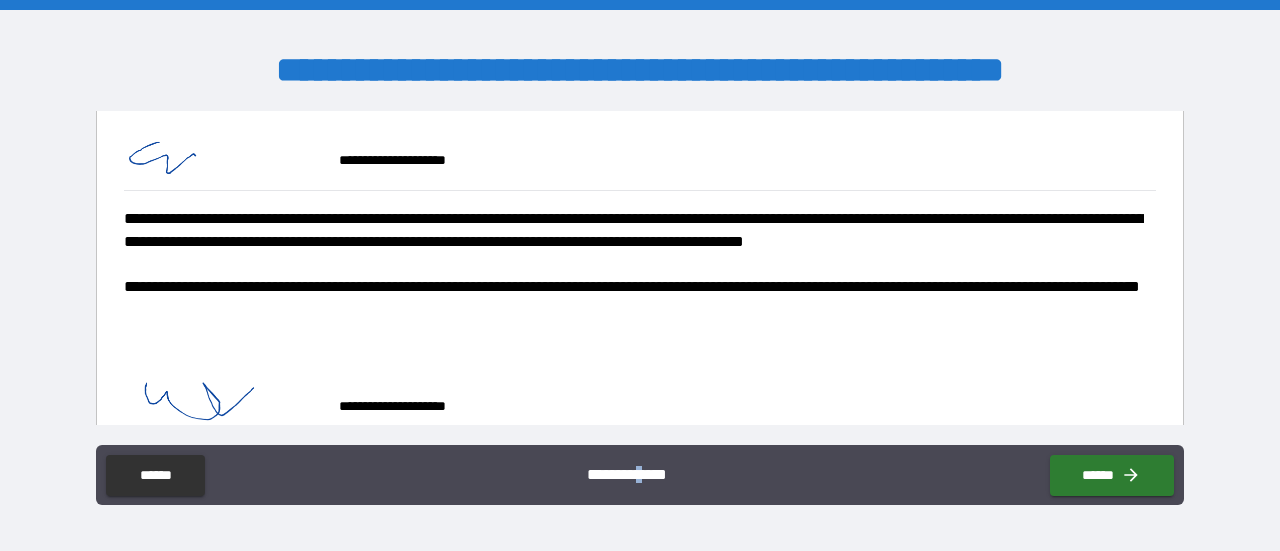click on "**********" at bounding box center [623, 471] 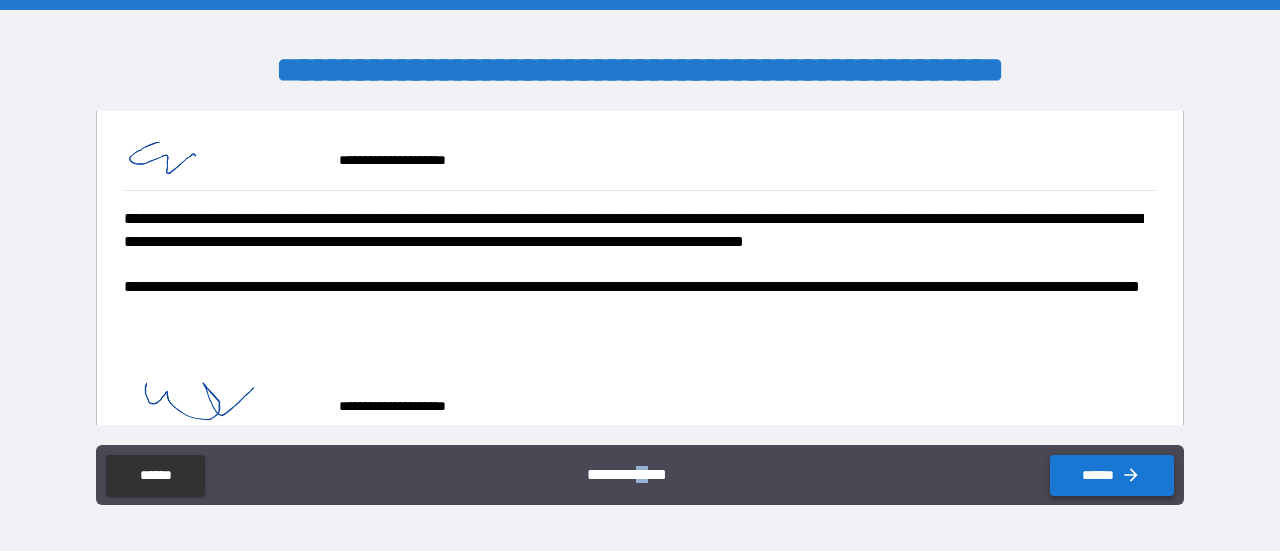 click 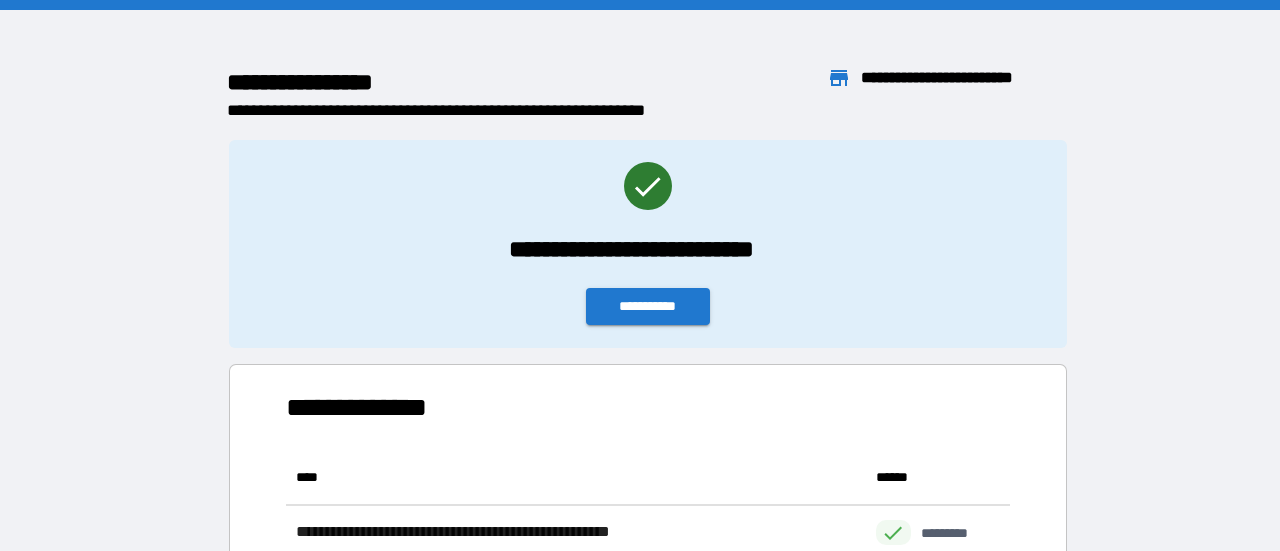 scroll, scrollTop: 16, scrollLeft: 16, axis: both 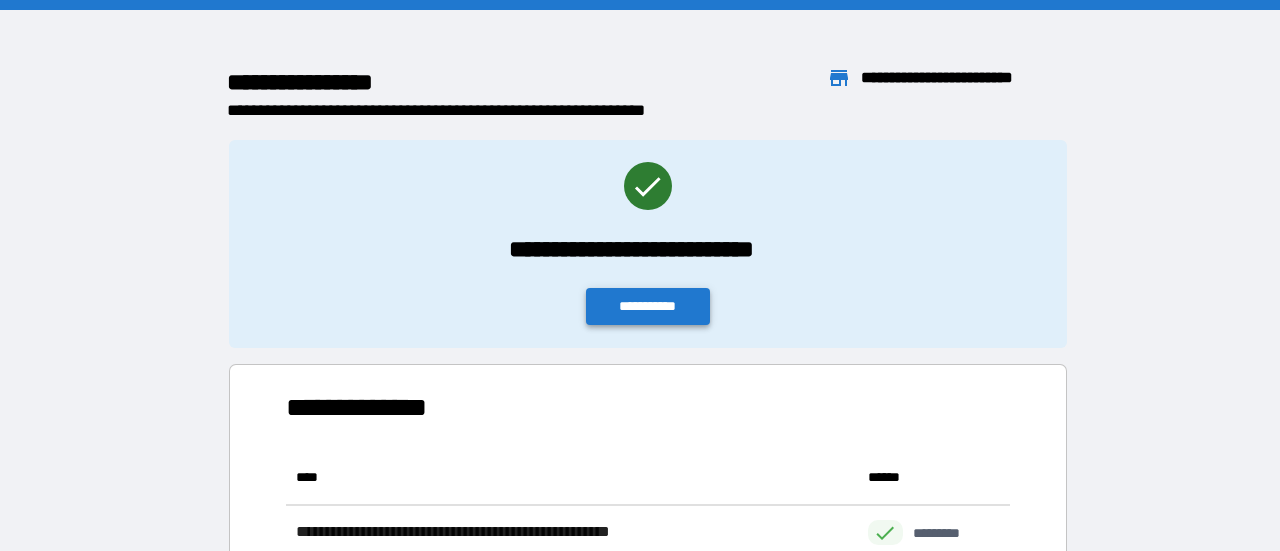 click on "**********" at bounding box center [648, 306] 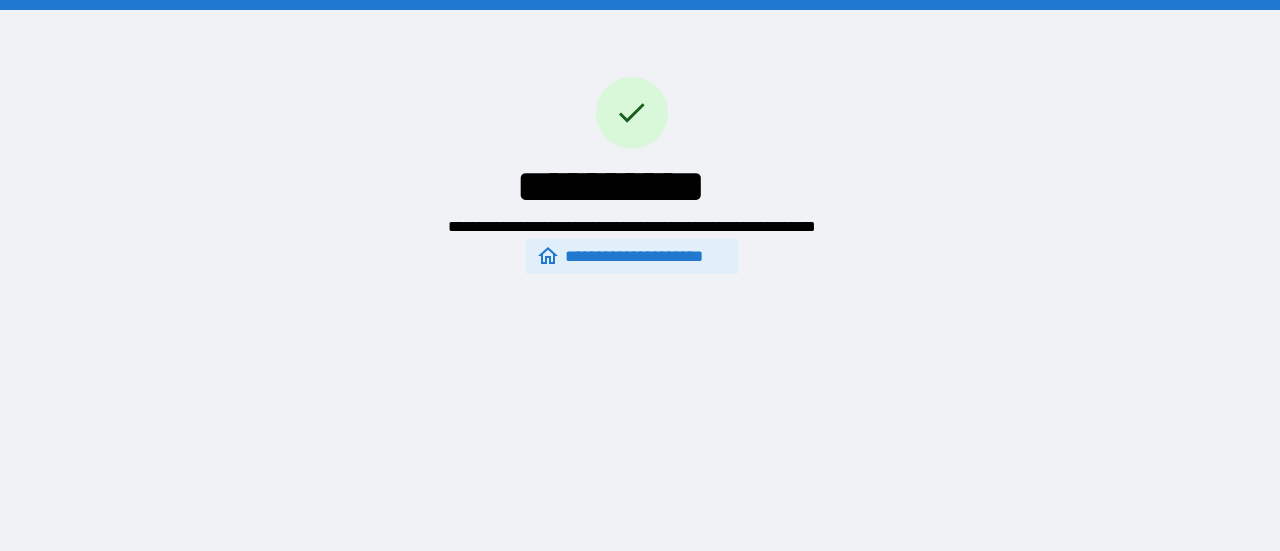 click on "**********" at bounding box center [631, 257] 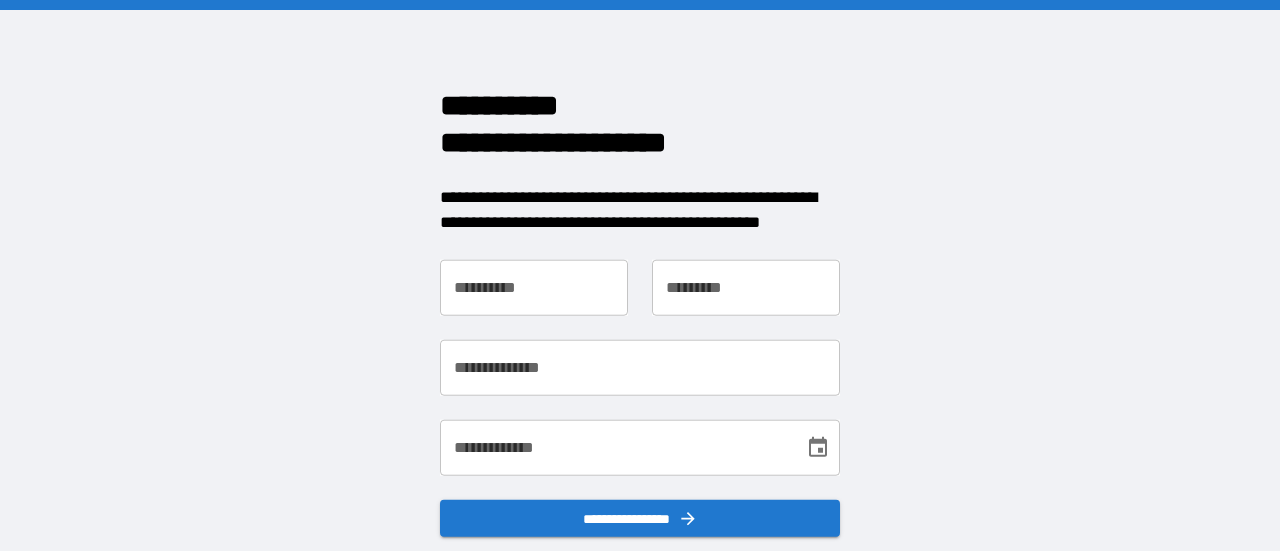 scroll, scrollTop: 0, scrollLeft: 0, axis: both 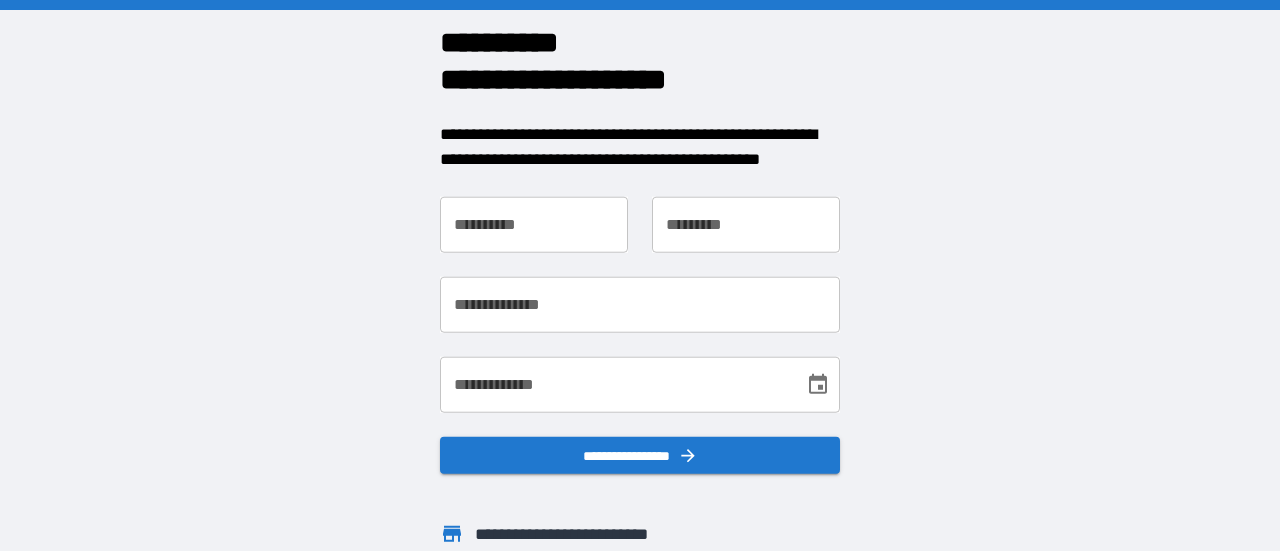 click on "**********" at bounding box center (534, 224) 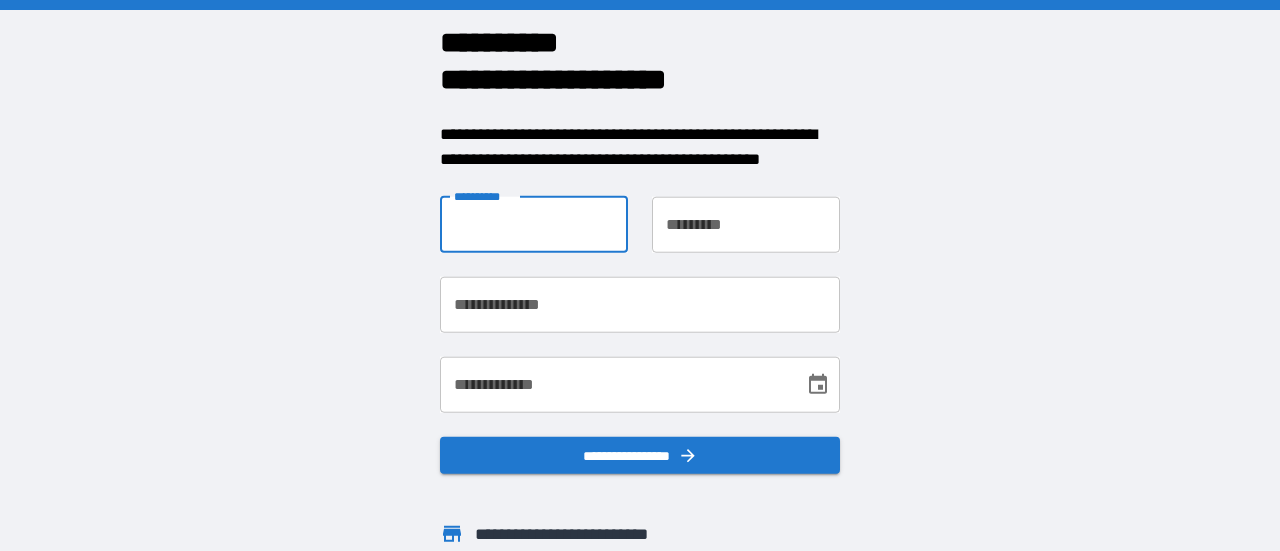 type on "******" 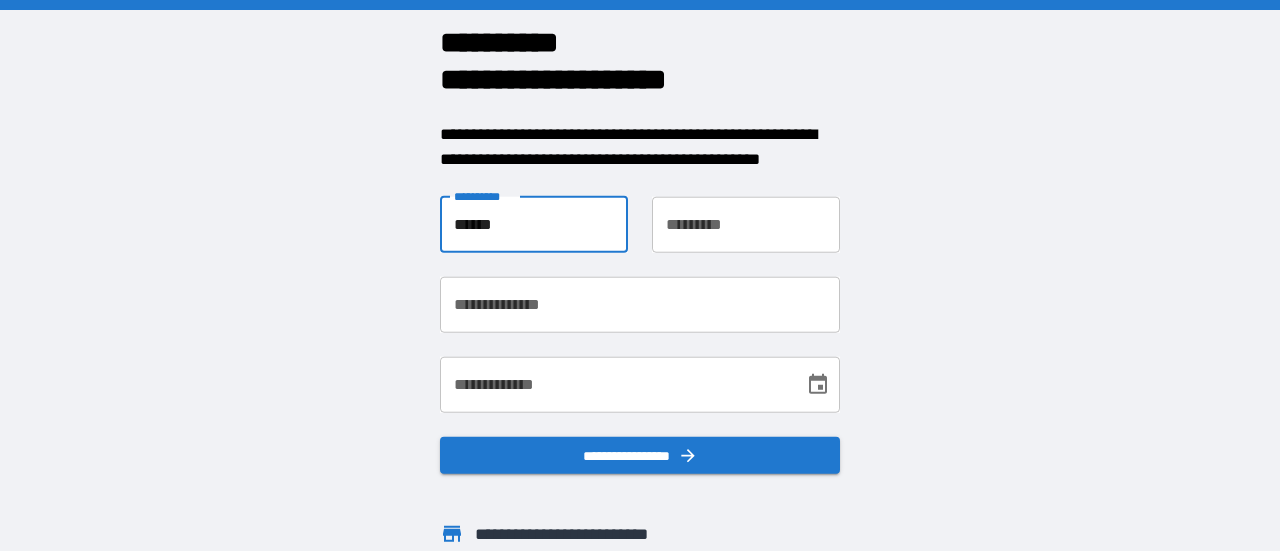 type on "****" 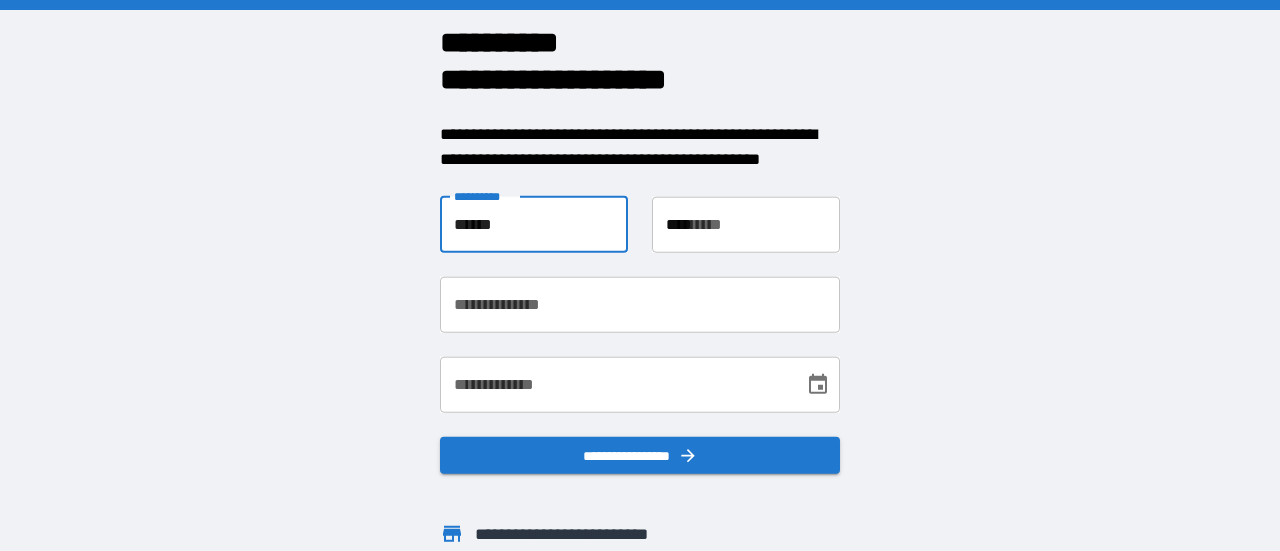 type on "**********" 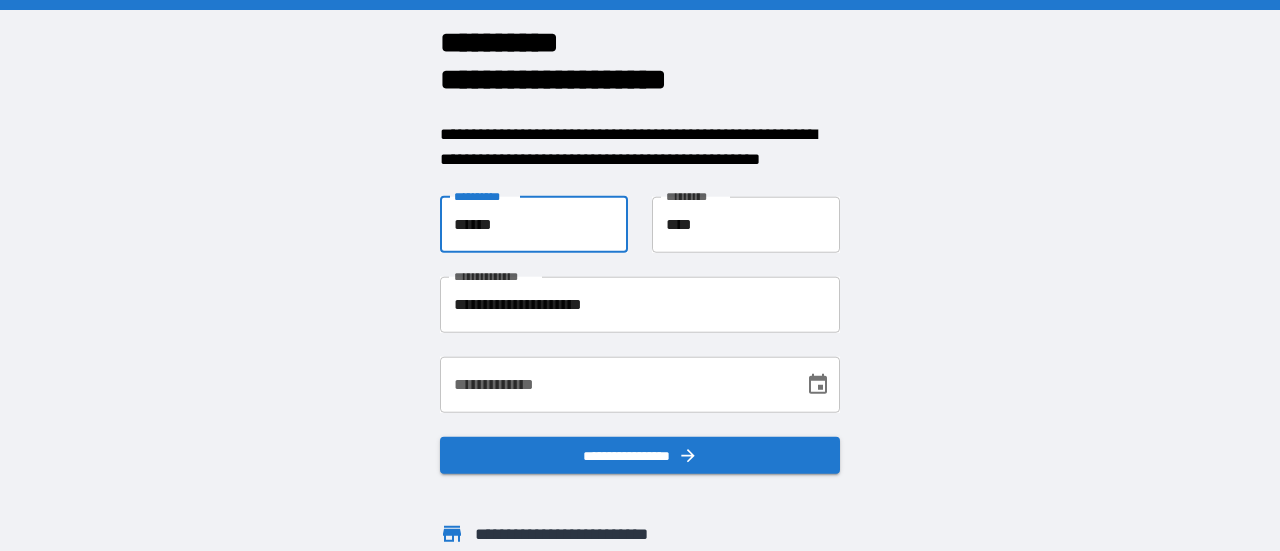click on "**********" at bounding box center [615, 384] 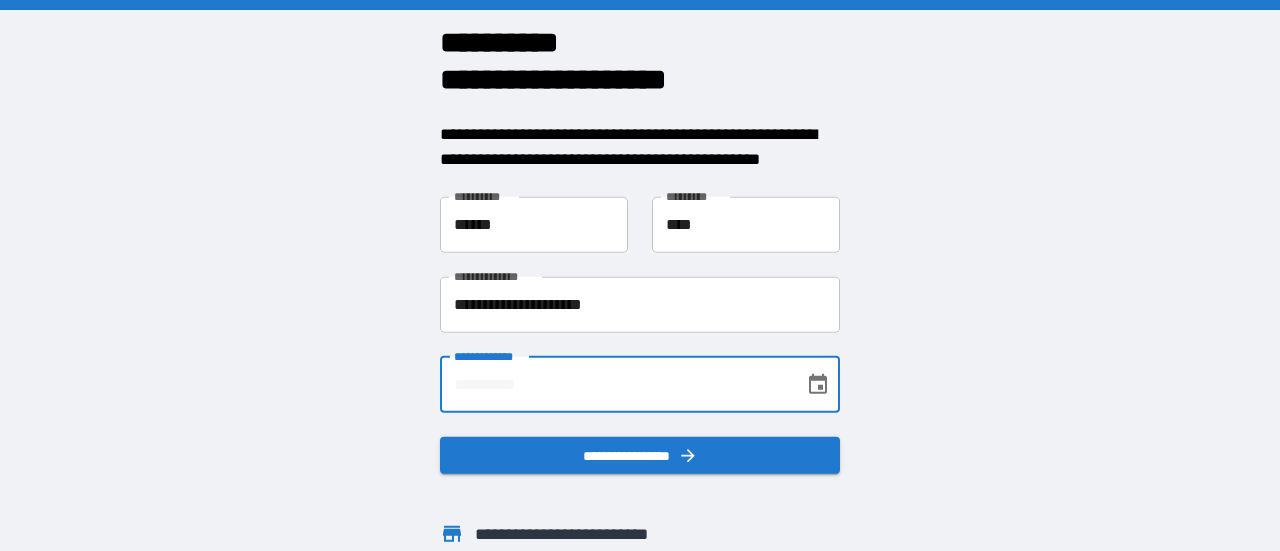 type on "**********" 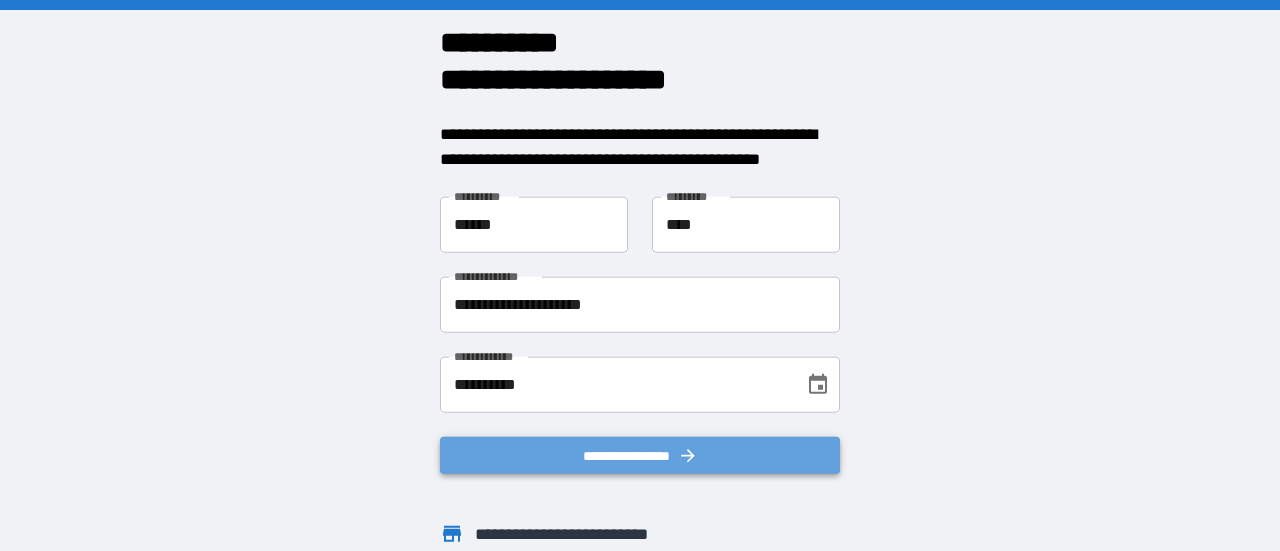 click on "**********" at bounding box center [640, 455] 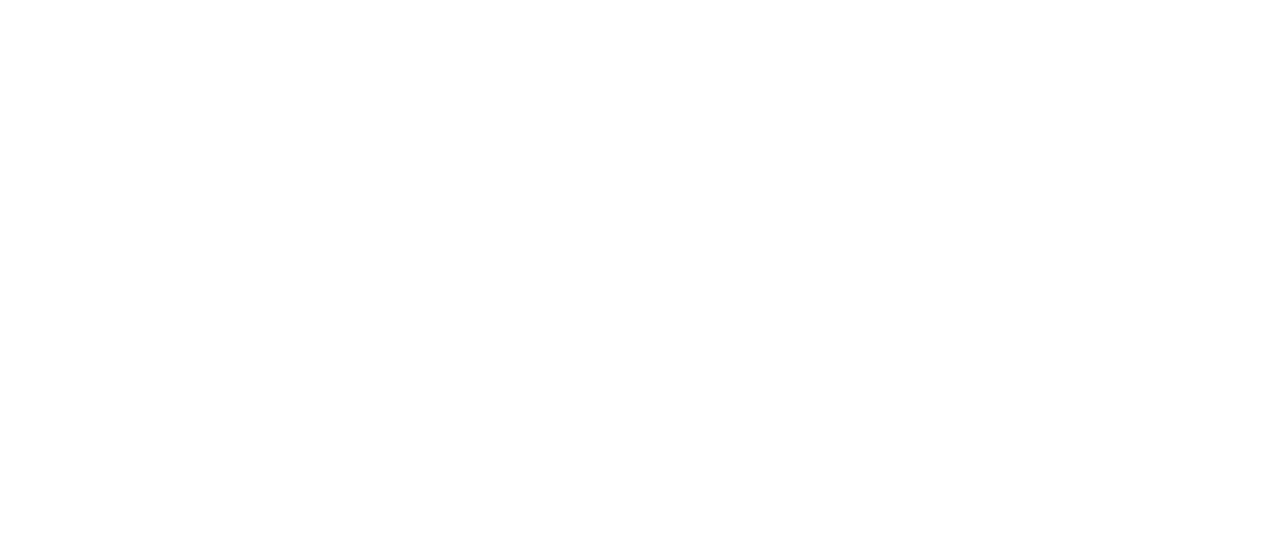 scroll, scrollTop: 0, scrollLeft: 0, axis: both 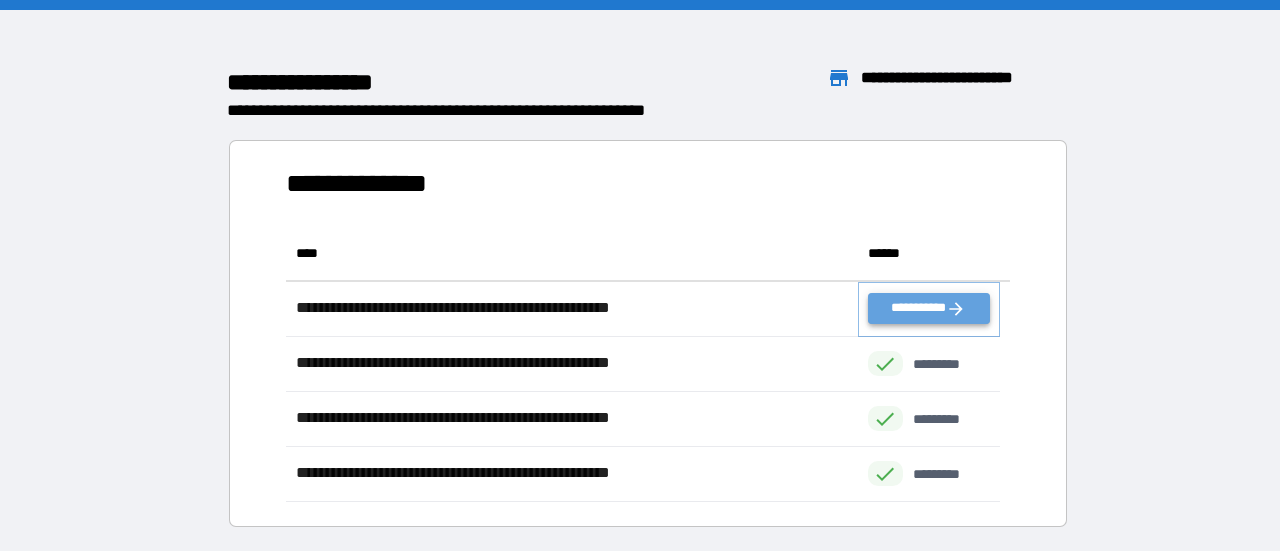 click on "**********" at bounding box center [929, 308] 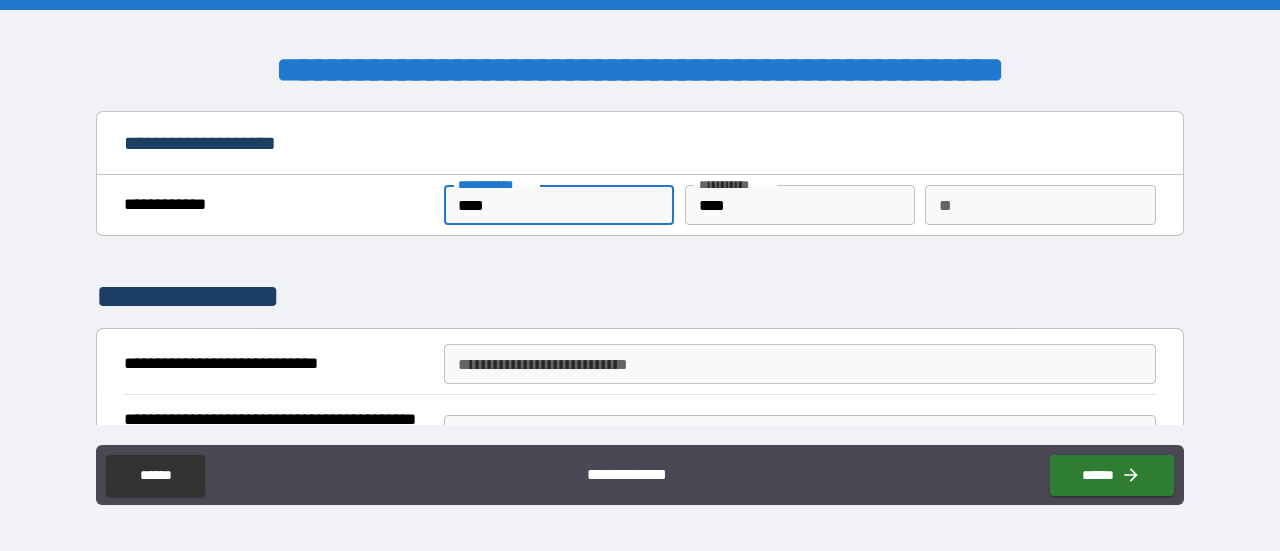 drag, startPoint x: 531, startPoint y: 212, endPoint x: 381, endPoint y: 197, distance: 150.74814 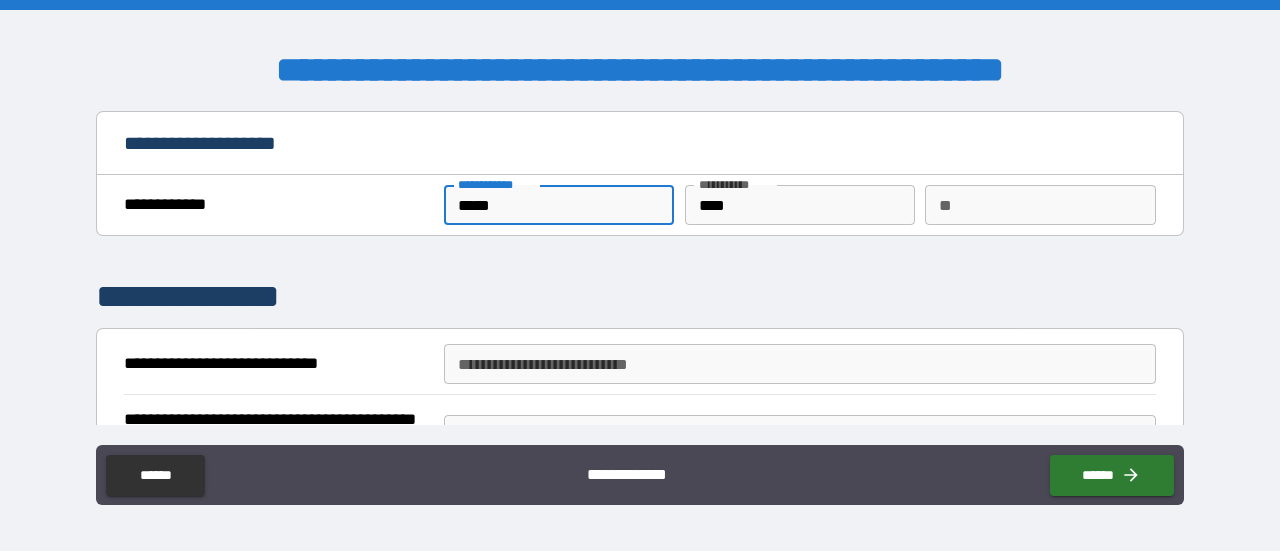 type on "*****" 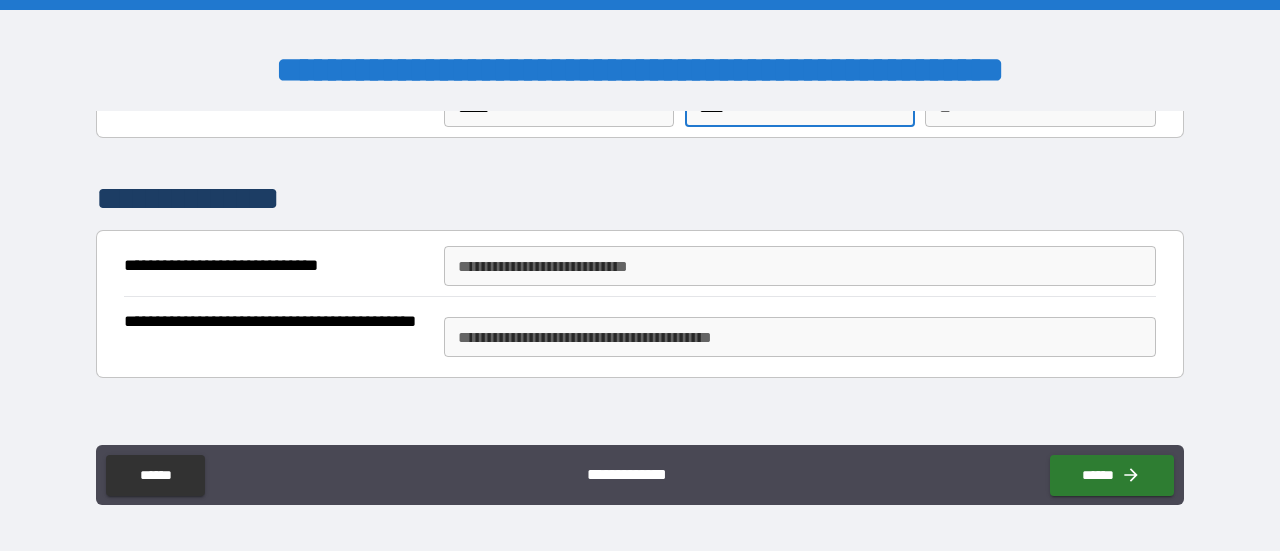 scroll, scrollTop: 116, scrollLeft: 0, axis: vertical 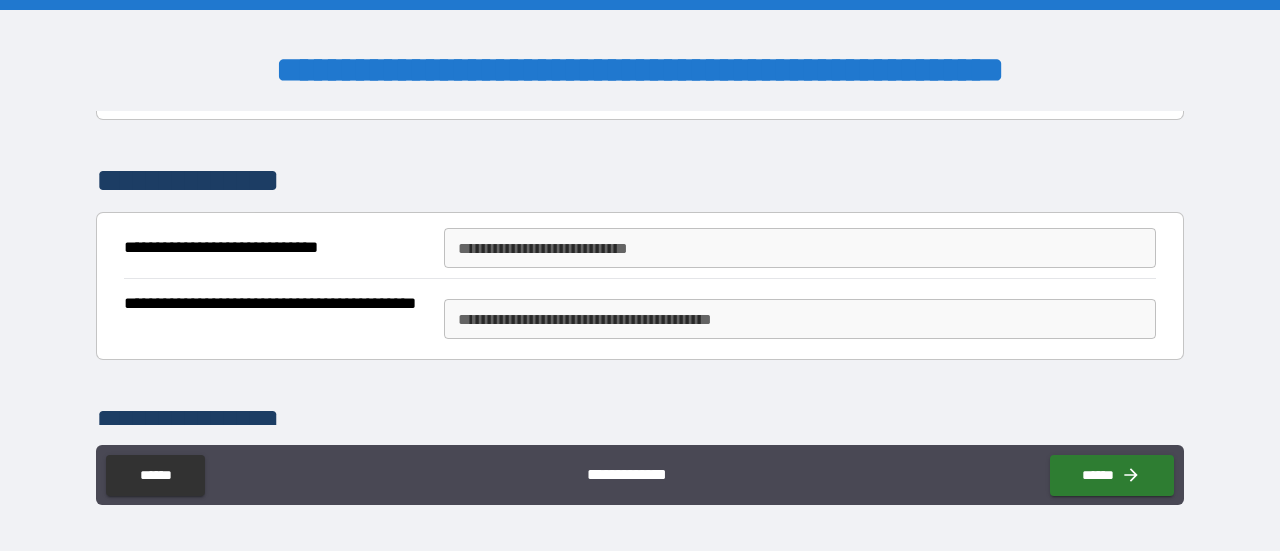 click on "**********" at bounding box center [800, 248] 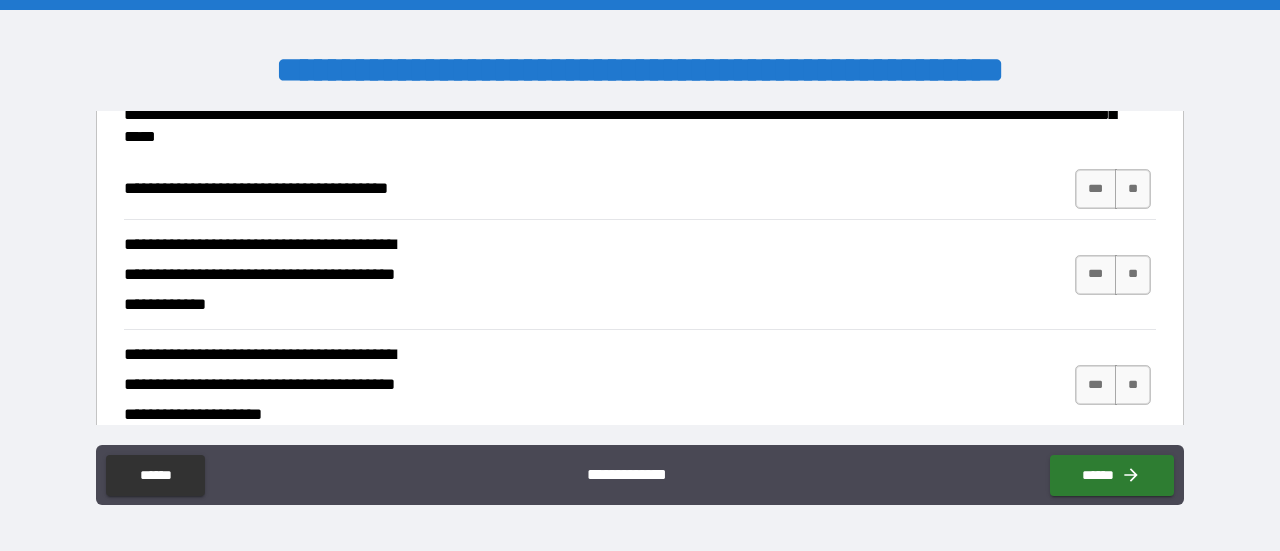 scroll, scrollTop: 555, scrollLeft: 0, axis: vertical 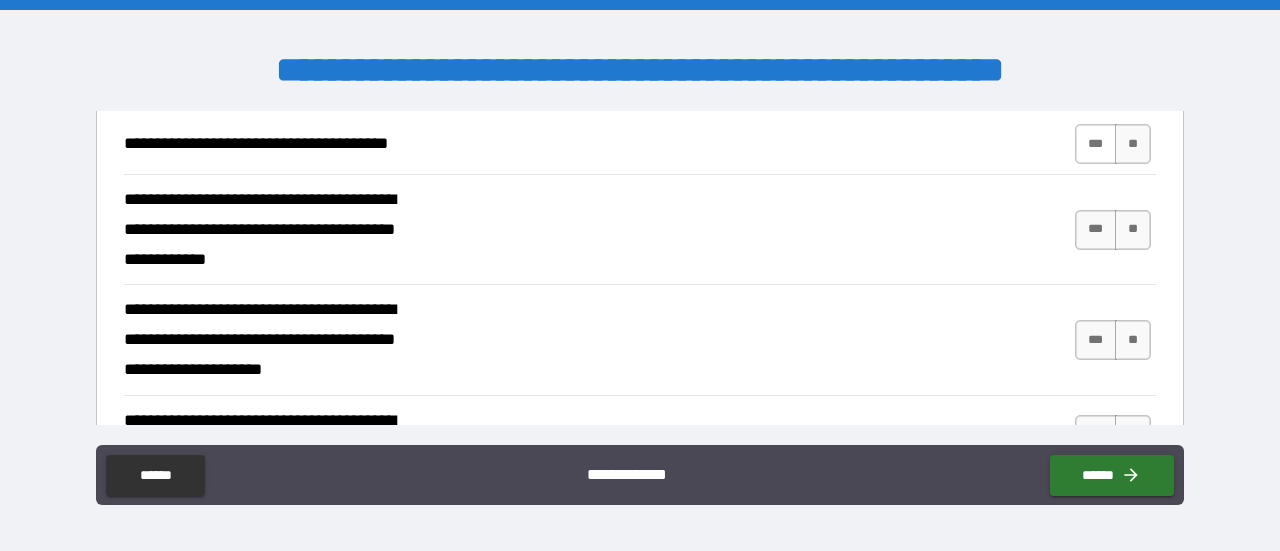 type on "*******" 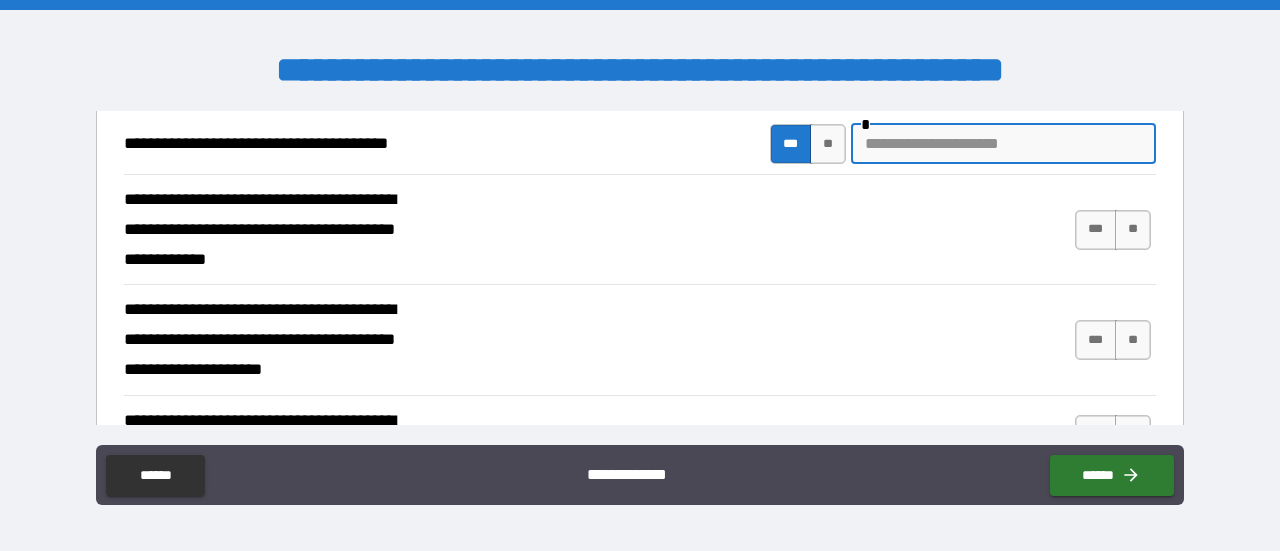 click at bounding box center (1003, 144) 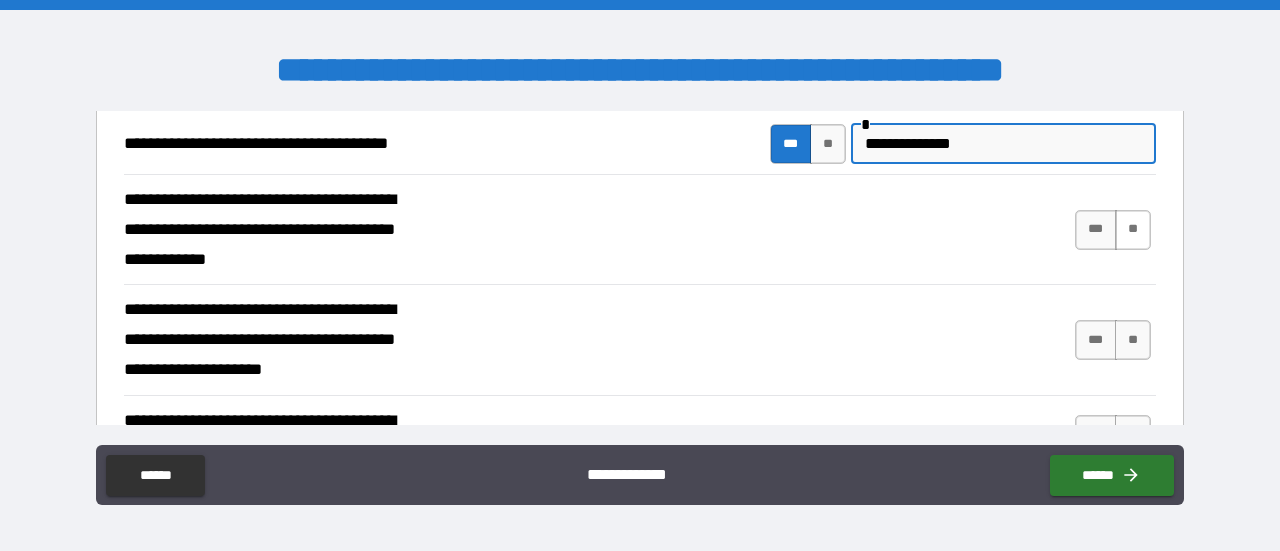 type on "**********" 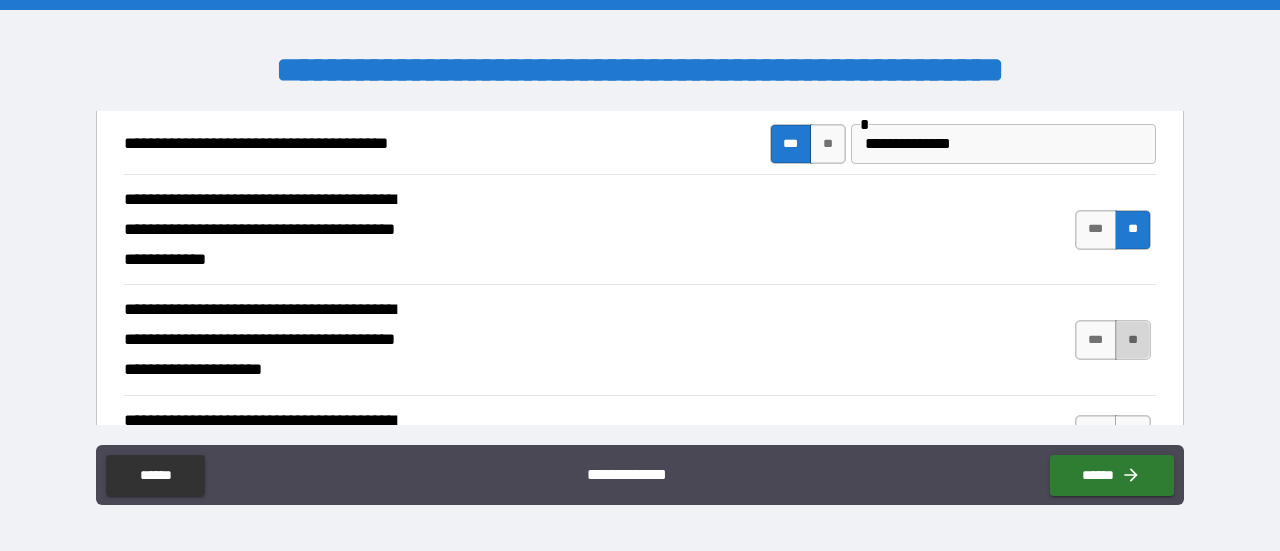 click on "**" at bounding box center (1133, 340) 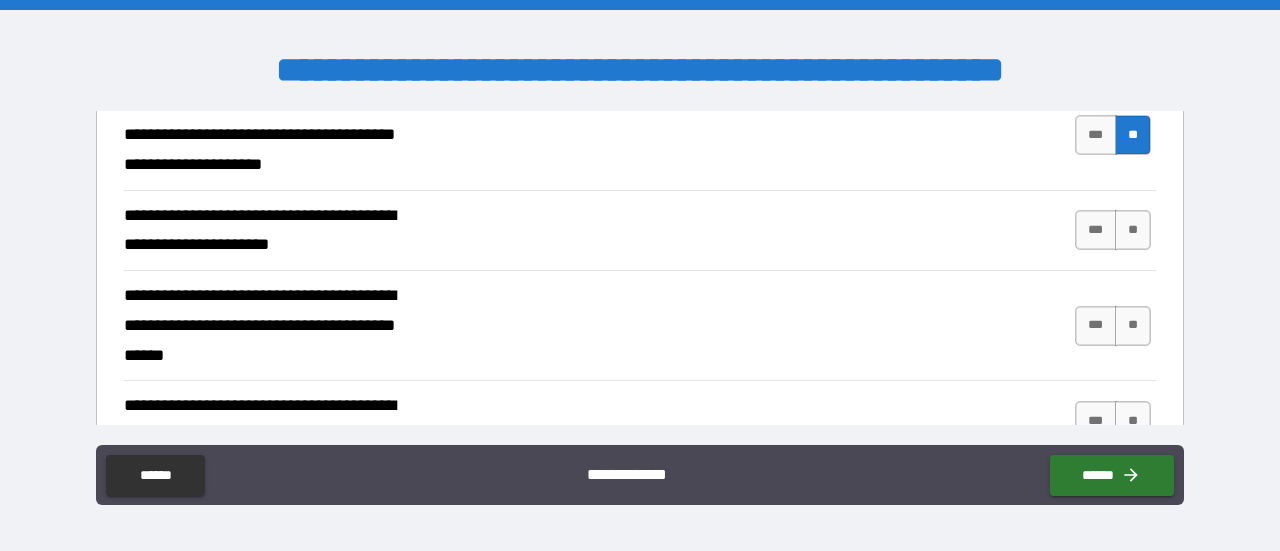 scroll, scrollTop: 778, scrollLeft: 0, axis: vertical 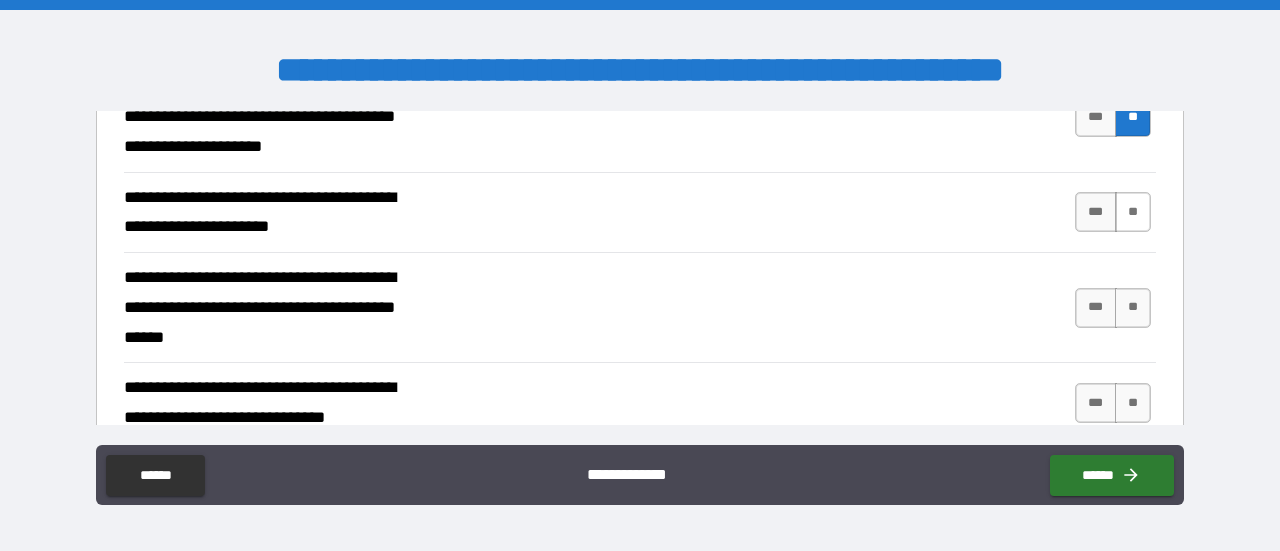 click on "**" at bounding box center (1133, 212) 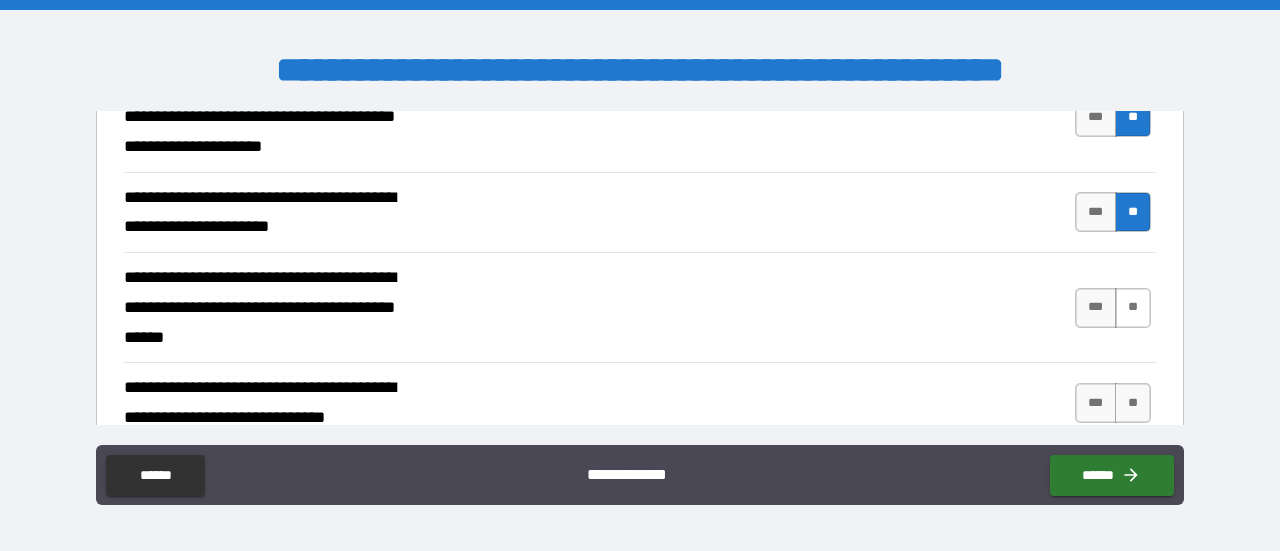 click on "**" at bounding box center [1133, 308] 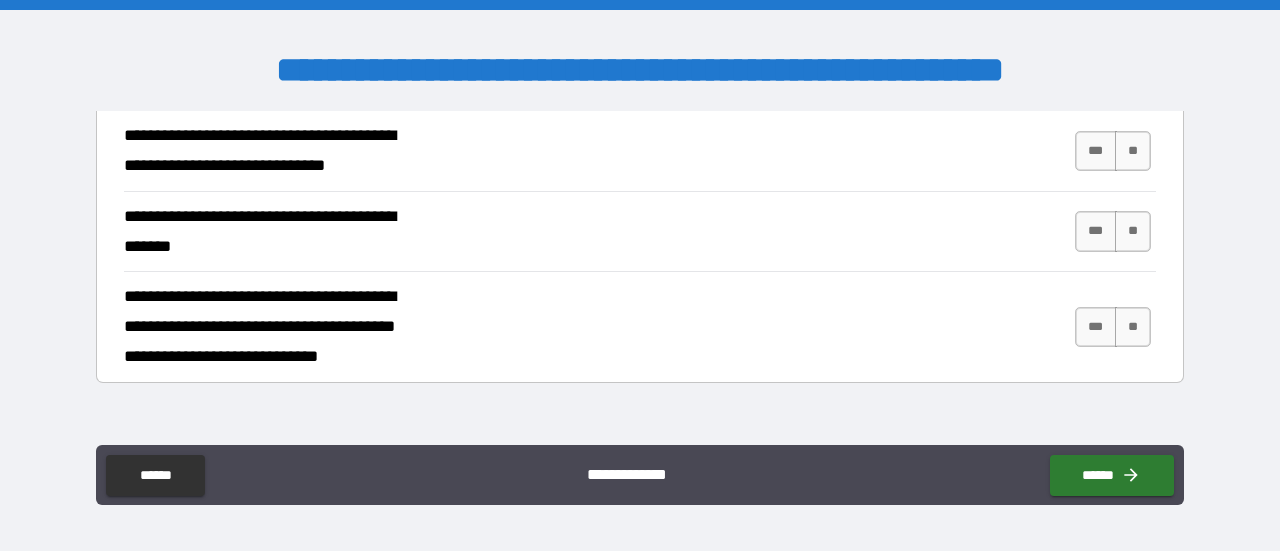 scroll, scrollTop: 1048, scrollLeft: 0, axis: vertical 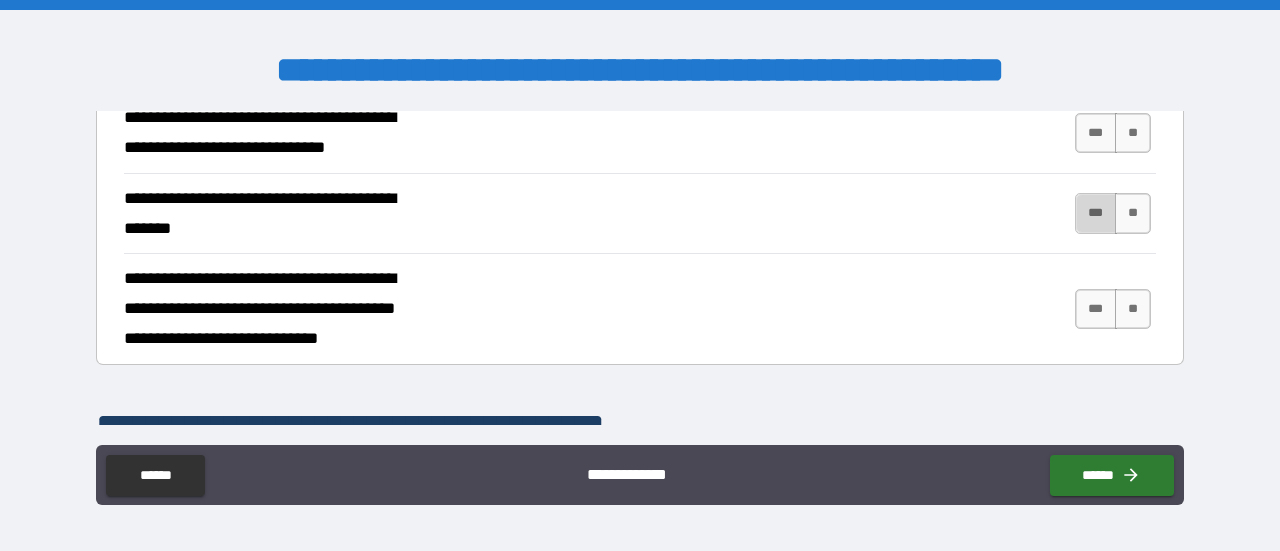 click on "***" at bounding box center [1096, 213] 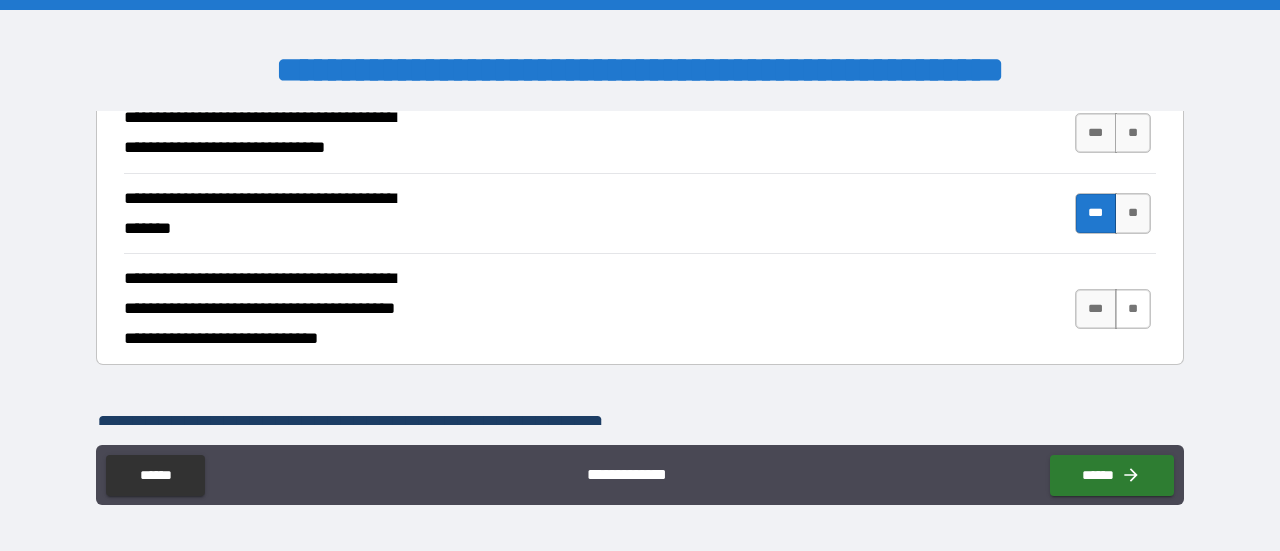 click on "**" at bounding box center (1133, 309) 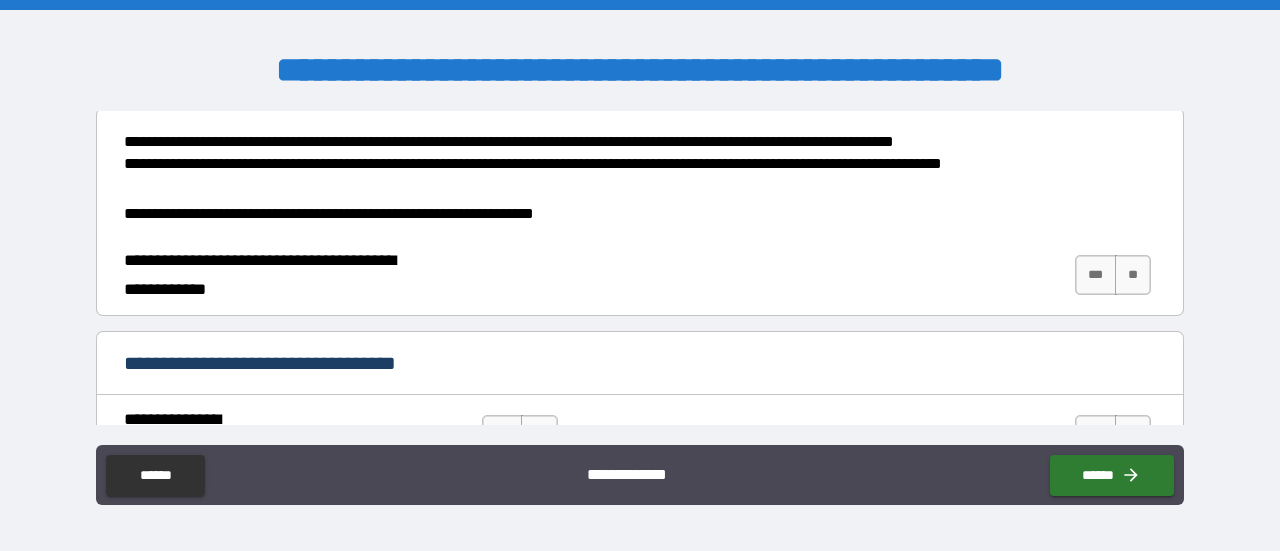 scroll, scrollTop: 1406, scrollLeft: 0, axis: vertical 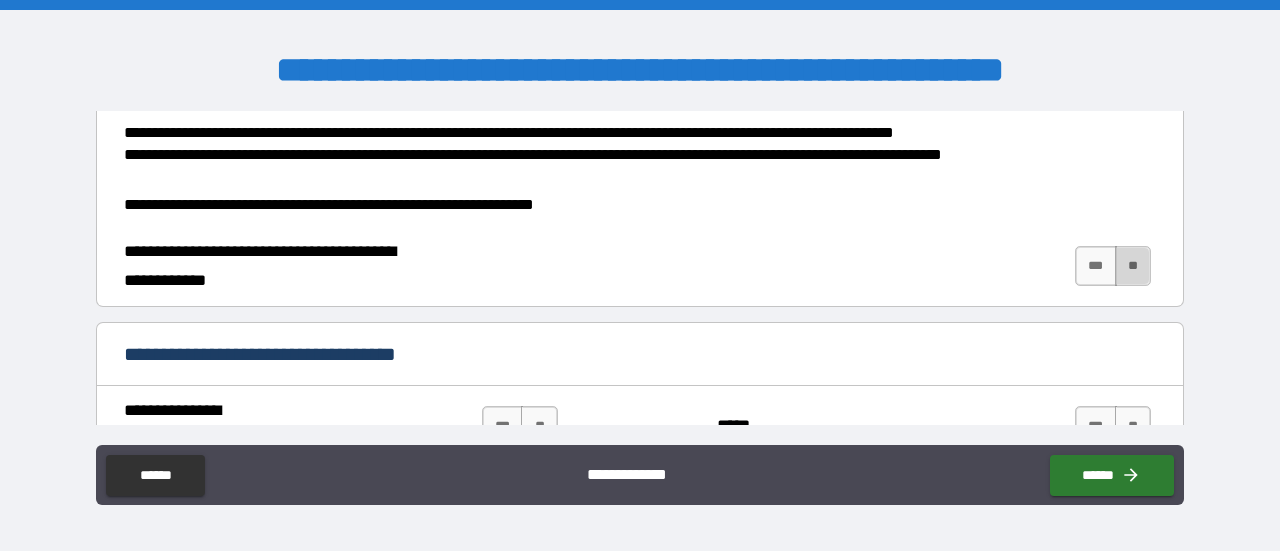 click on "**" at bounding box center (1133, 266) 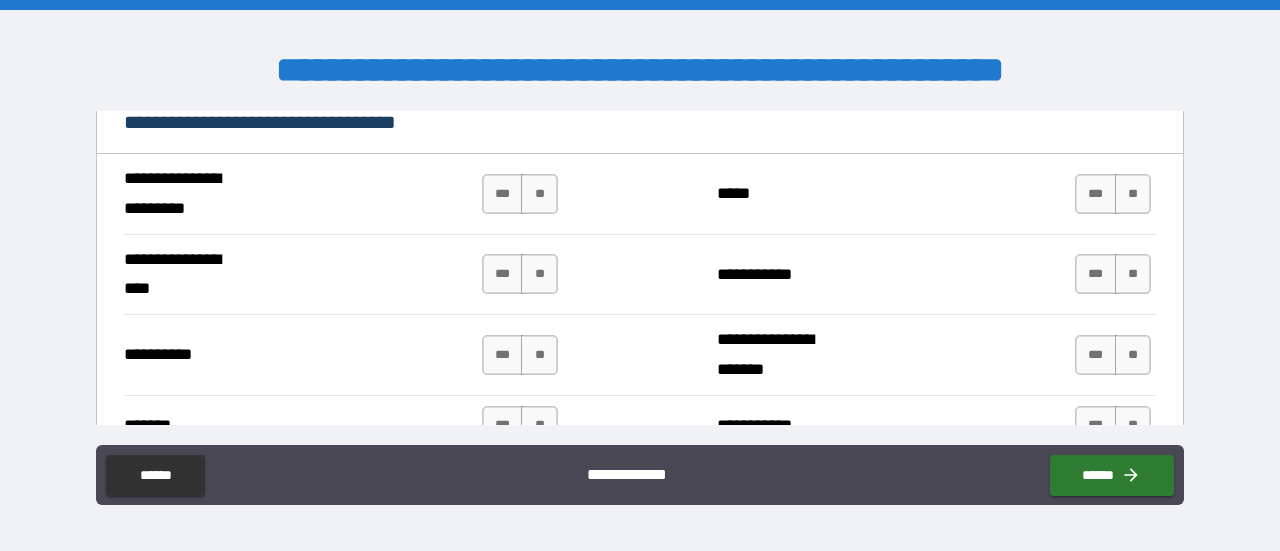 scroll, scrollTop: 1620, scrollLeft: 0, axis: vertical 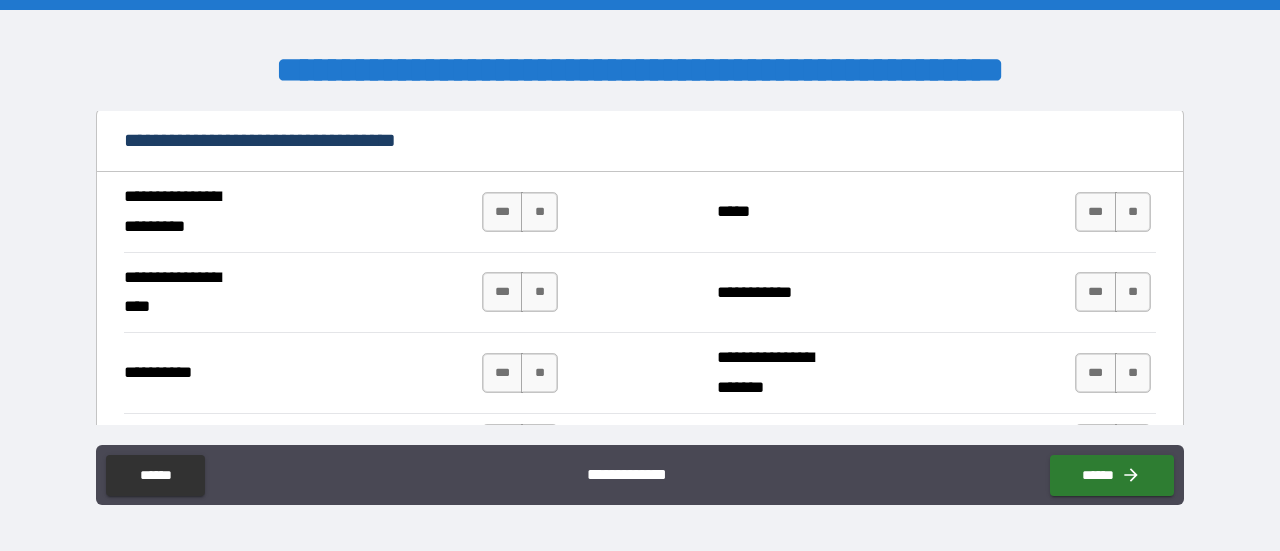 click on "**********" at bounding box center [640, 217] 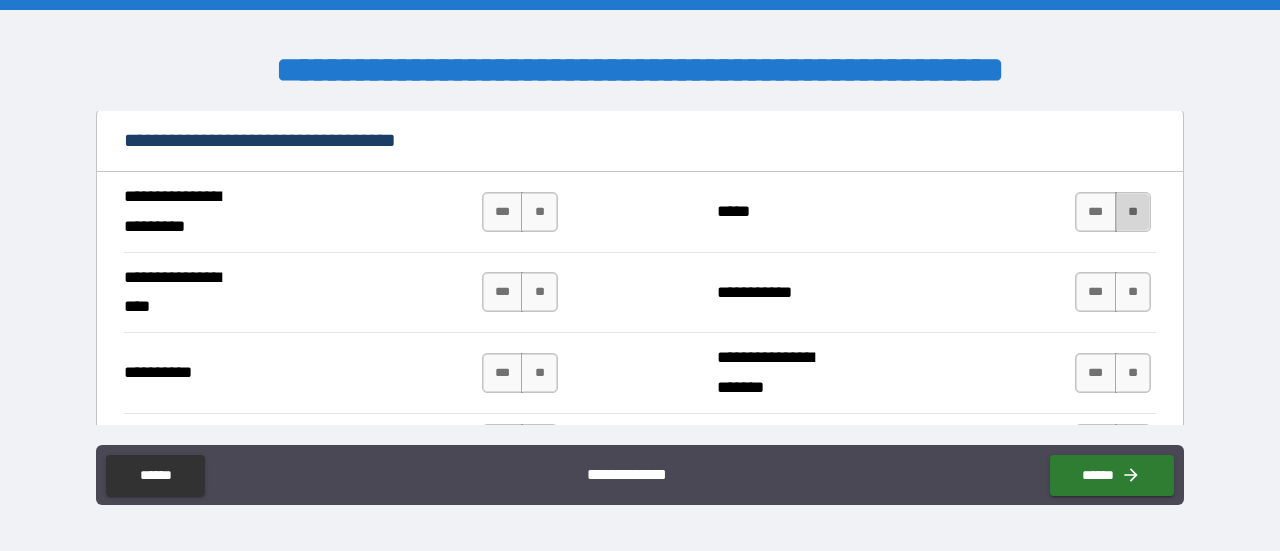 click on "**" at bounding box center [1133, 212] 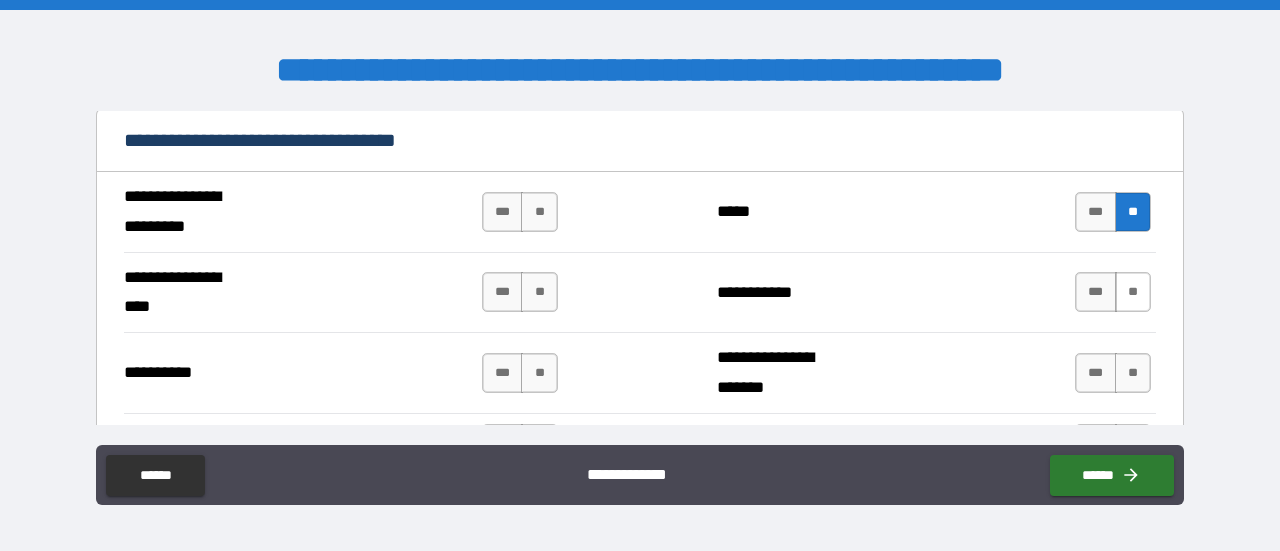 click on "**" at bounding box center (1133, 292) 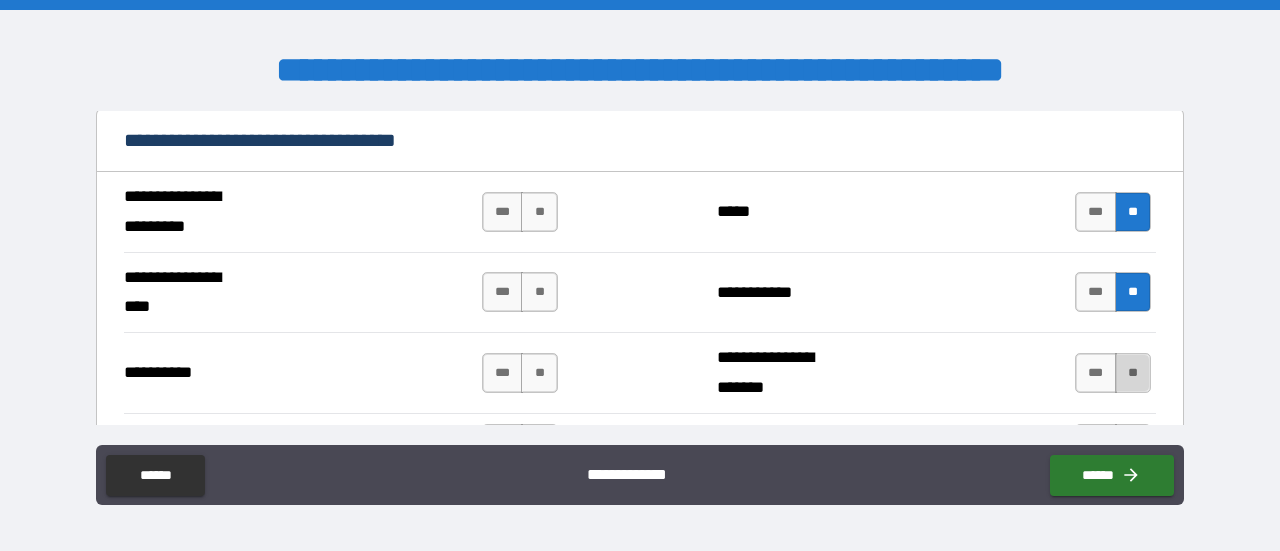 click on "**" at bounding box center [1133, 373] 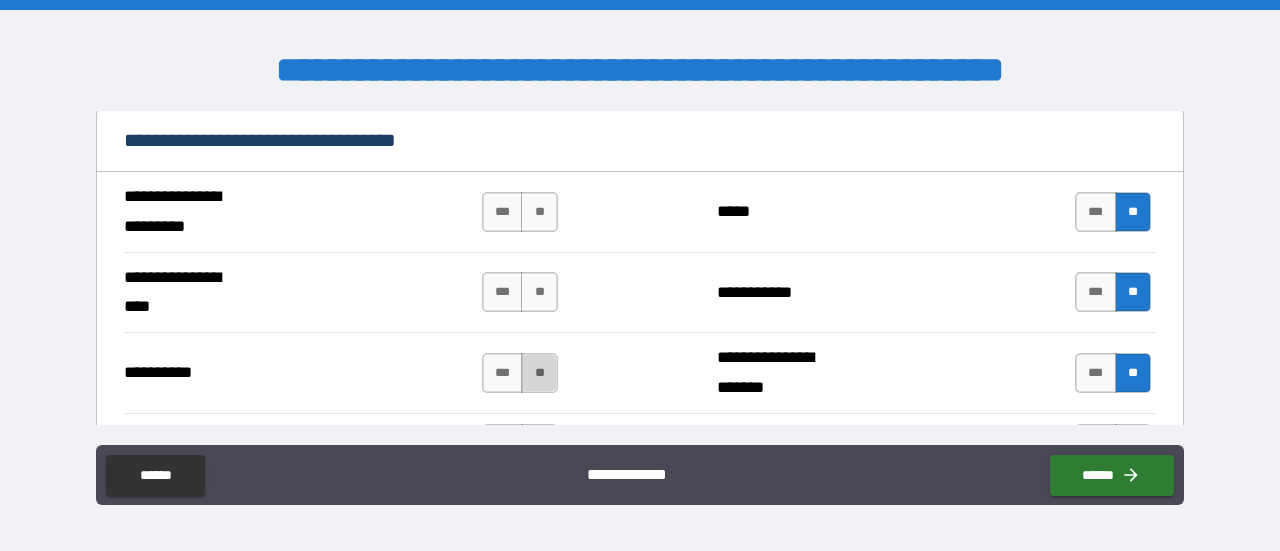 click on "**" at bounding box center [539, 373] 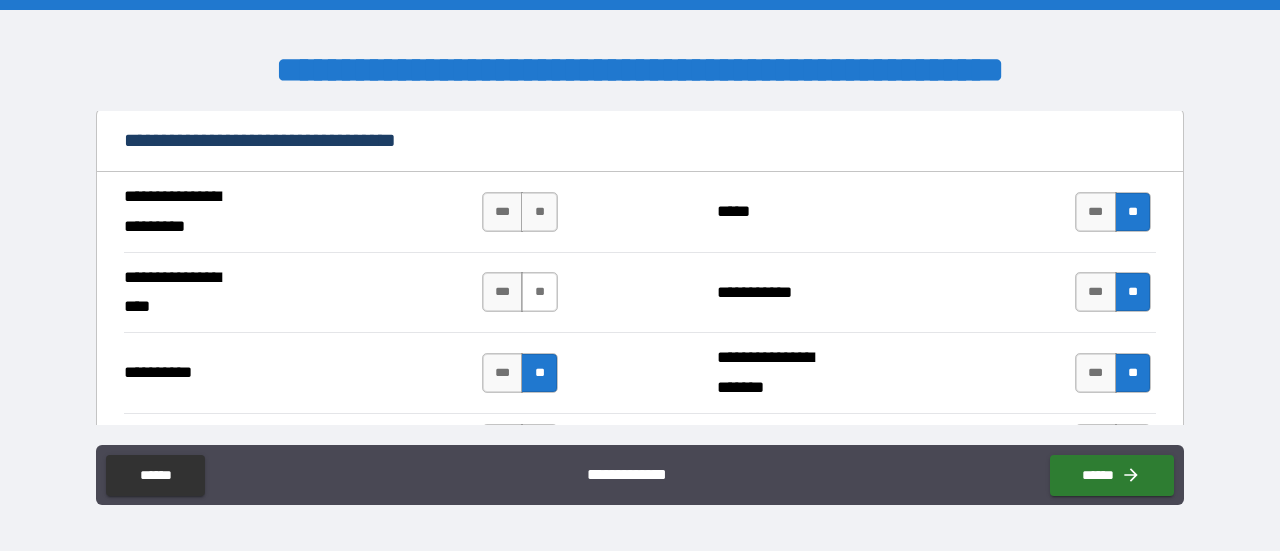 click on "**" at bounding box center (539, 292) 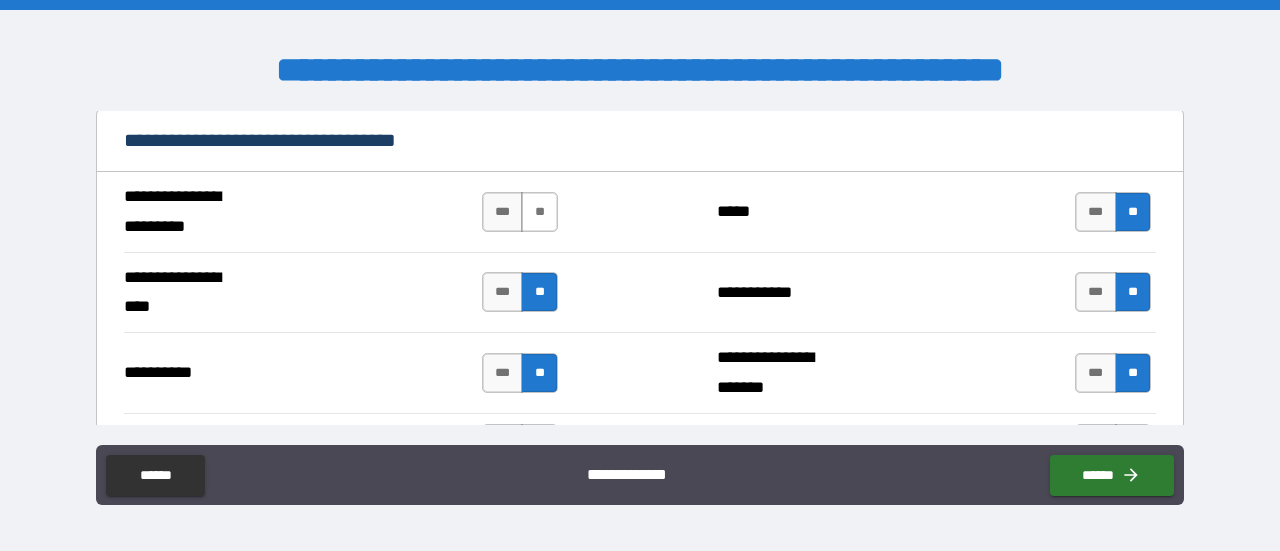 click on "**" at bounding box center (539, 212) 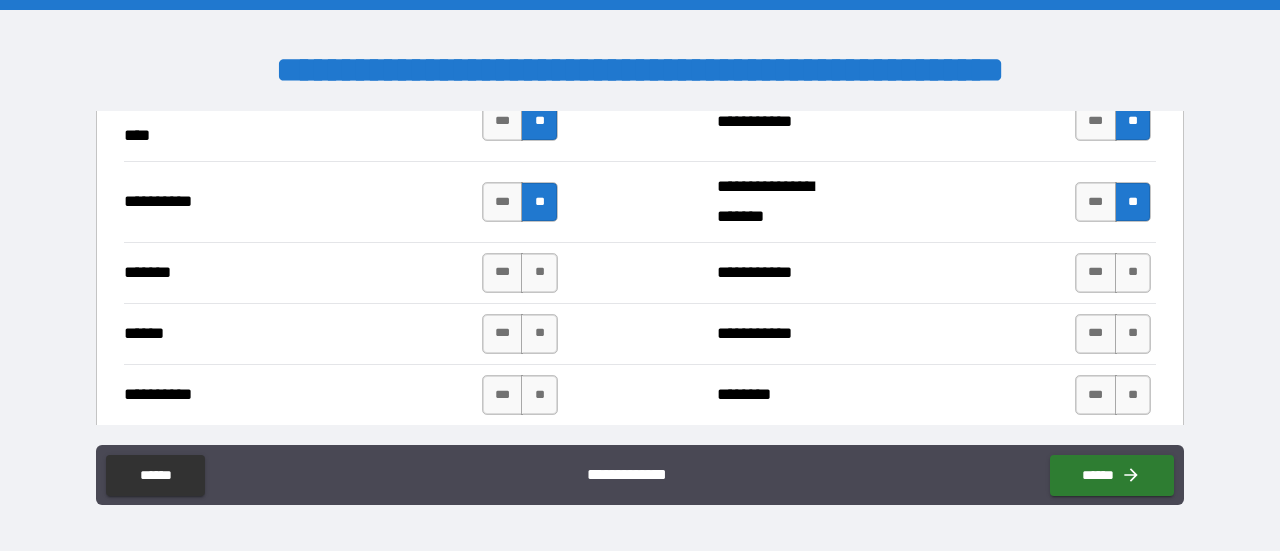 scroll, scrollTop: 1826, scrollLeft: 0, axis: vertical 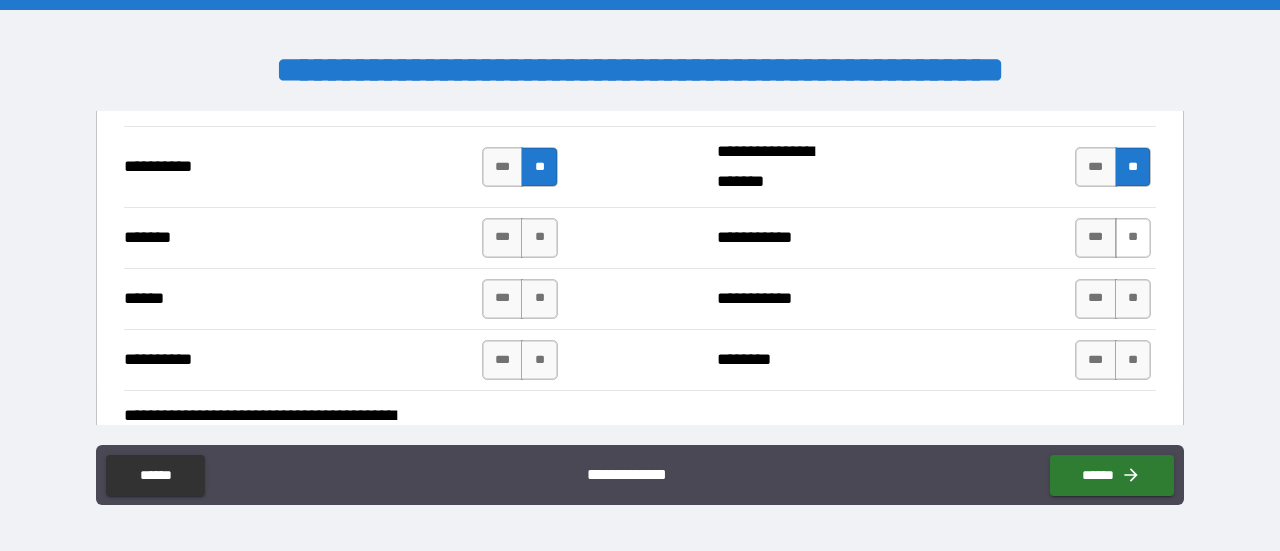 click on "**" at bounding box center [1133, 238] 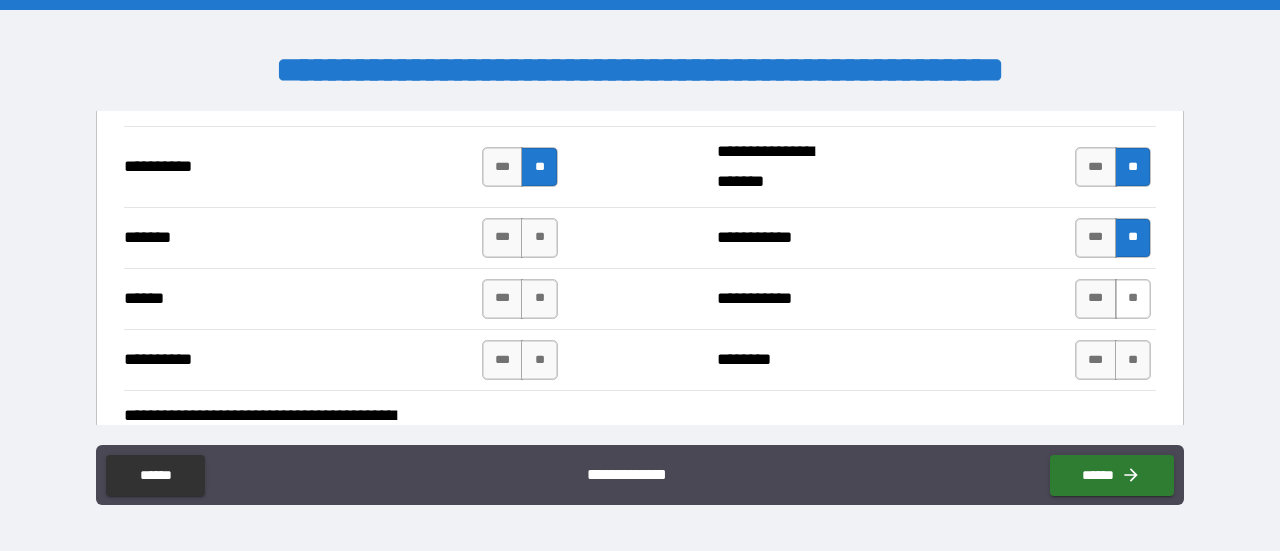 click on "**" at bounding box center (1133, 299) 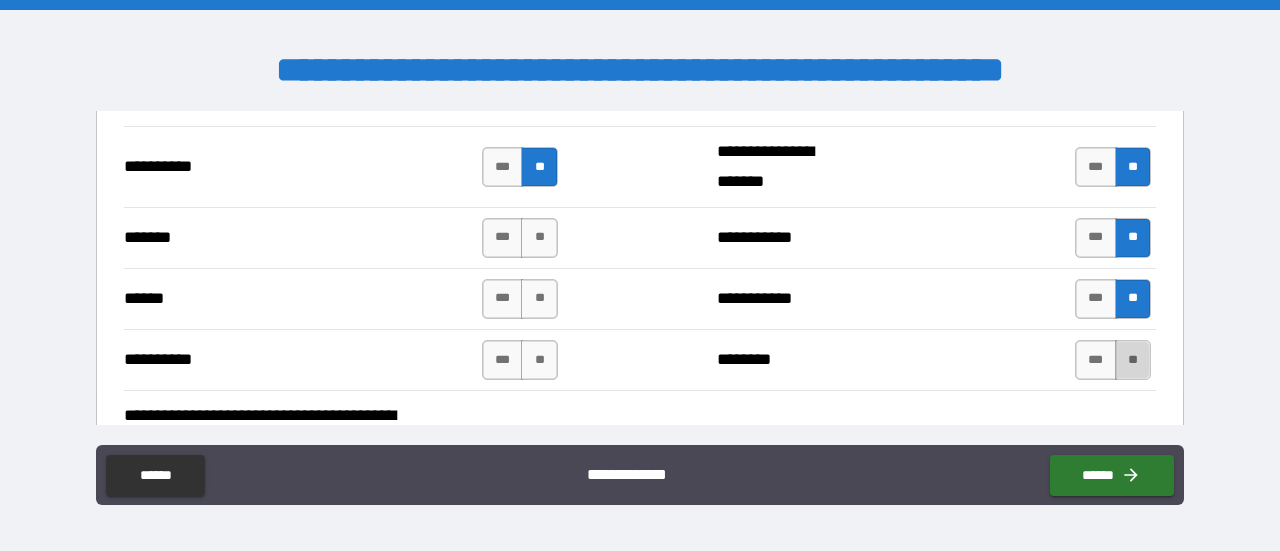 click on "**" at bounding box center [1133, 360] 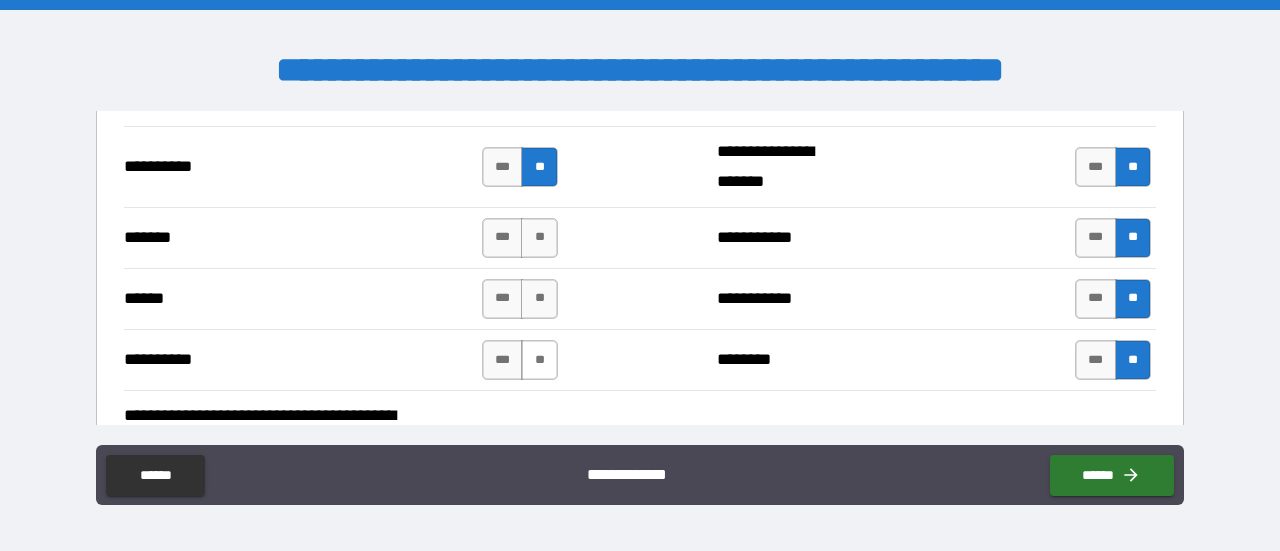 click on "**" at bounding box center [539, 360] 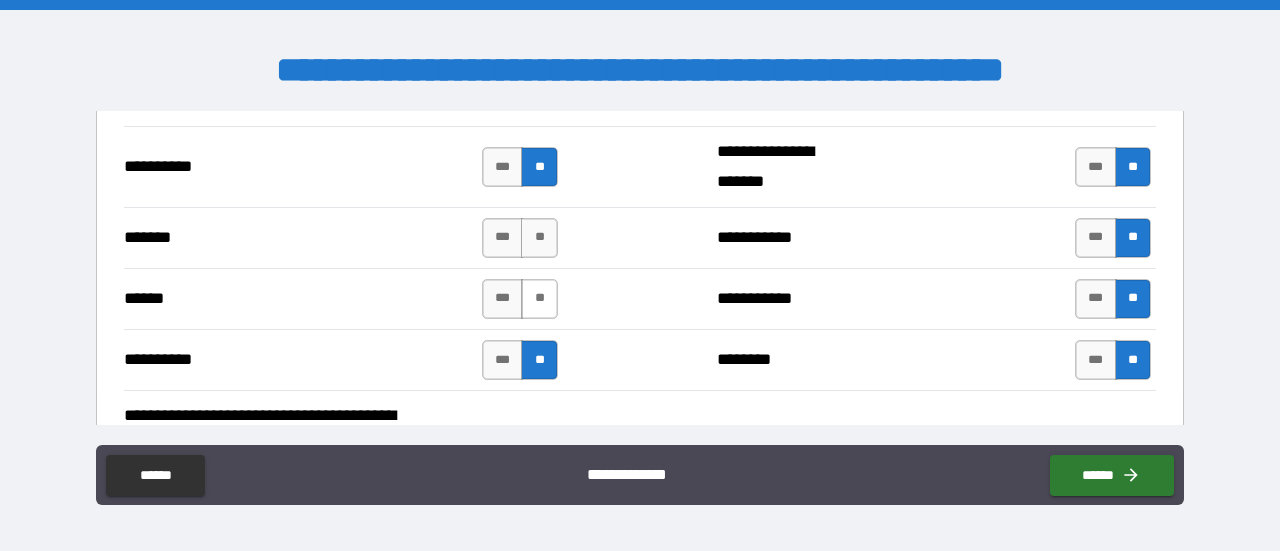 click on "**" at bounding box center (539, 299) 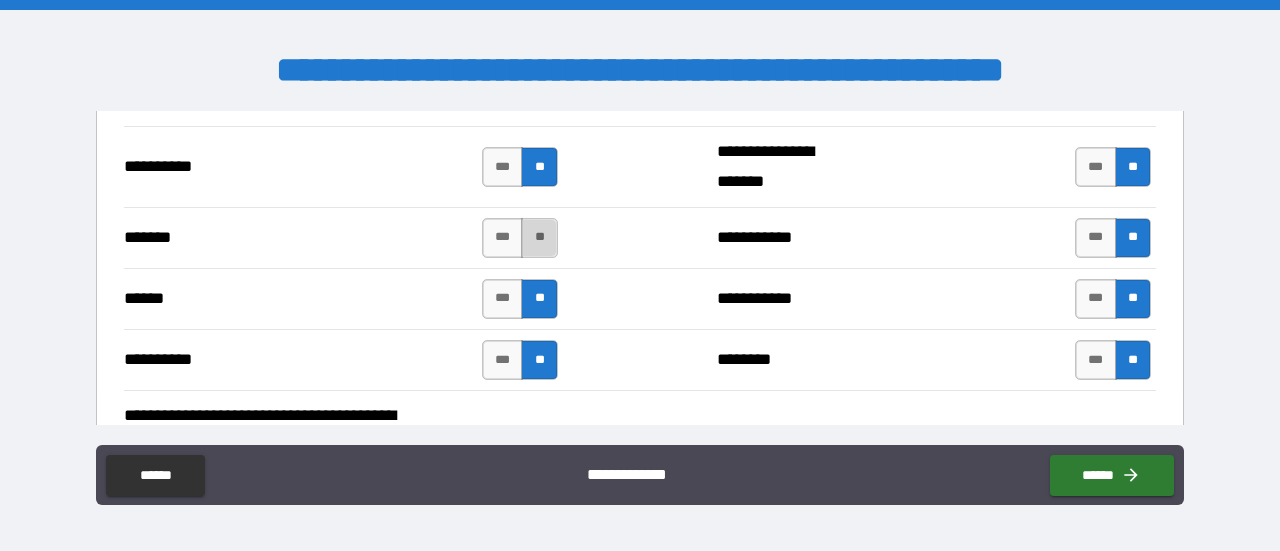 click on "**" at bounding box center [539, 238] 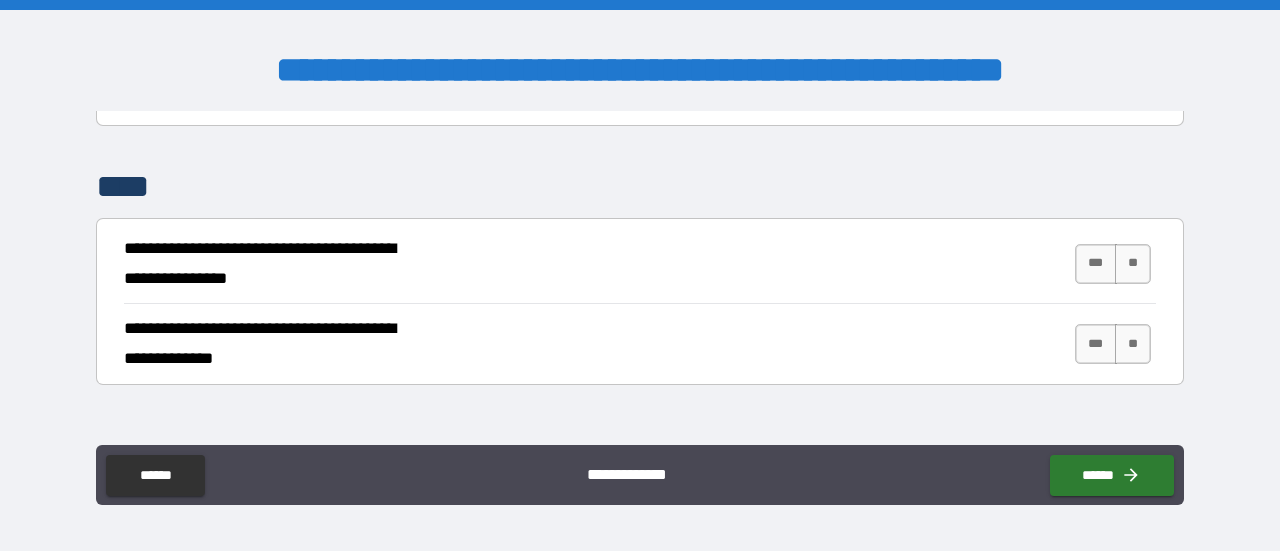 scroll, scrollTop: 2606, scrollLeft: 0, axis: vertical 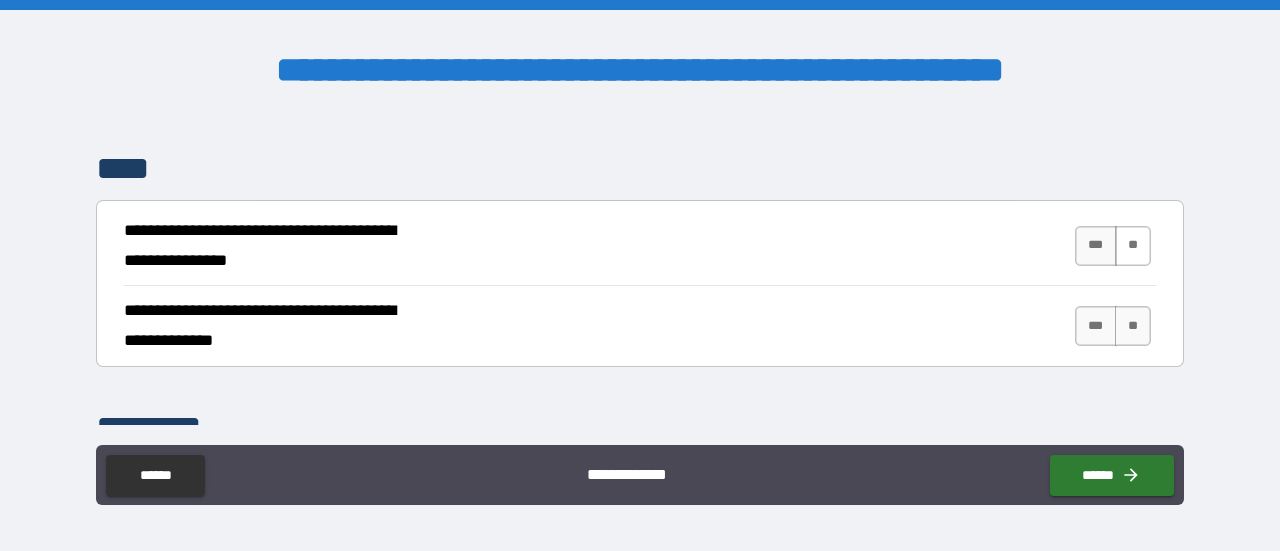 click on "**" at bounding box center (1133, 246) 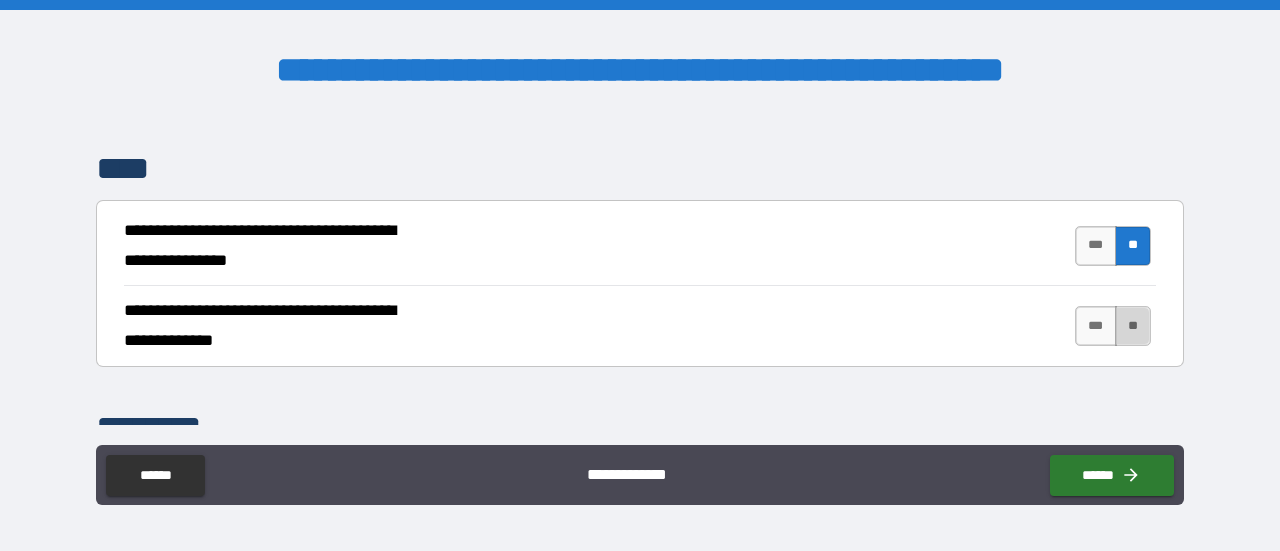 click on "**" at bounding box center (1133, 326) 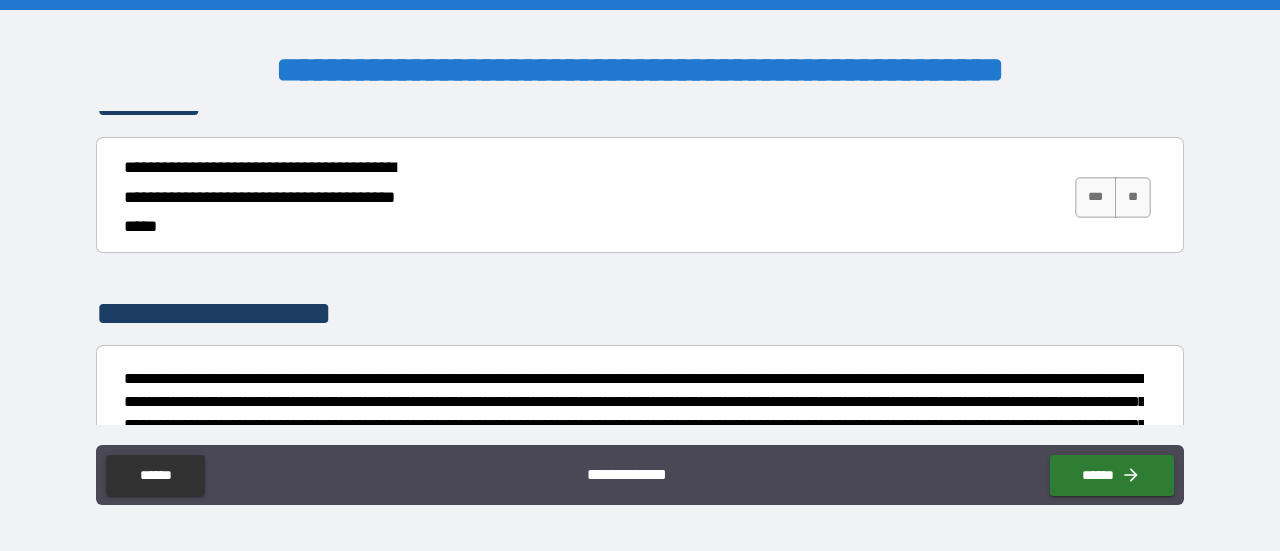 scroll, scrollTop: 2892, scrollLeft: 0, axis: vertical 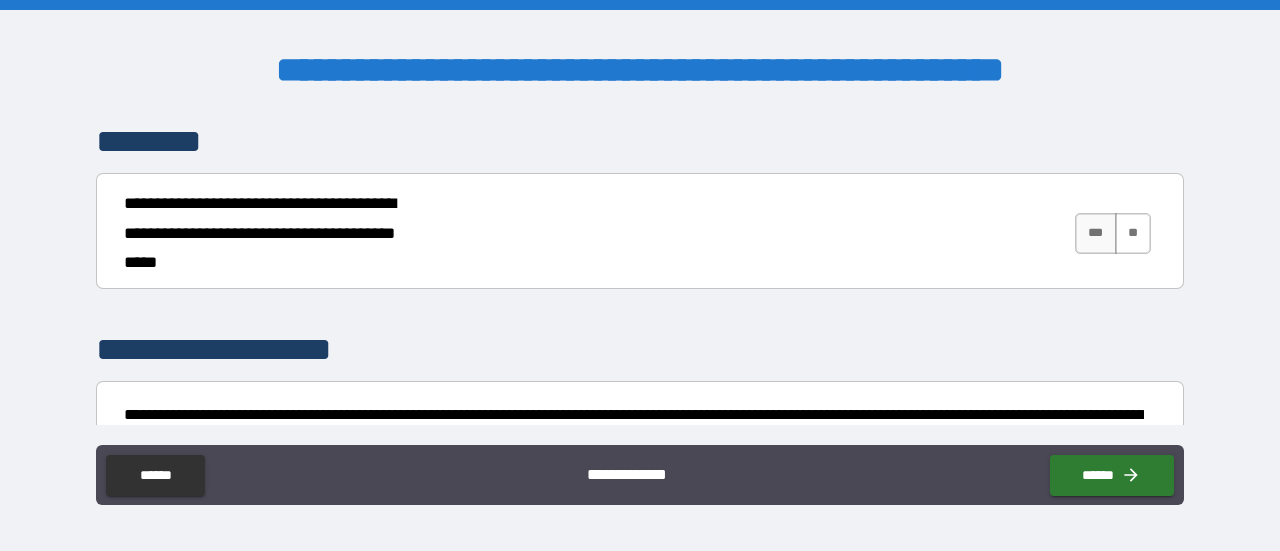 click on "**" at bounding box center (1133, 233) 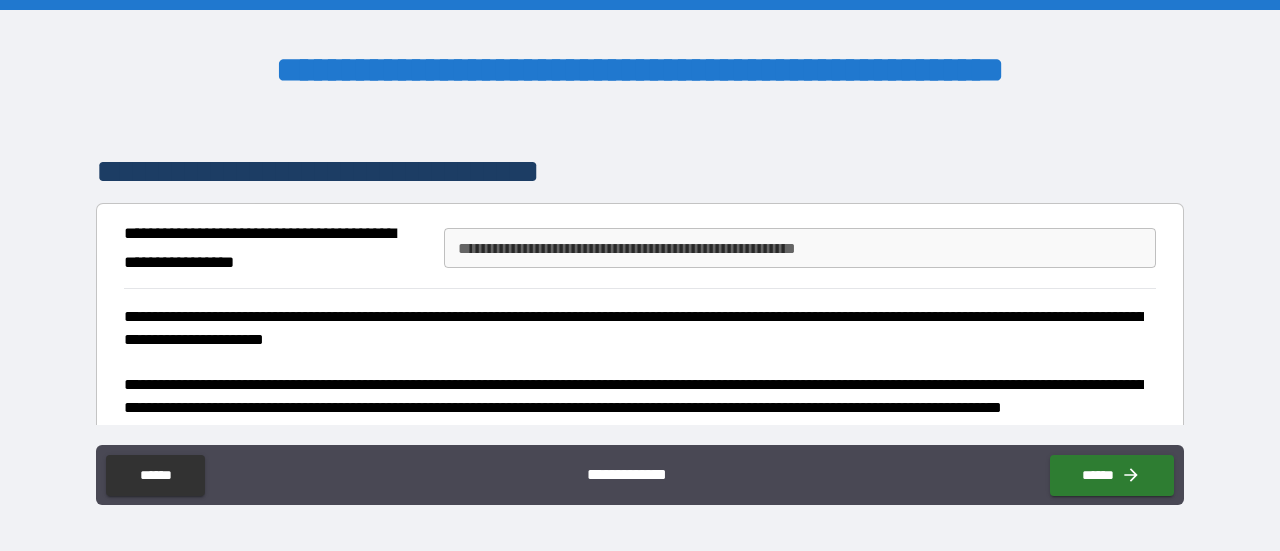 scroll, scrollTop: 3564, scrollLeft: 0, axis: vertical 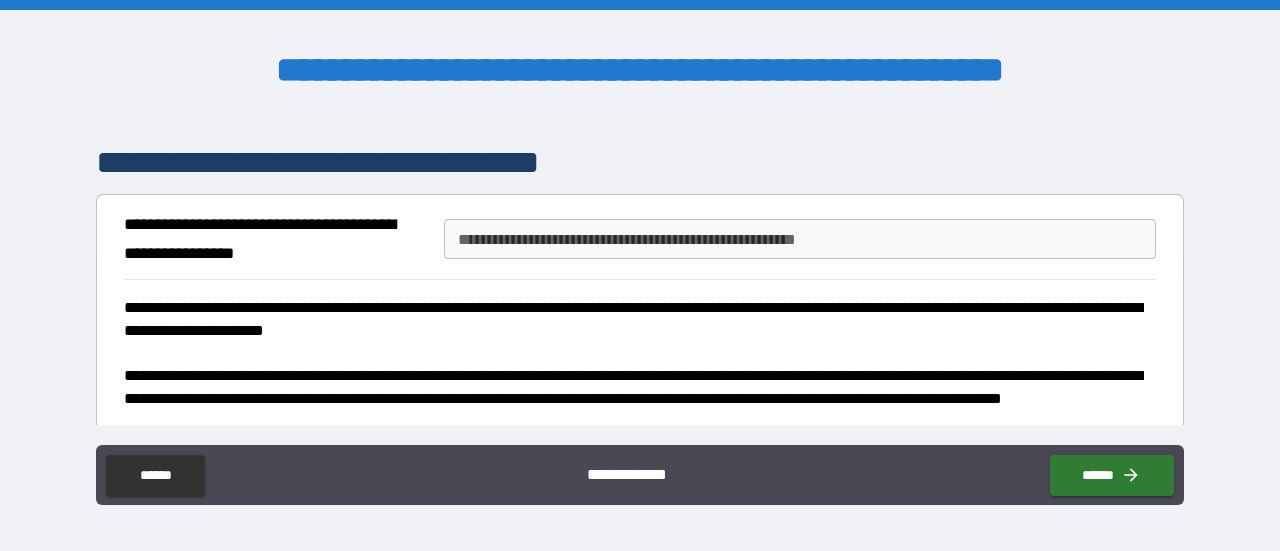 click on "**********" at bounding box center (800, 239) 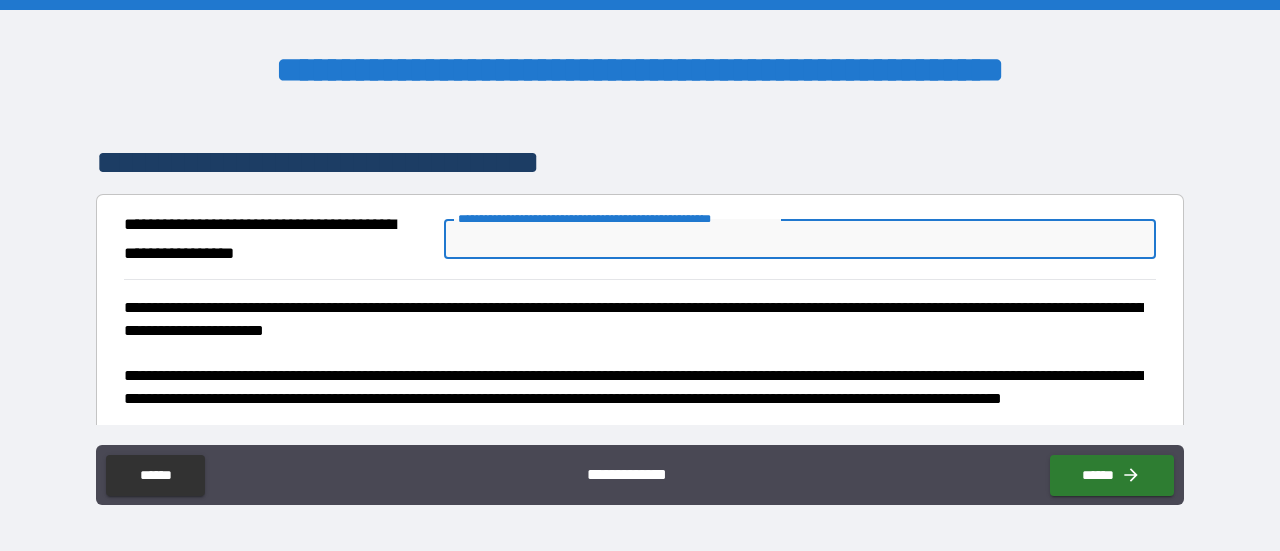 type on "*********" 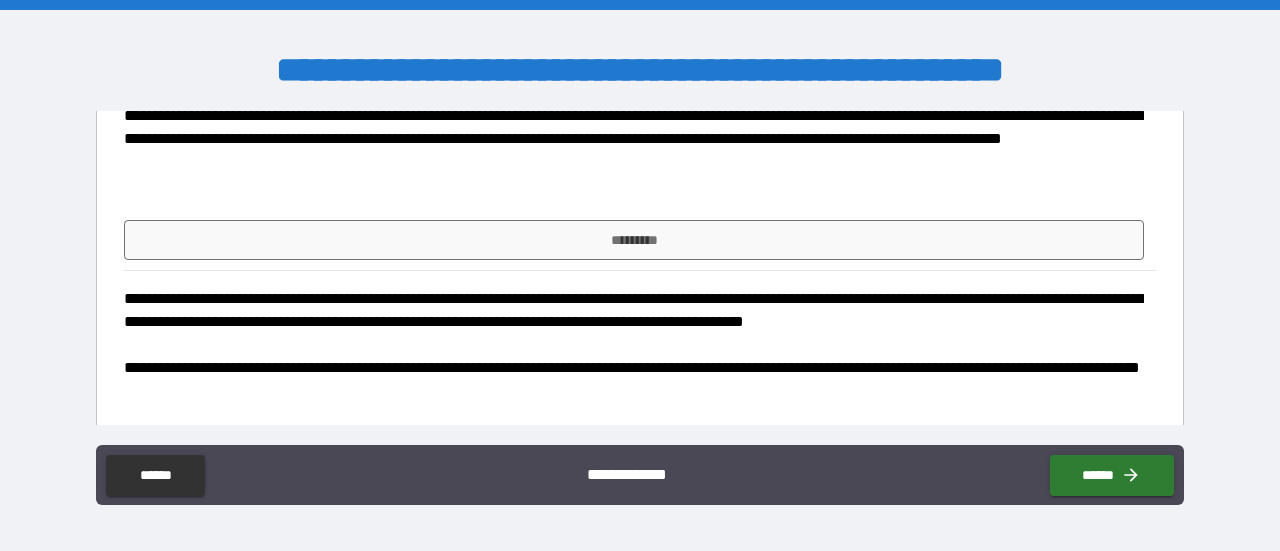 scroll, scrollTop: 3860, scrollLeft: 0, axis: vertical 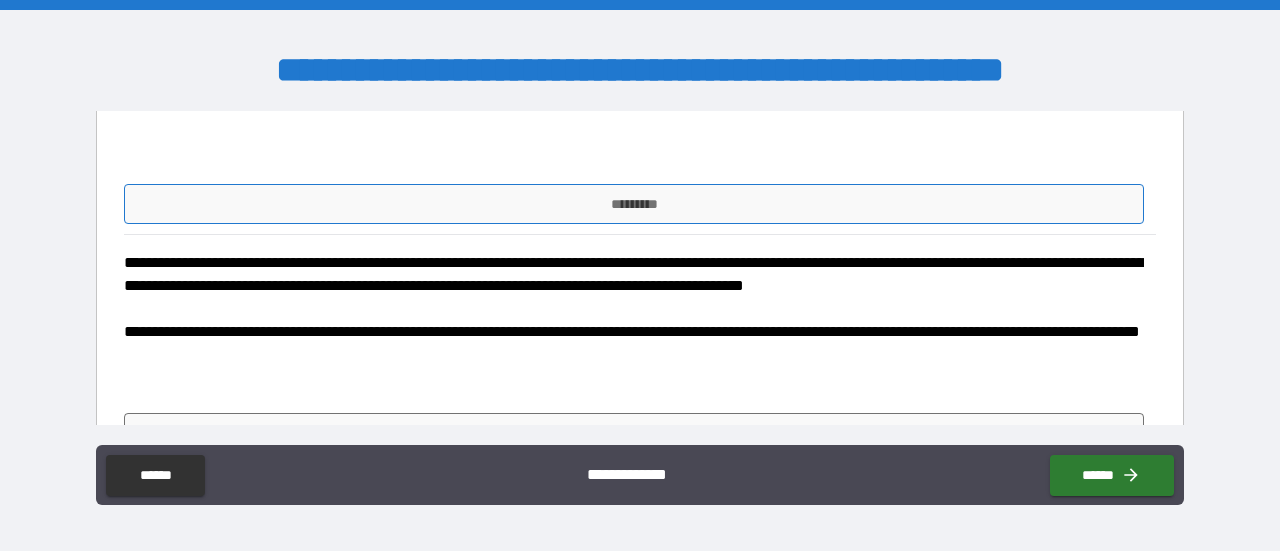 click on "*********" at bounding box center [634, 204] 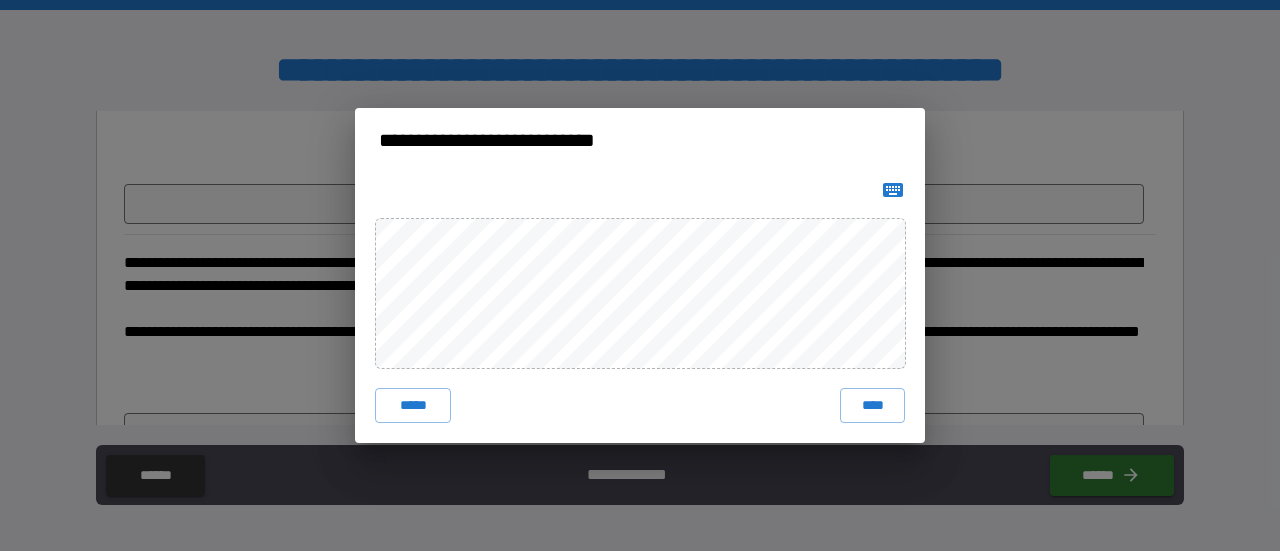 click on "***** ****" at bounding box center (640, 308) 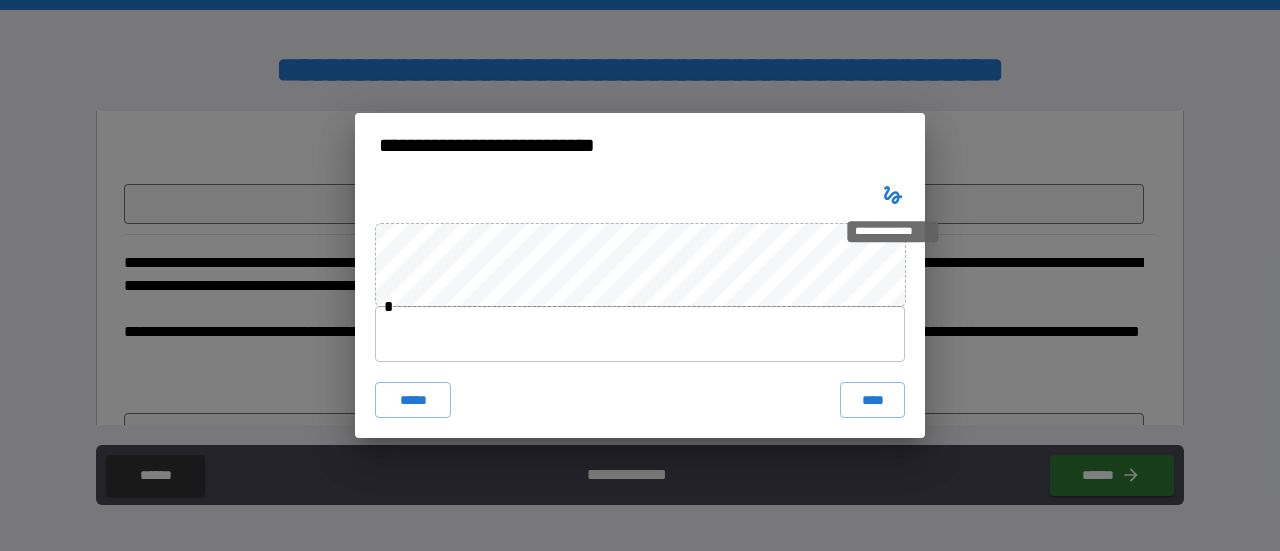 click 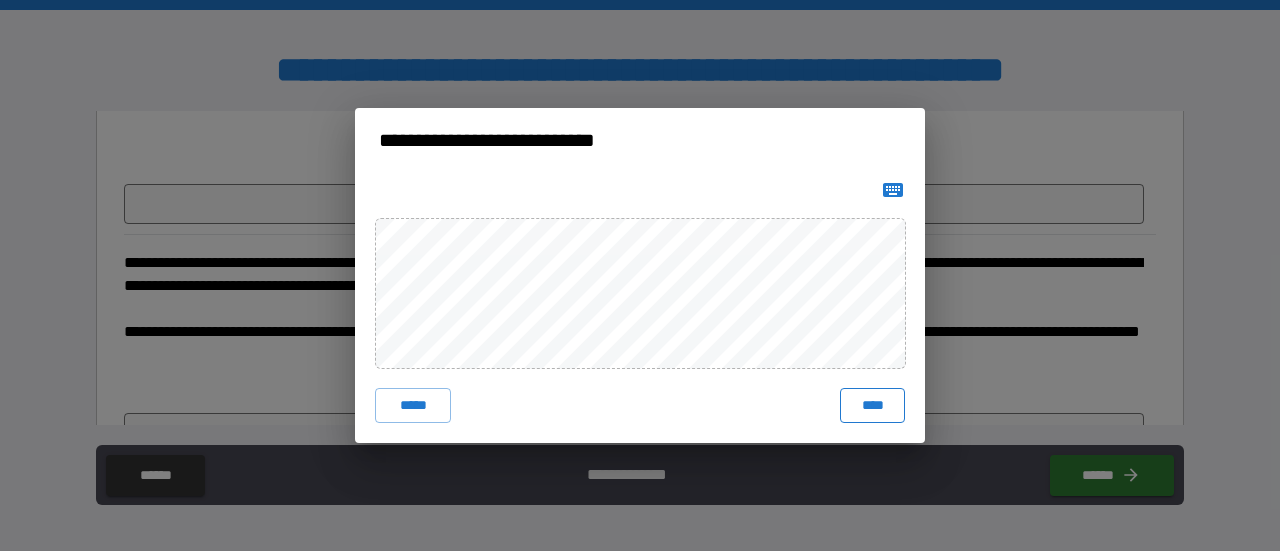 click on "****" at bounding box center [872, 406] 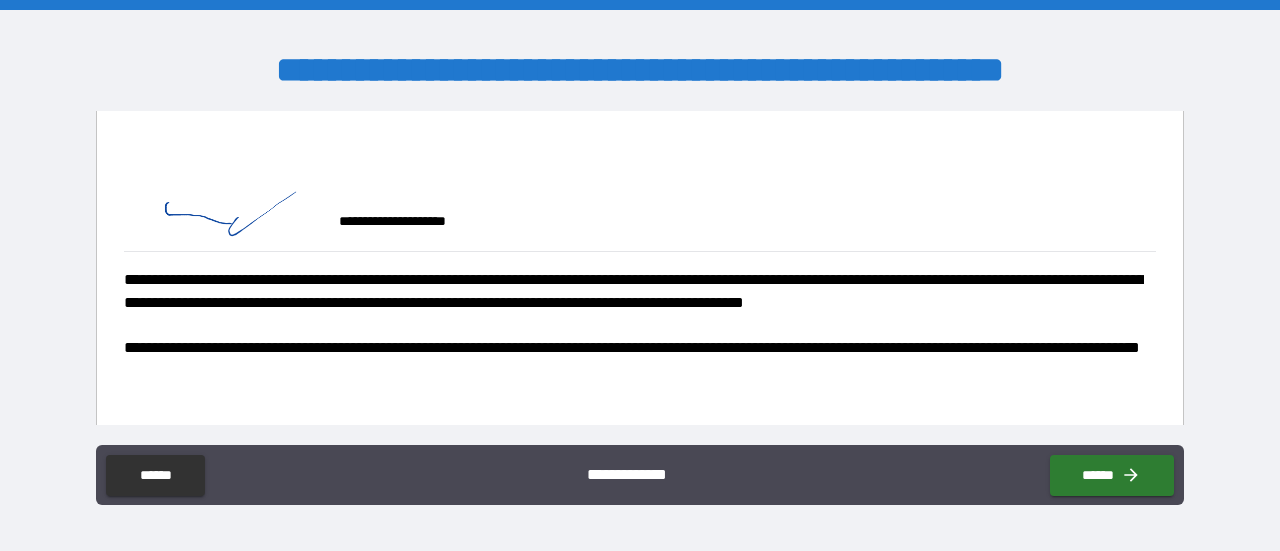 scroll, scrollTop: 3921, scrollLeft: 0, axis: vertical 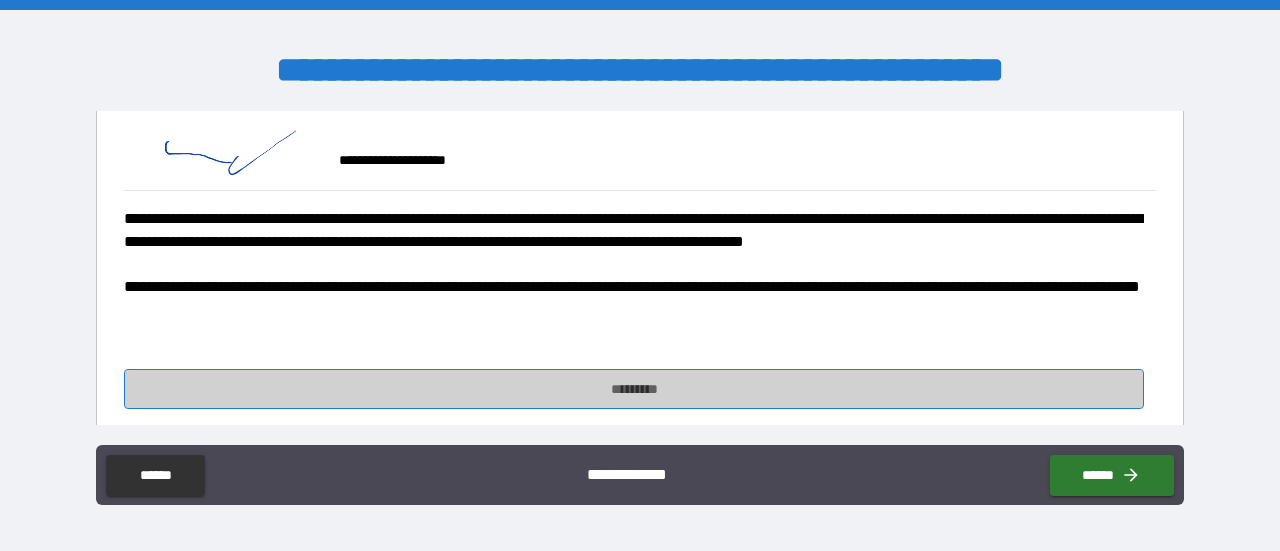 click on "*********" at bounding box center (634, 389) 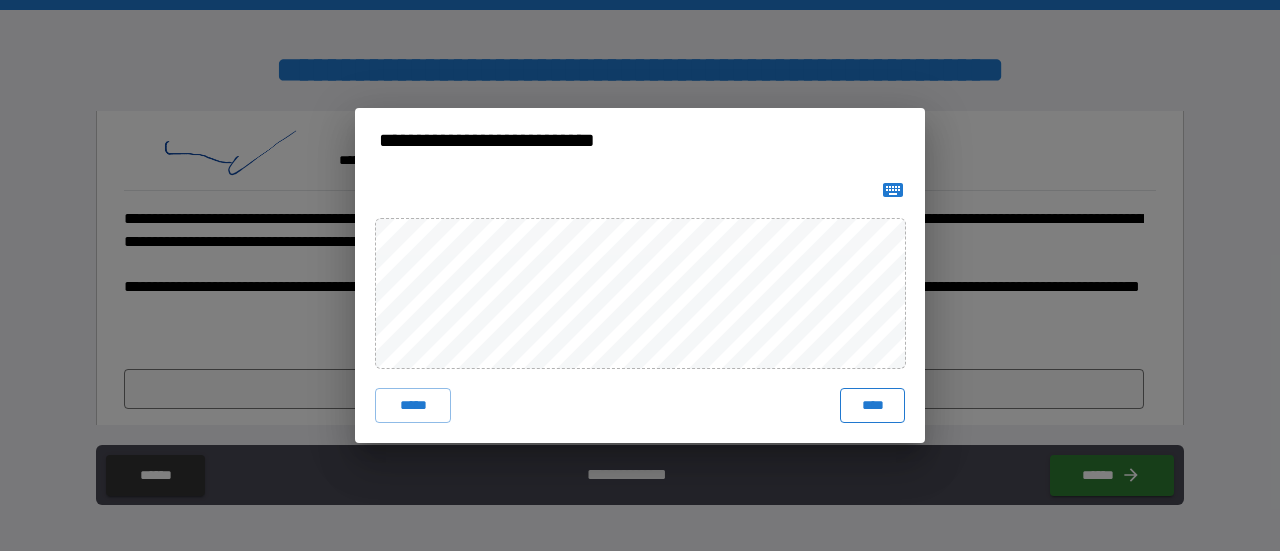 click on "****" at bounding box center [872, 406] 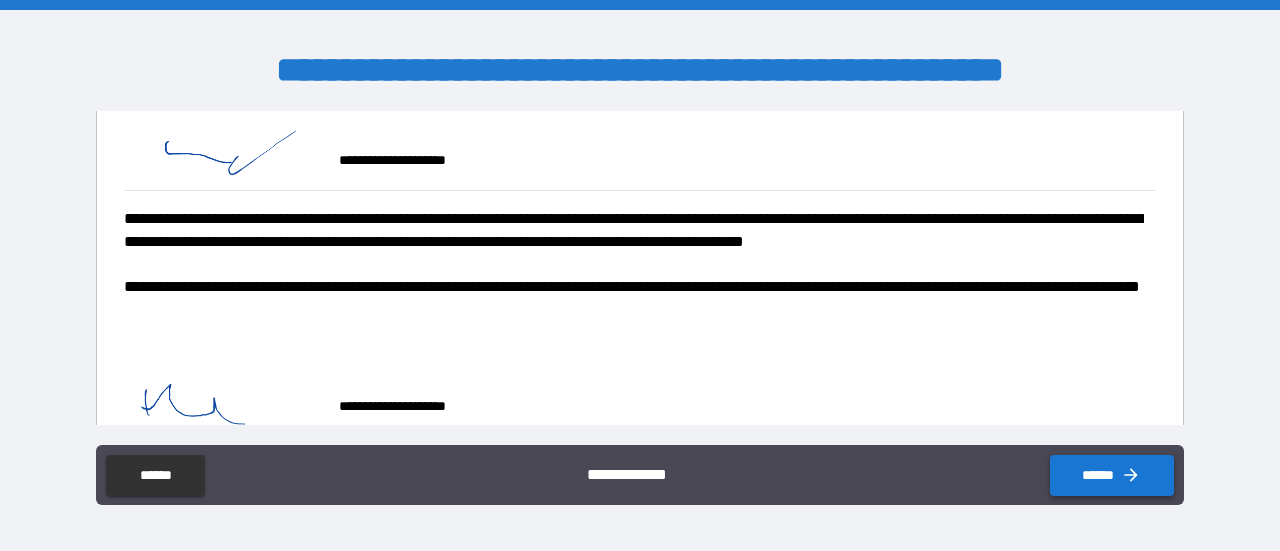click on "******" at bounding box center [1112, 475] 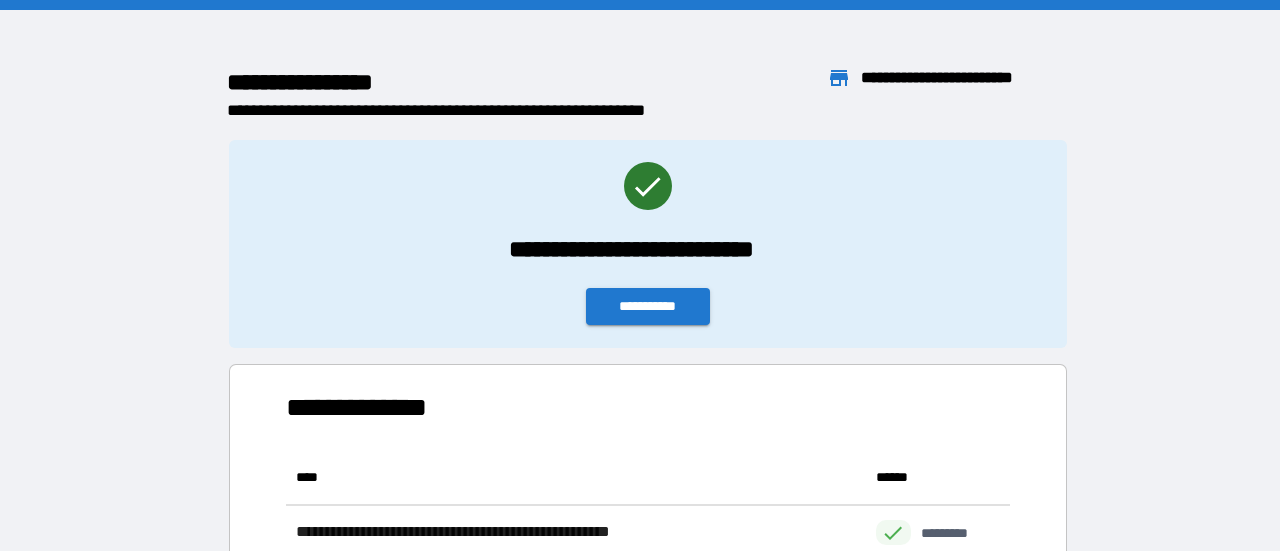 scroll, scrollTop: 16, scrollLeft: 16, axis: both 